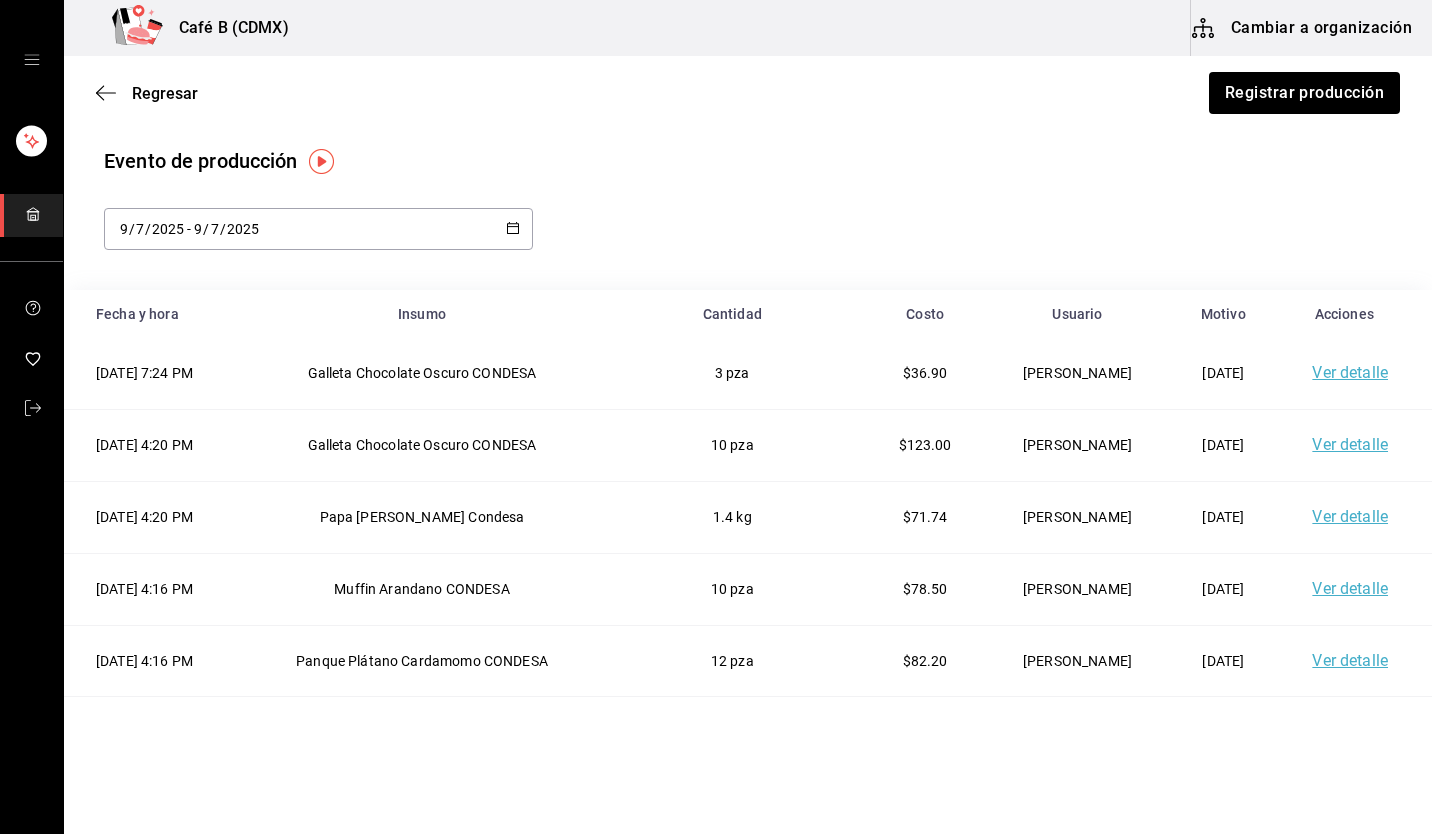scroll, scrollTop: 0, scrollLeft: 0, axis: both 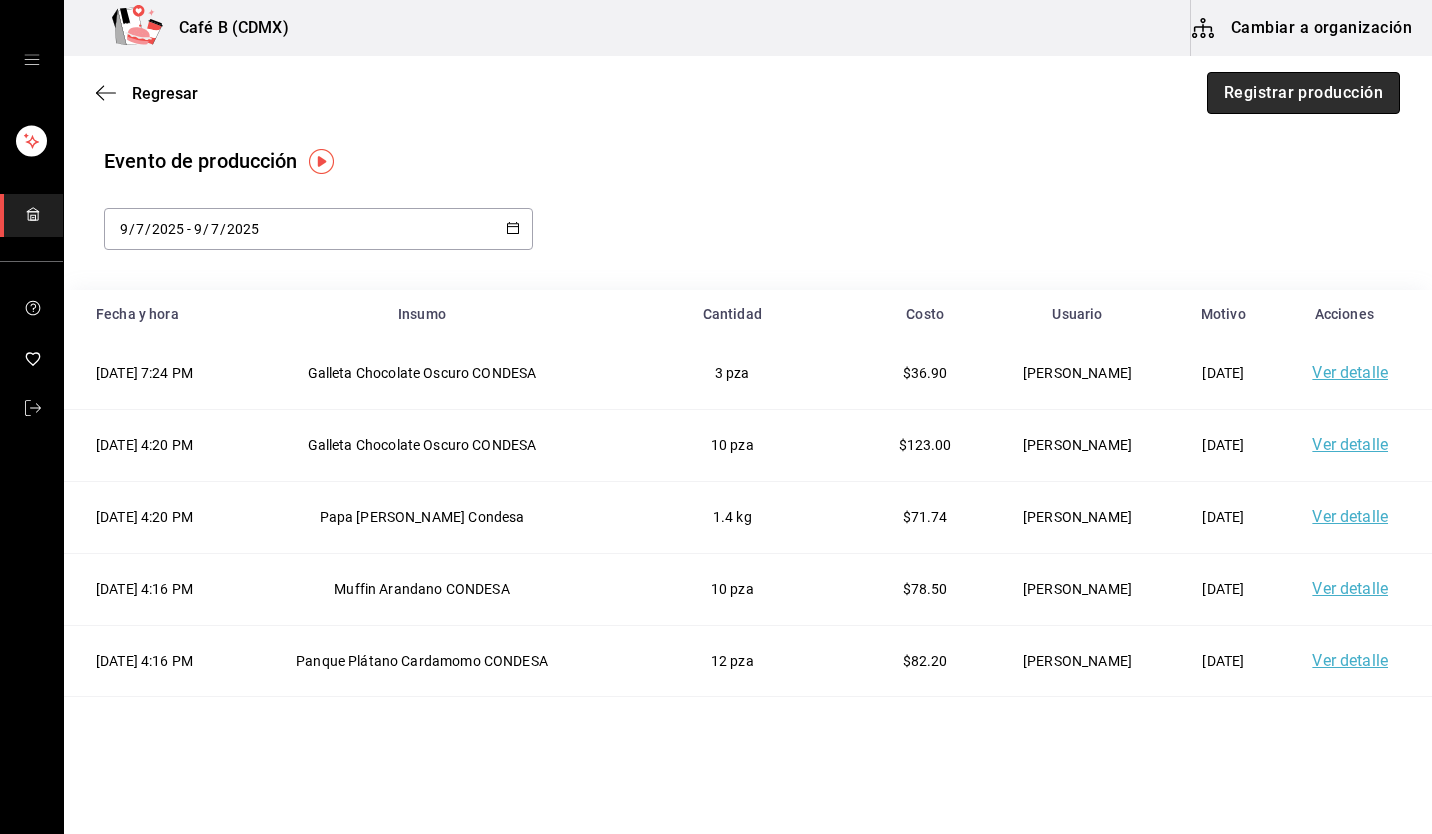 click on "Registrar producción" at bounding box center (1303, 93) 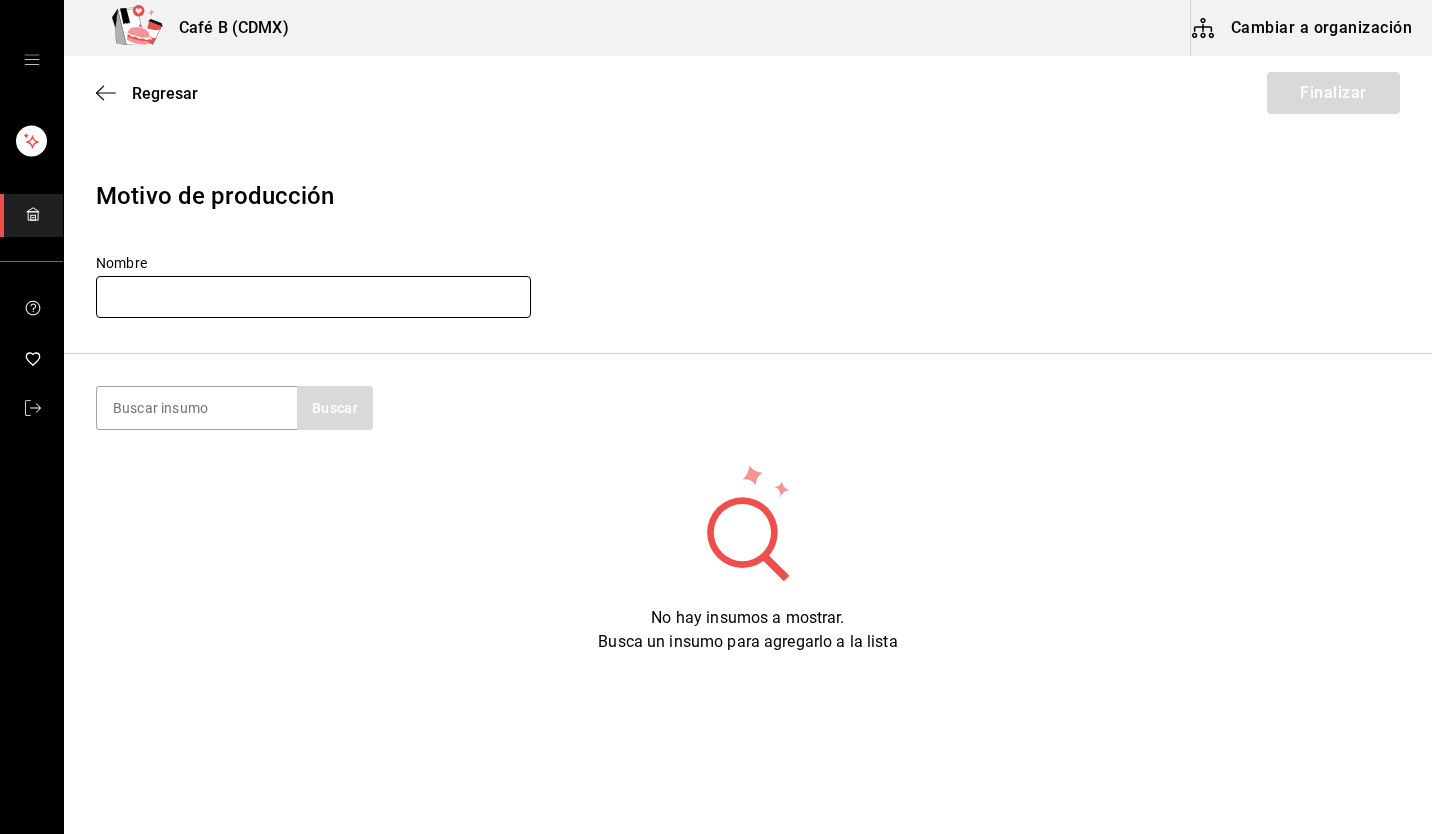 click at bounding box center (313, 297) 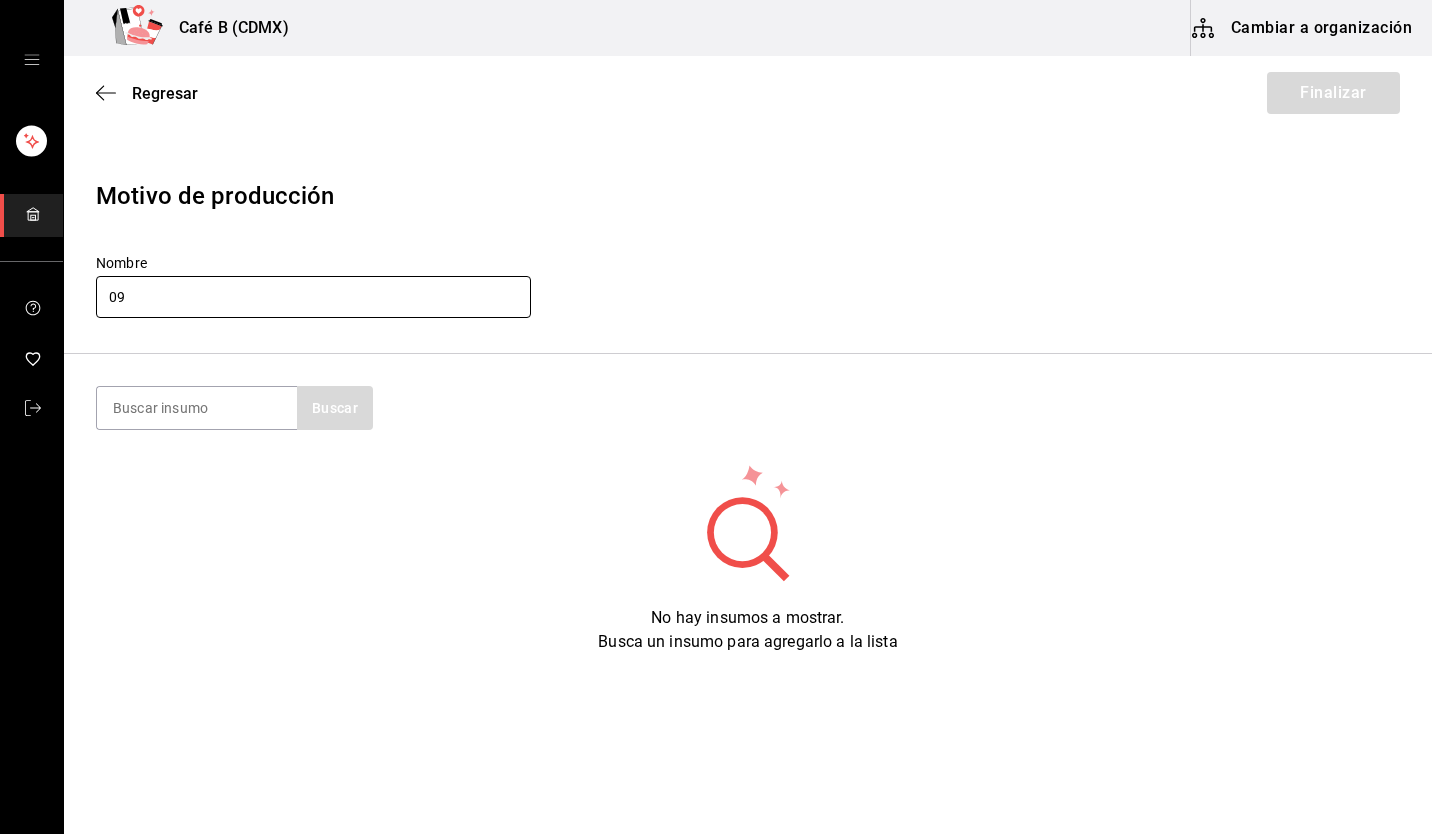 type on "[DATE]" 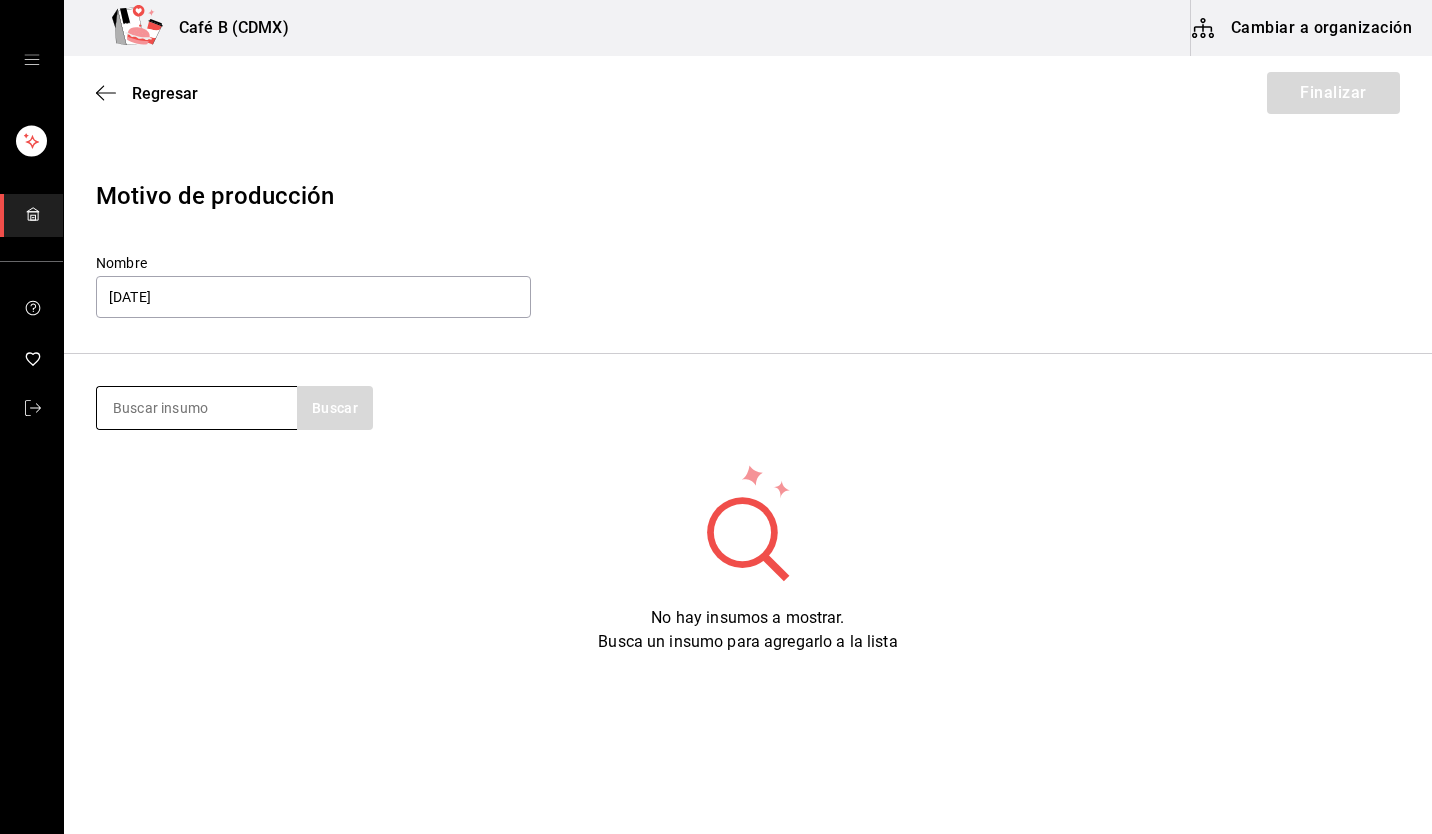 click at bounding box center [197, 408] 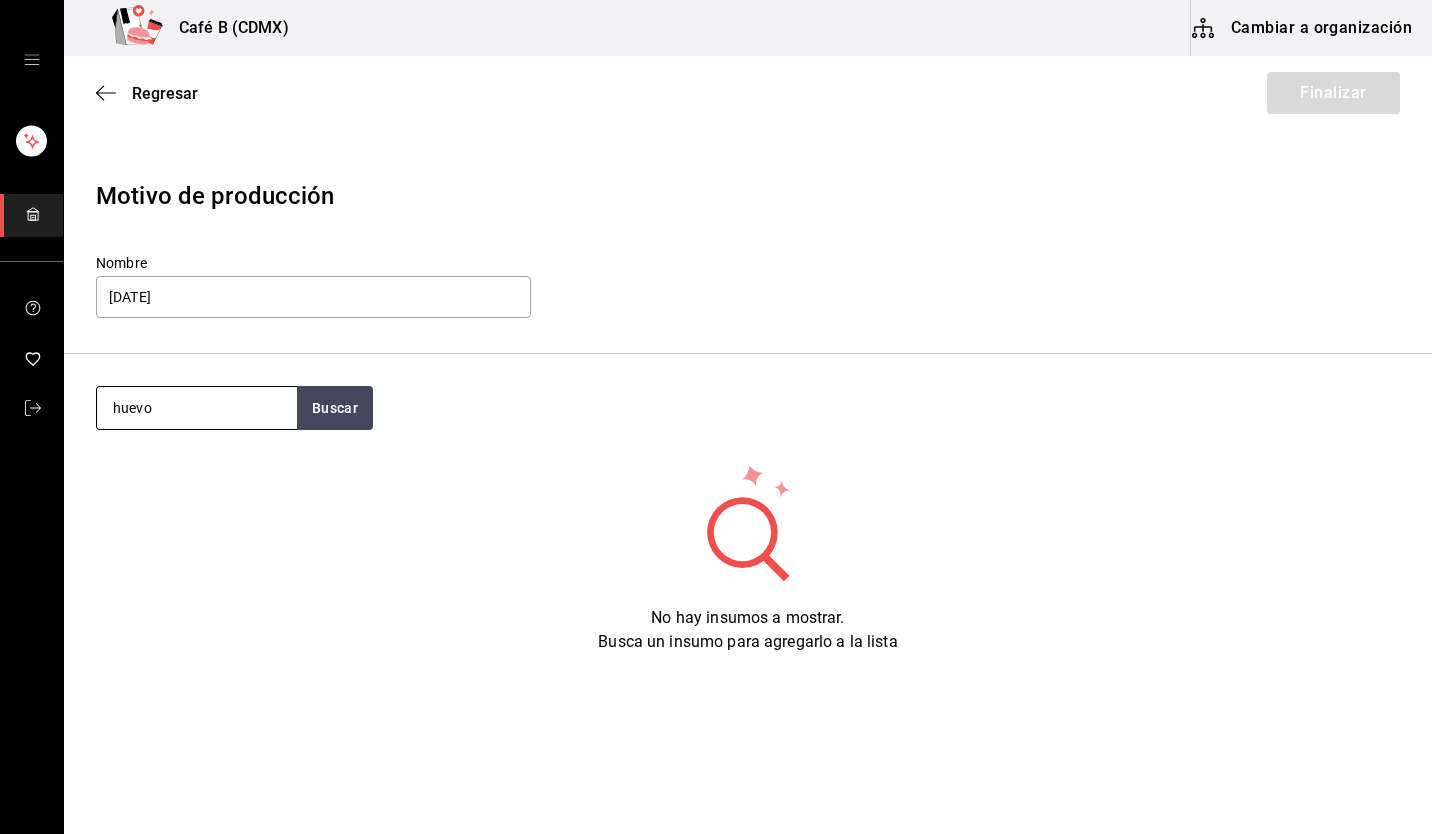 type on "huevo" 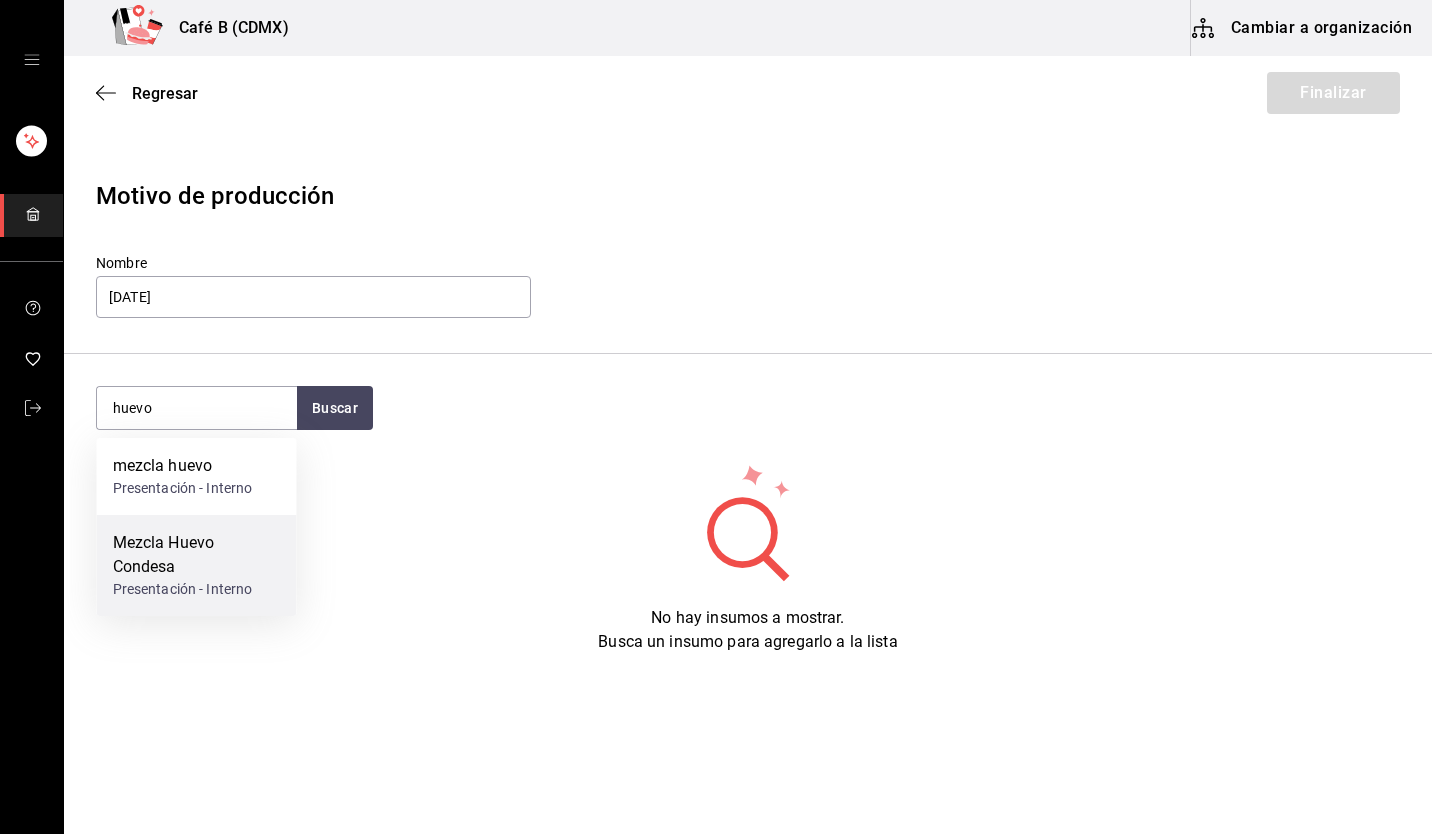 click on "Mezcla Huevo Condesa" at bounding box center (197, 555) 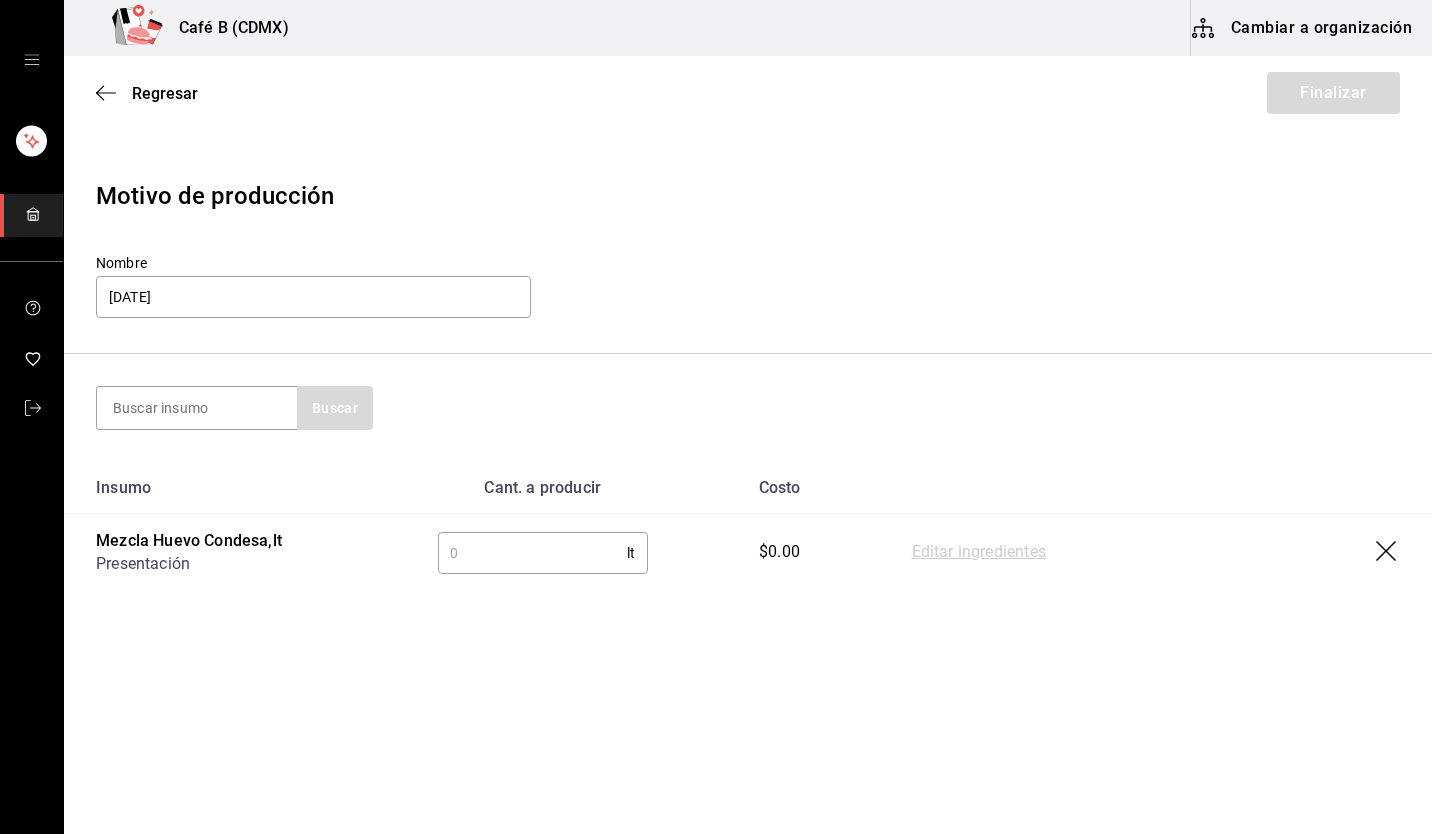 click at bounding box center [532, 553] 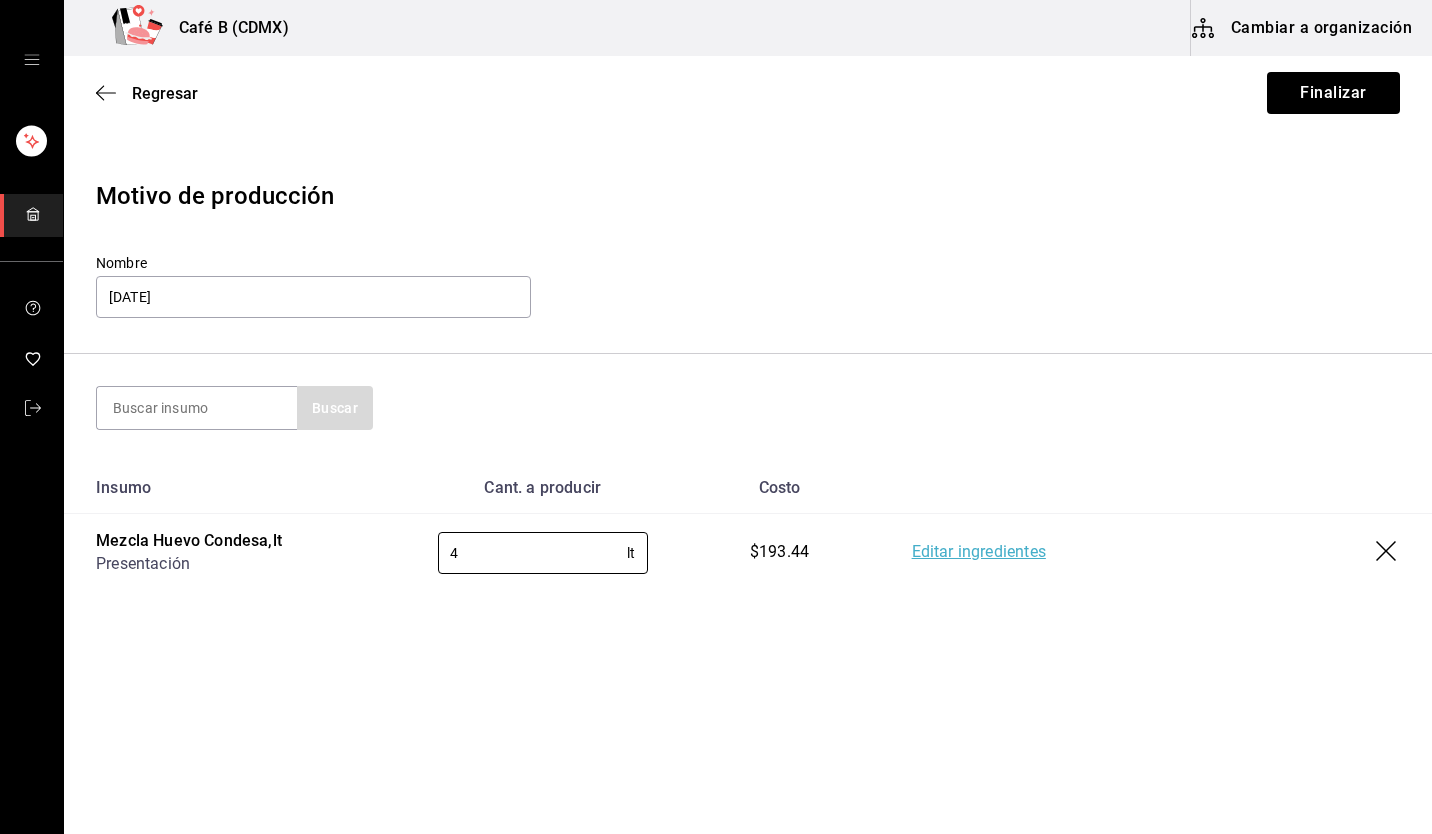 type on "4" 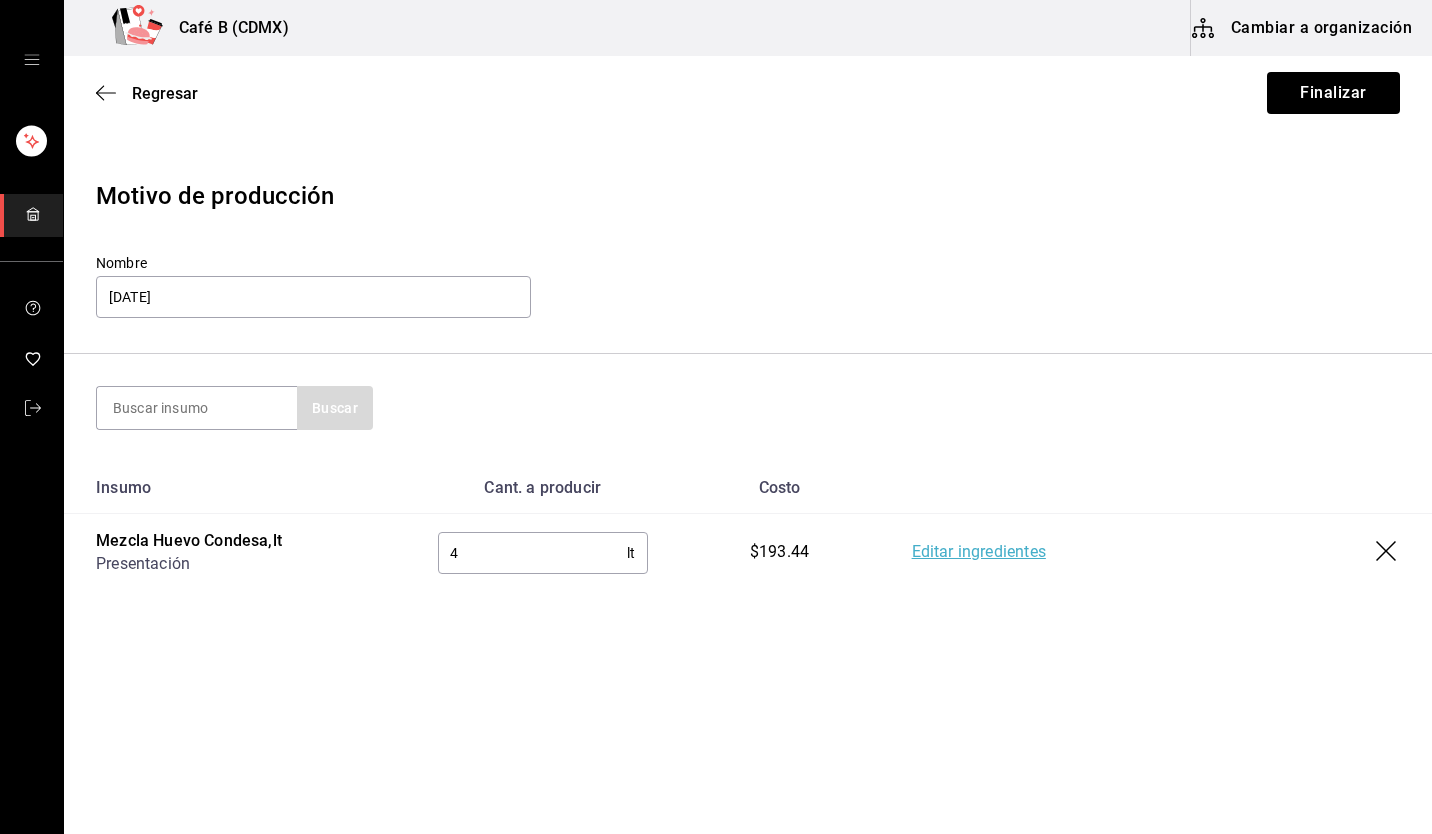 click on "Buscar" at bounding box center (748, 408) 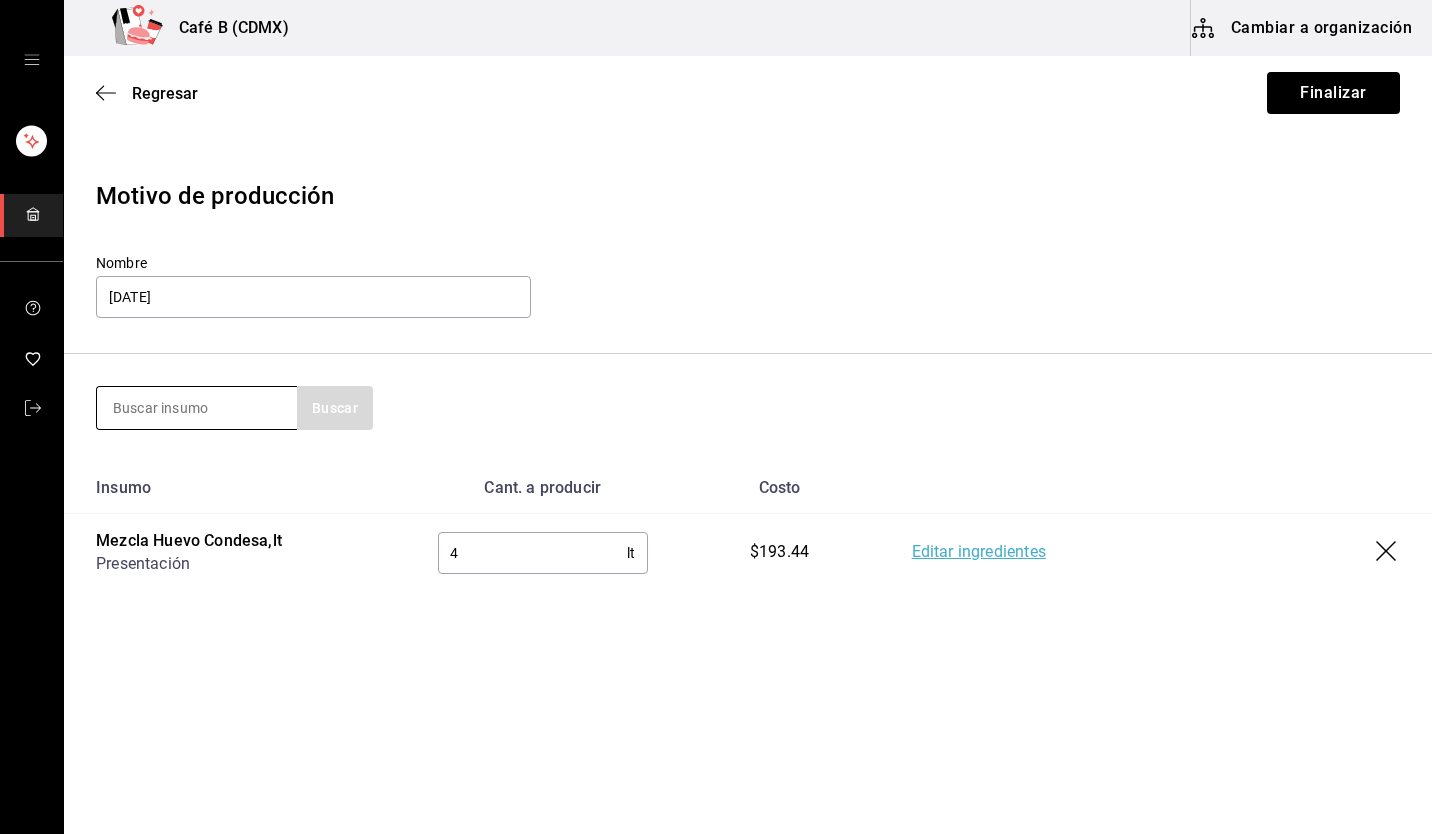 click at bounding box center [197, 408] 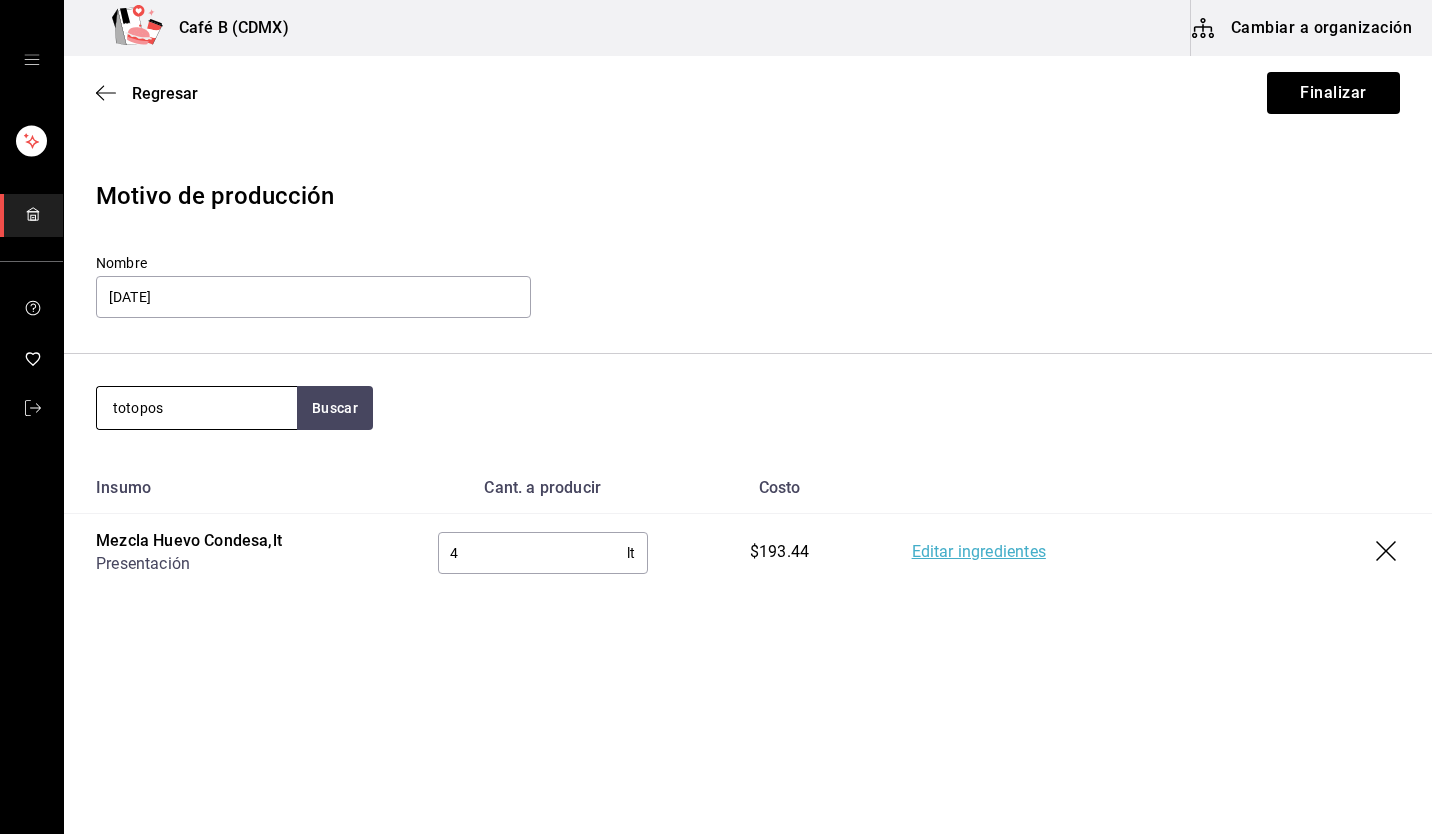 type on "totopos" 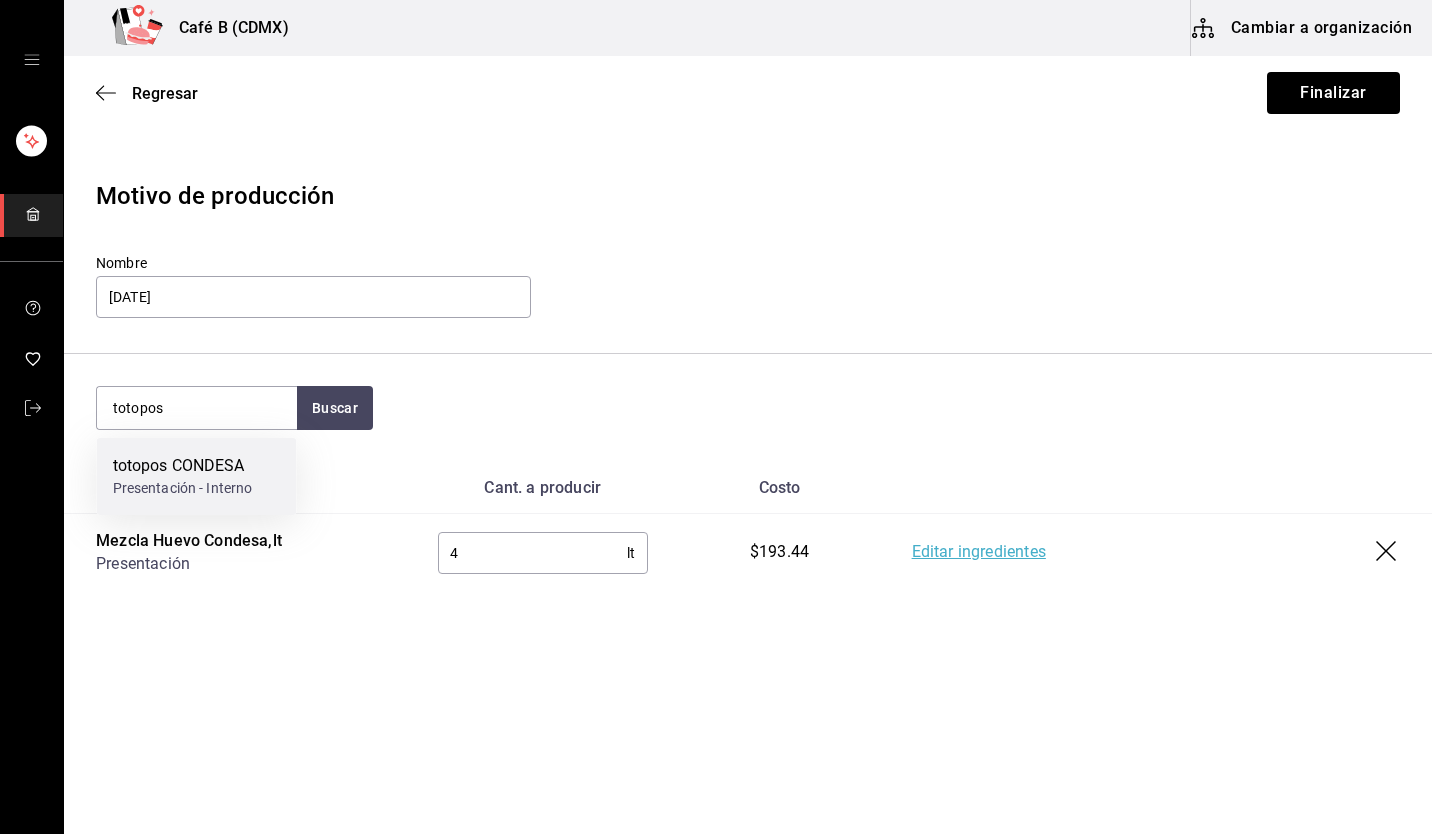 click on "totopos CONDESA" at bounding box center (183, 466) 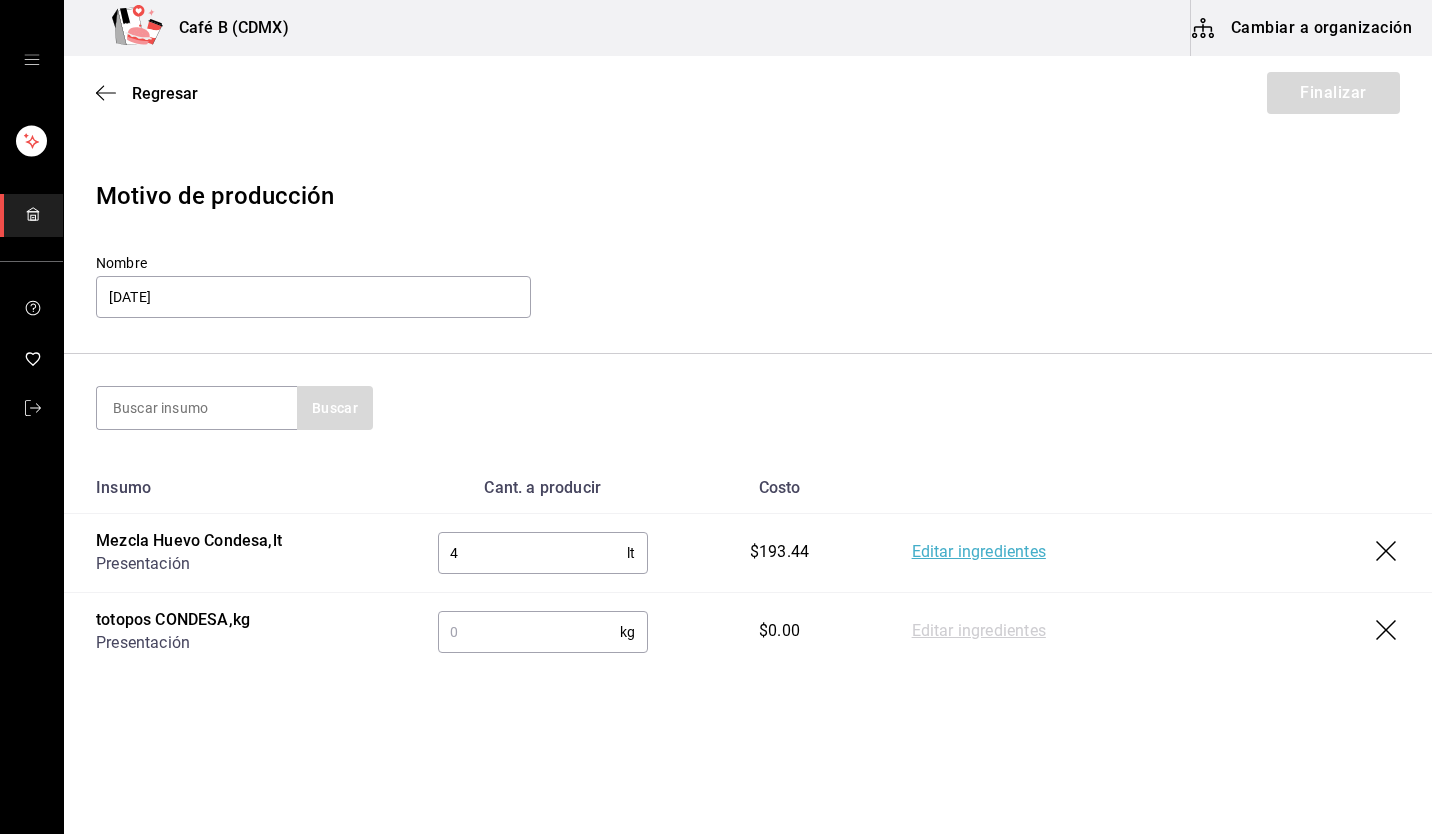 click at bounding box center (529, 632) 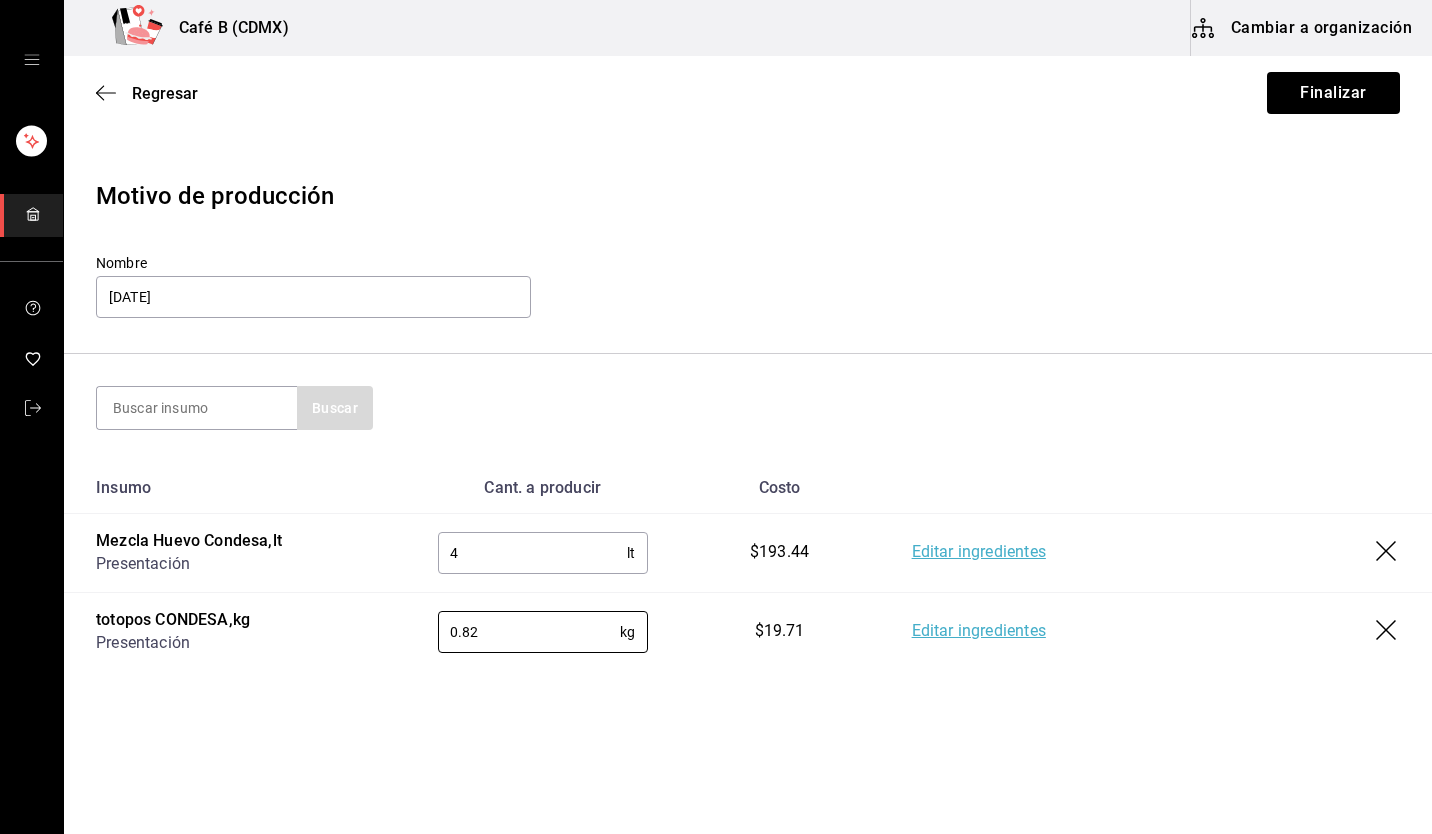 click on "Café B (CDMX) Cambiar a organización Regresar Finalizar Motivo de producción Nombre [DATE] Buscar Insumo Cant. a producir Costo Mezcla Huevo Condesa ,  lt Presentación 4 lt ​ $193.44 Editar ingredientes totopos CONDESA ,  kg Presentación 0.82 kg ​ $19.71 Editar ingredientes GANA 1 MES GRATIS EN TU SUSCRIPCIÓN AQUÍ ¿Recuerdas cómo empezó tu restaurante?
[DATE] puedes ayudar a un colega a tener el mismo cambio que tú viviste.
Recomienda Parrot directamente desde tu Portal Administrador.
Es fácil y rápido.
🎁 Por cada restaurante que se una, ganas 1 mes gratis. Visitar centro de ayuda [PHONE_NUMBER] [EMAIL_ADDRESS][DOMAIN_NAME] Visitar centro de ayuda [PHONE_NUMBER] [EMAIL_ADDRESS][DOMAIN_NAME]" at bounding box center (716, 360) 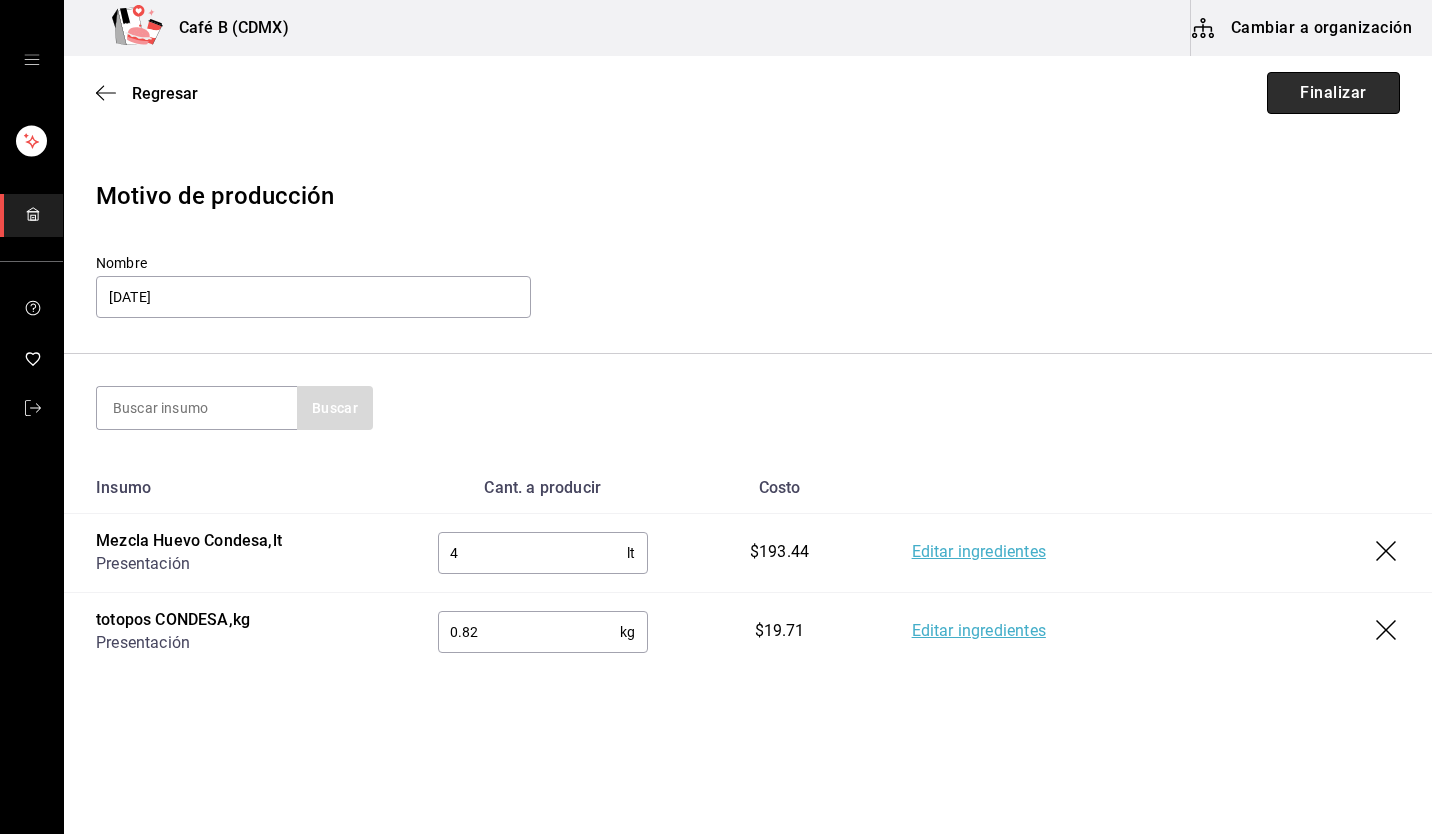 click on "Finalizar" at bounding box center [1333, 93] 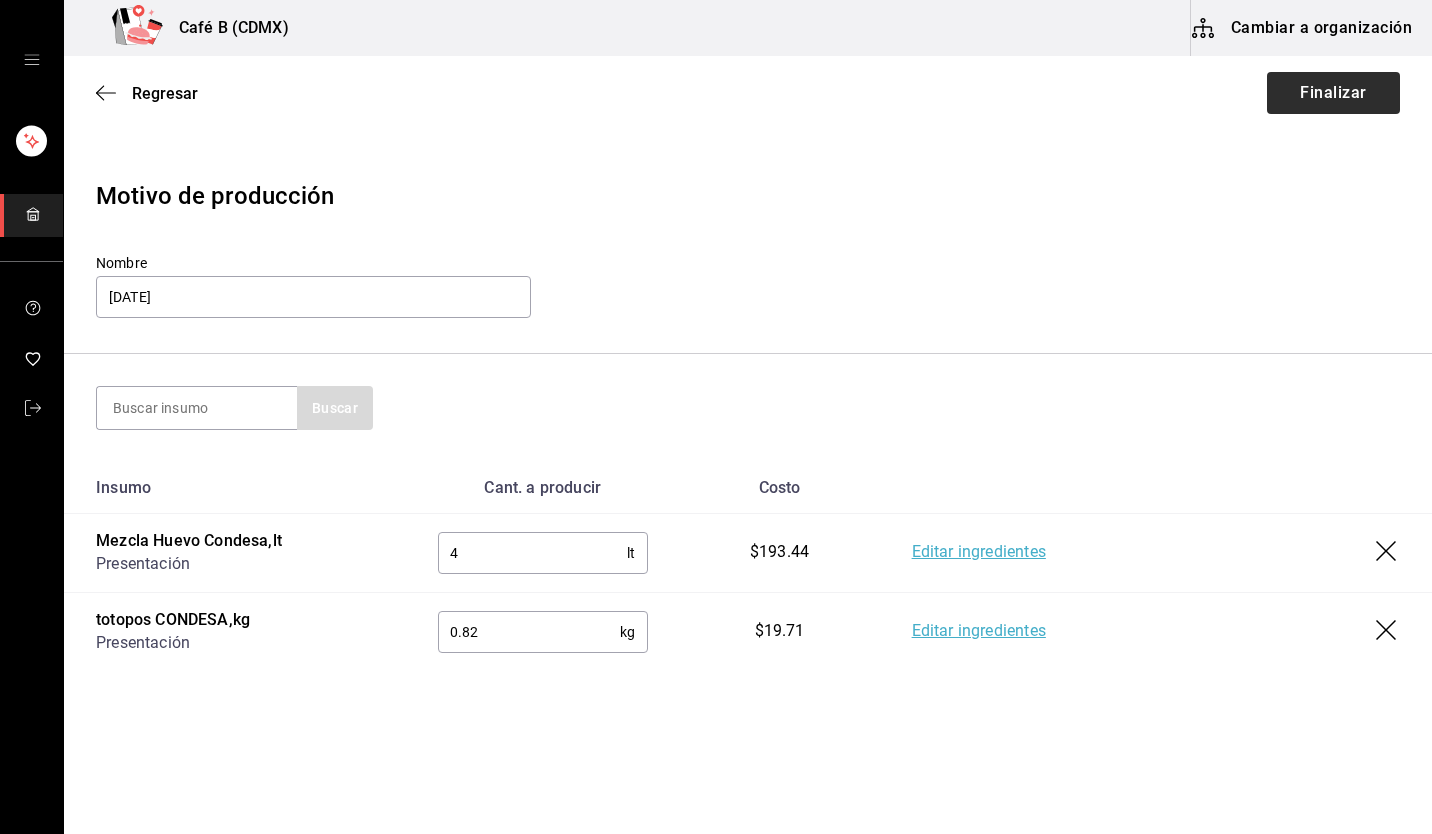 type on ".82" 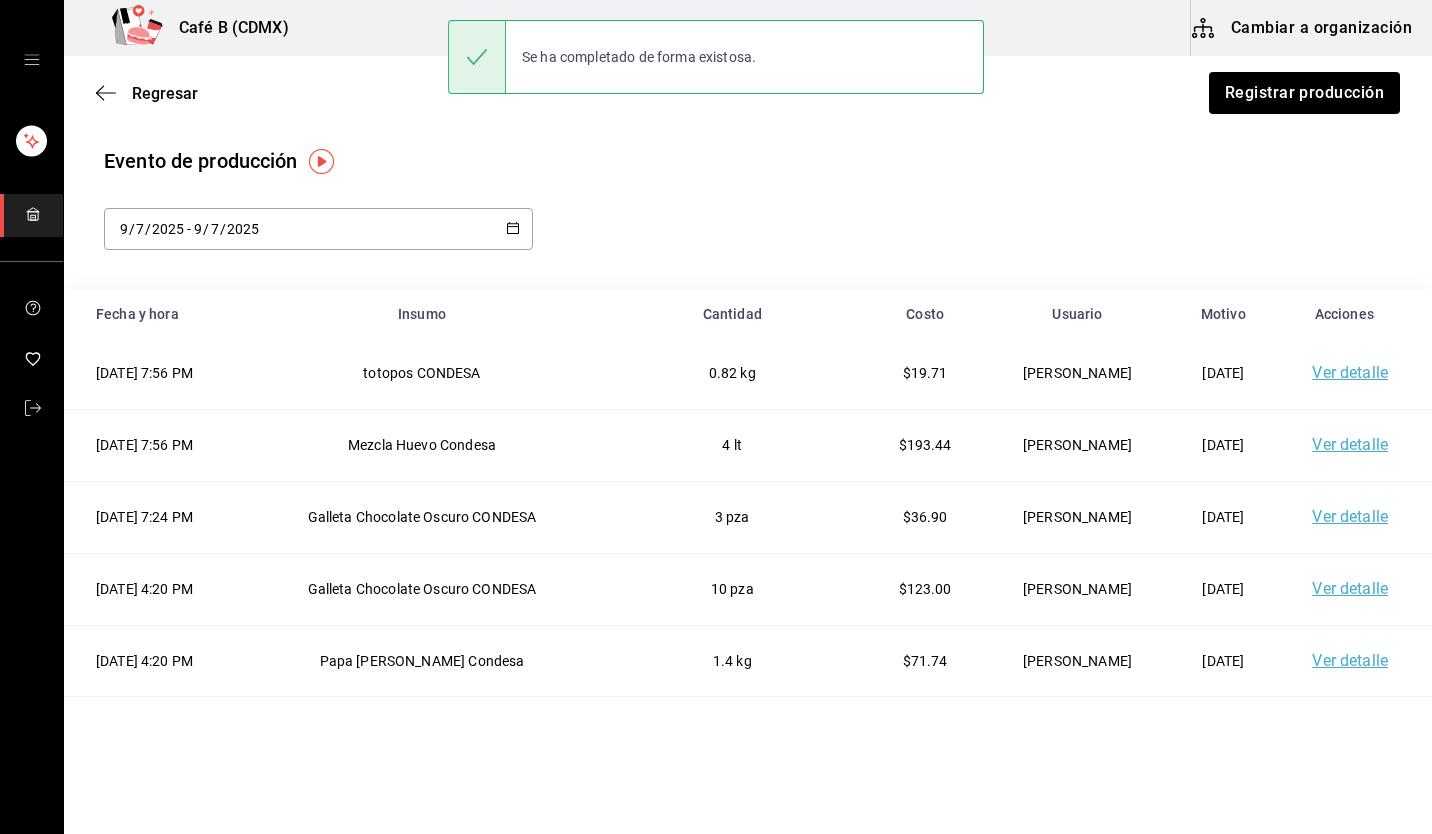 drag, startPoint x: 978, startPoint y: 241, endPoint x: 984, endPoint y: 231, distance: 11.661903 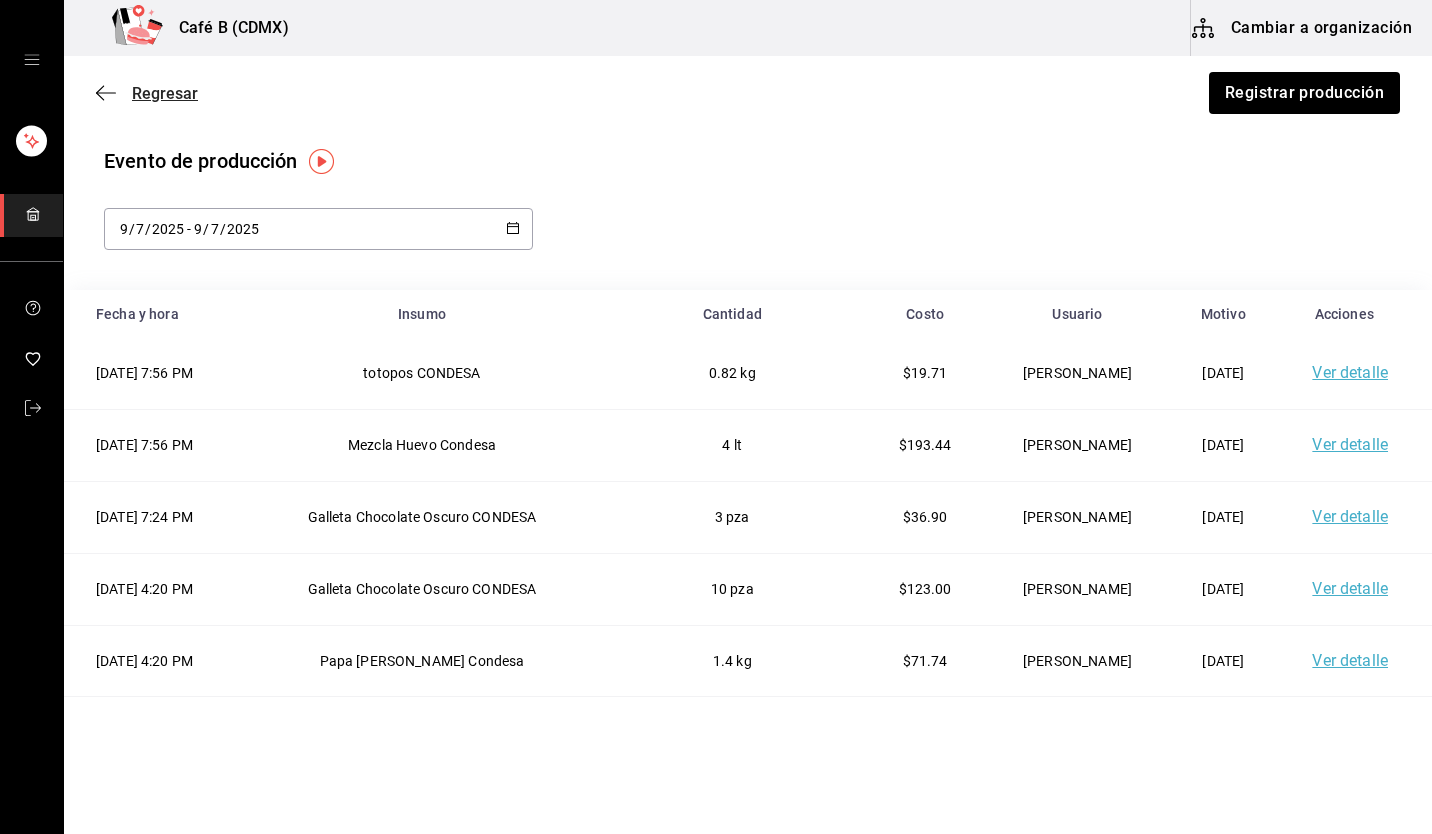 click on "Regresar" at bounding box center (165, 93) 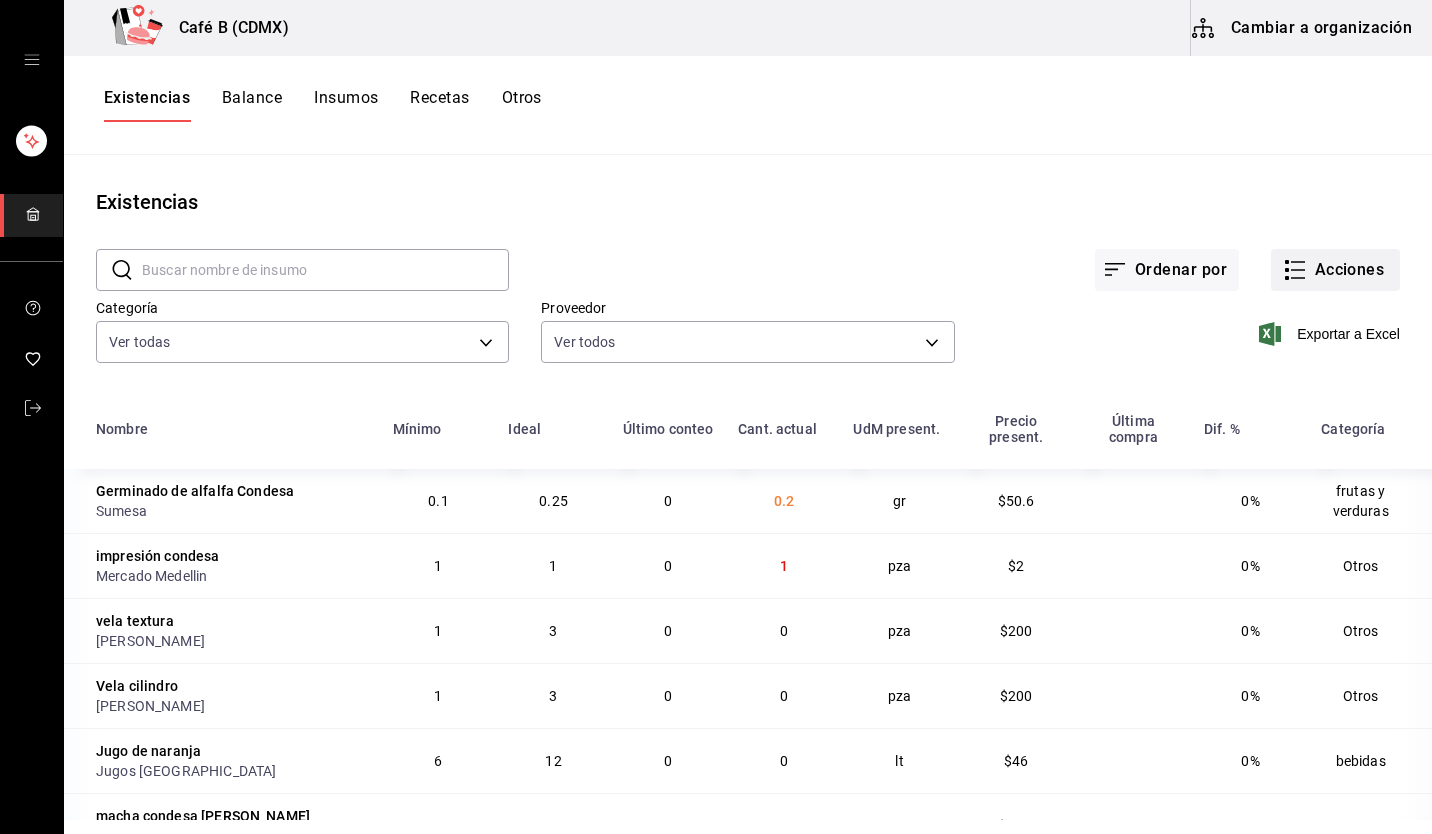 click on "Acciones" at bounding box center [1335, 270] 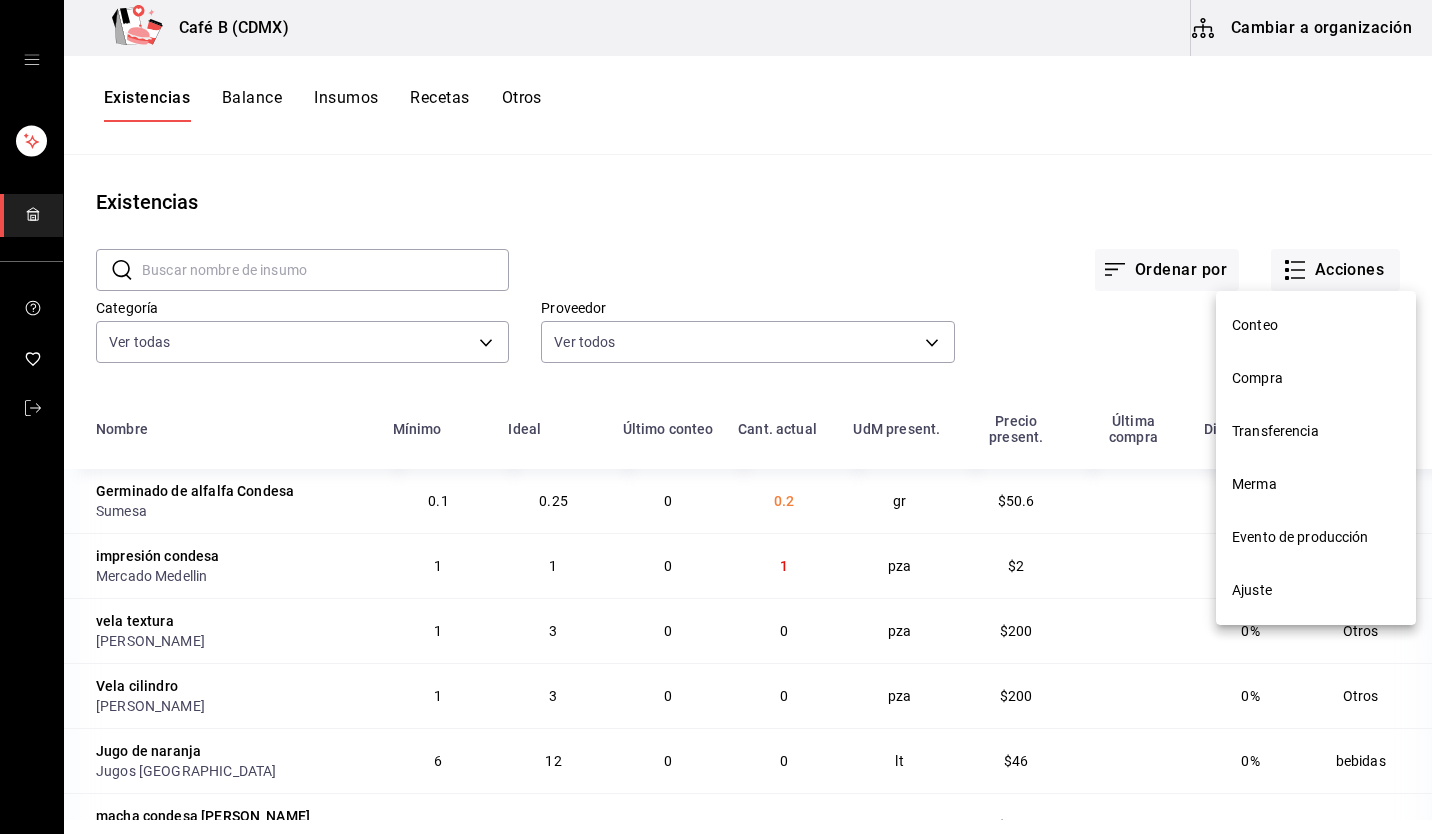 click on "Ajuste" at bounding box center (1316, 590) 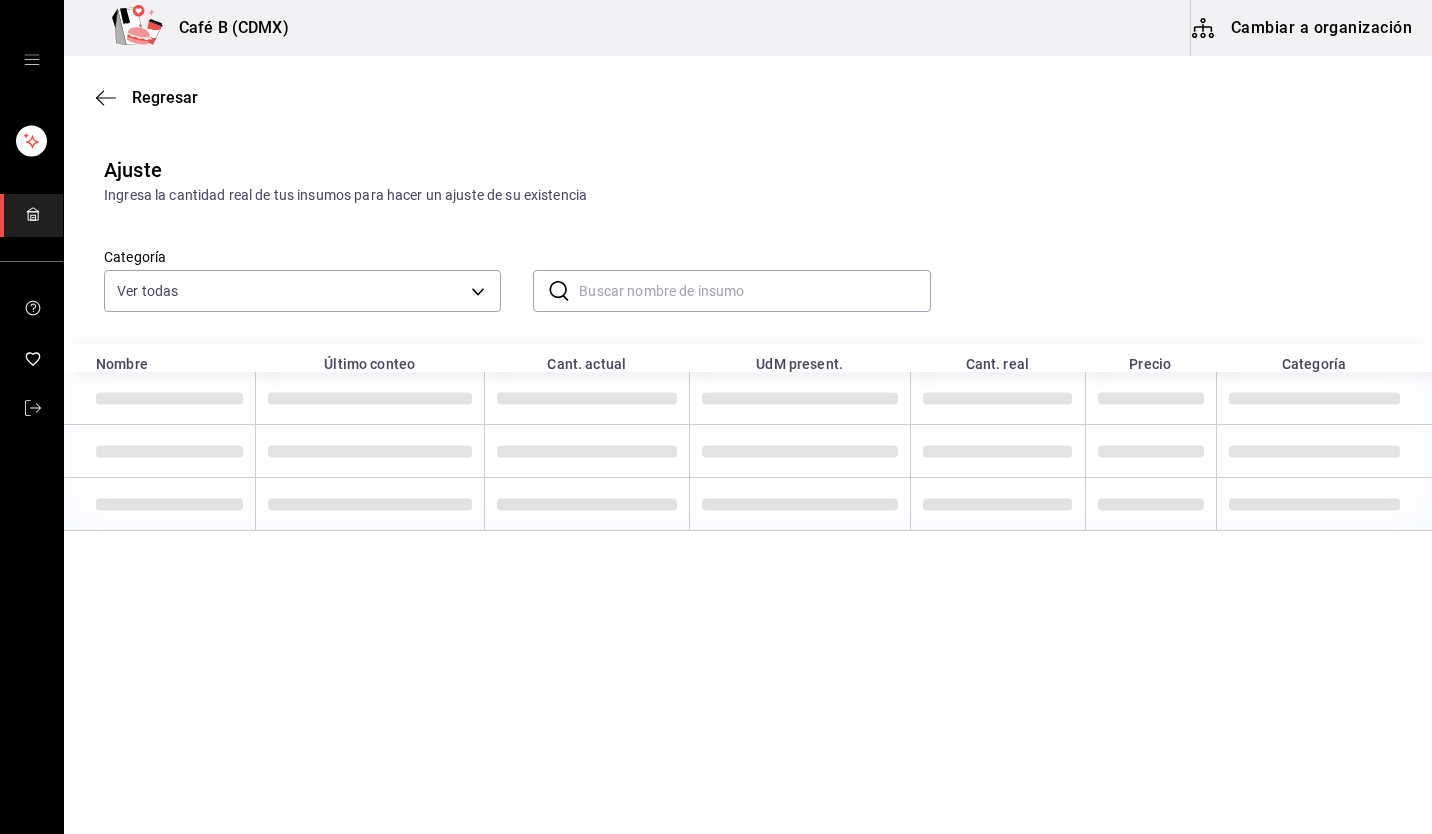 click at bounding box center (754, 291) 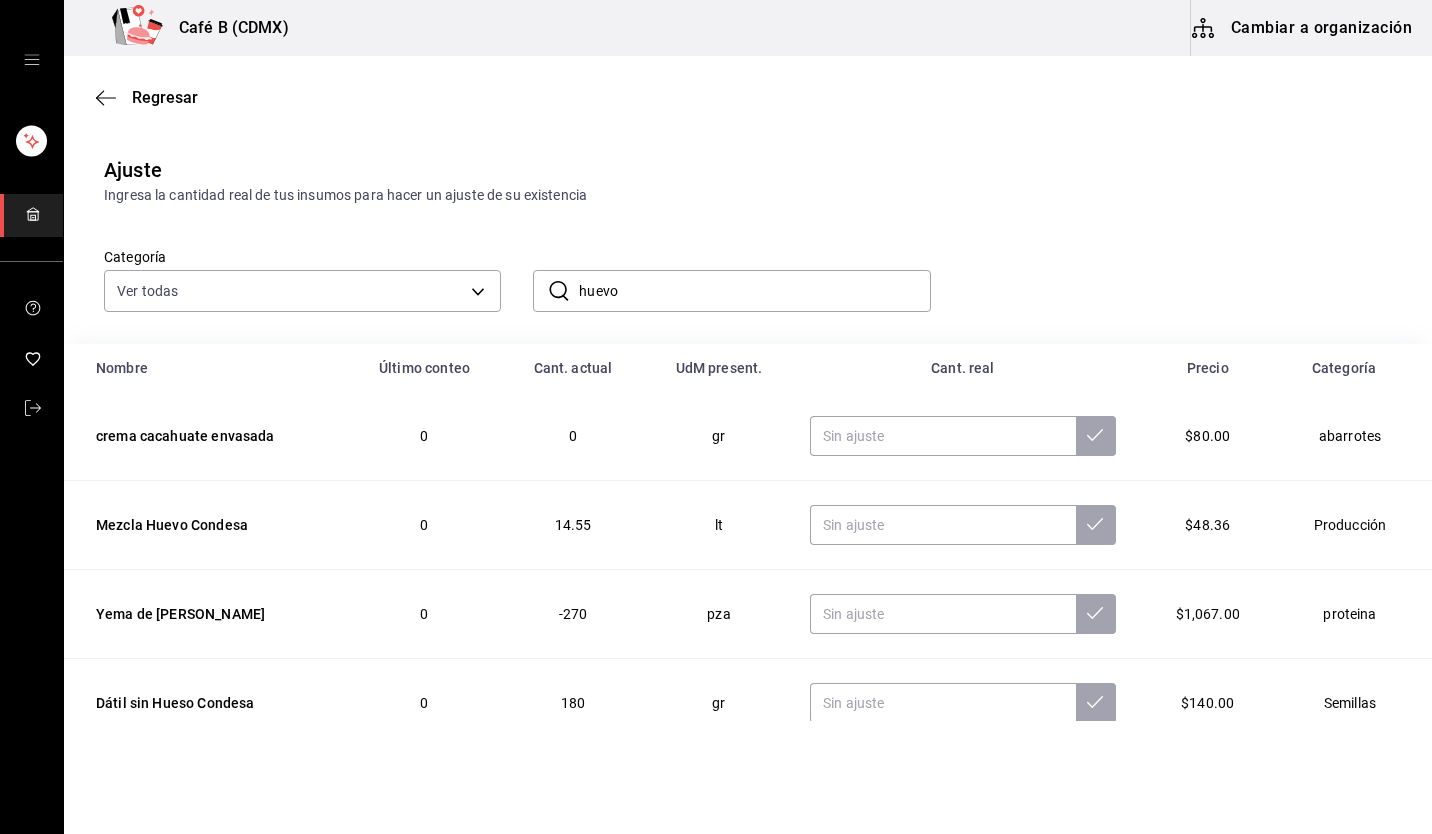 type on "huevo" 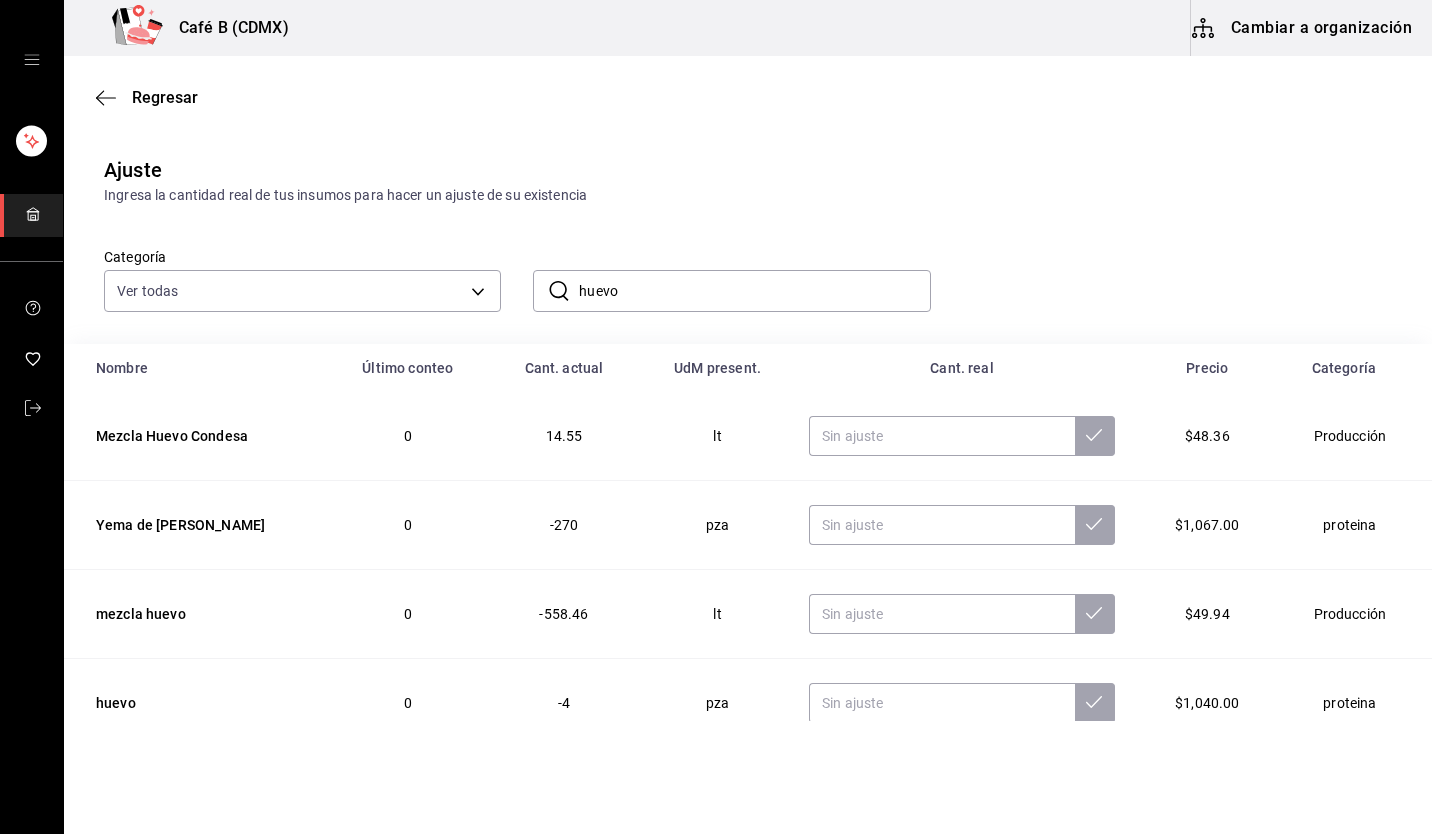 click on "0" at bounding box center (408, 525) 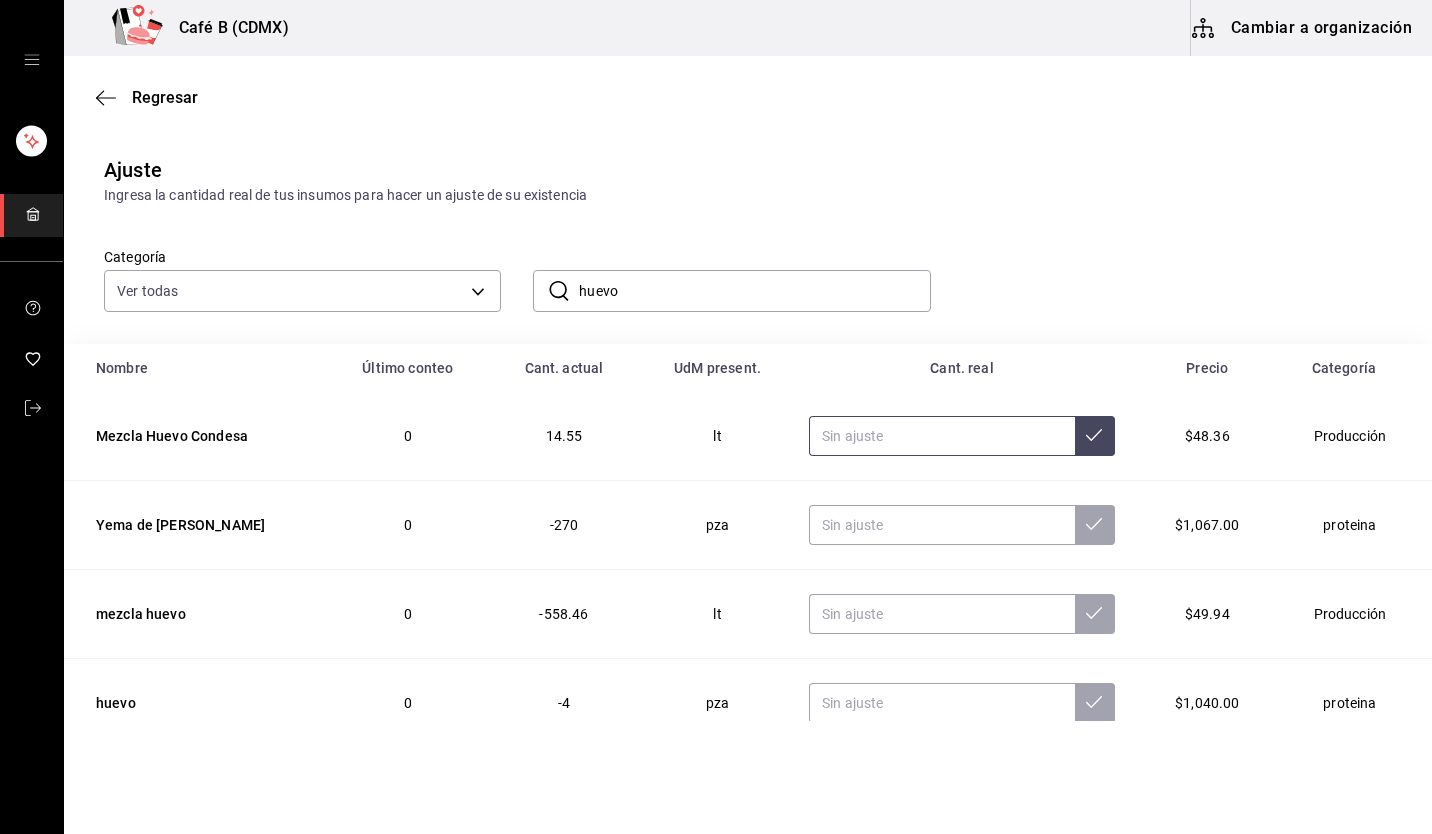click at bounding box center (942, 436) 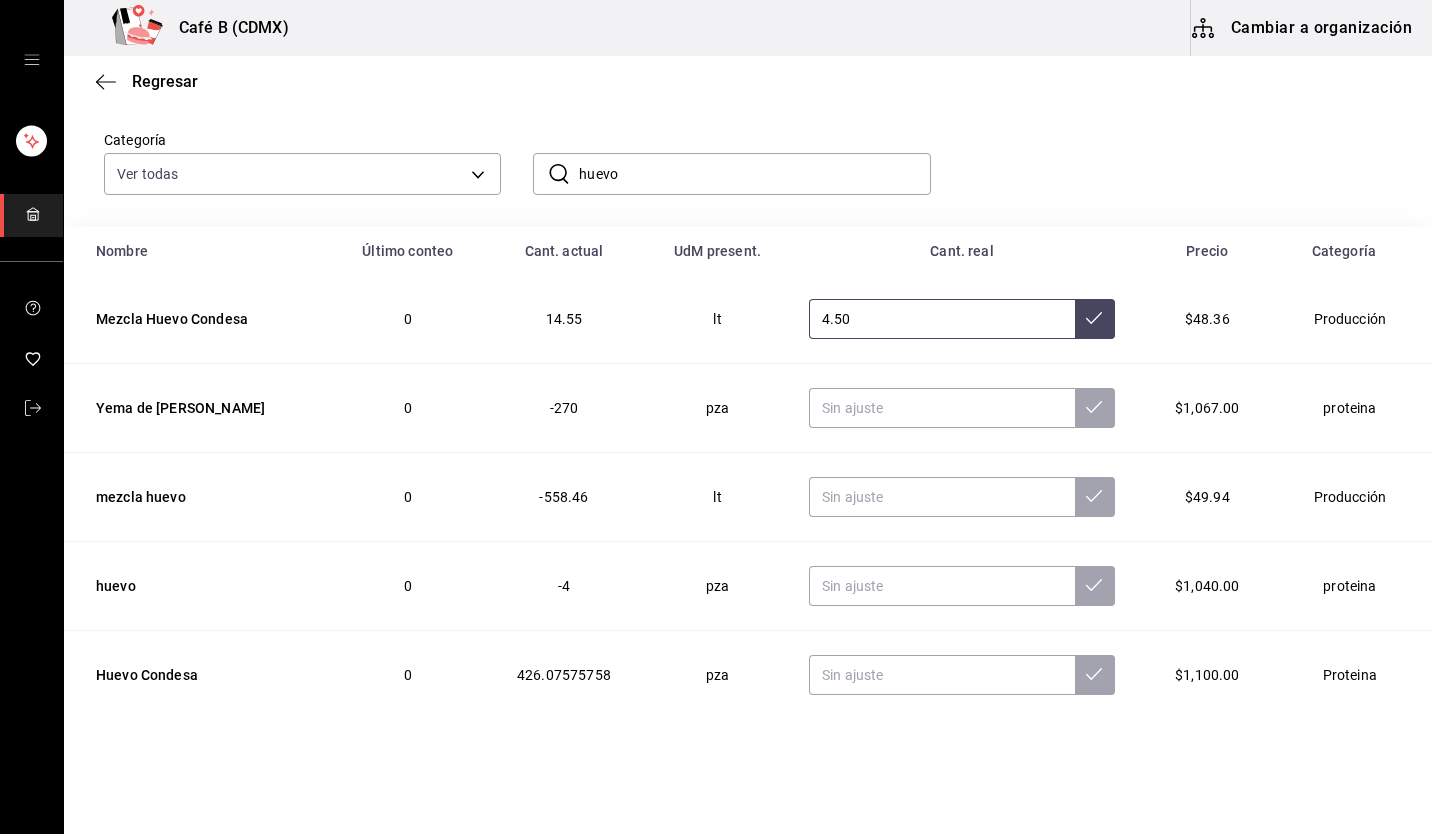 scroll, scrollTop: 124, scrollLeft: 0, axis: vertical 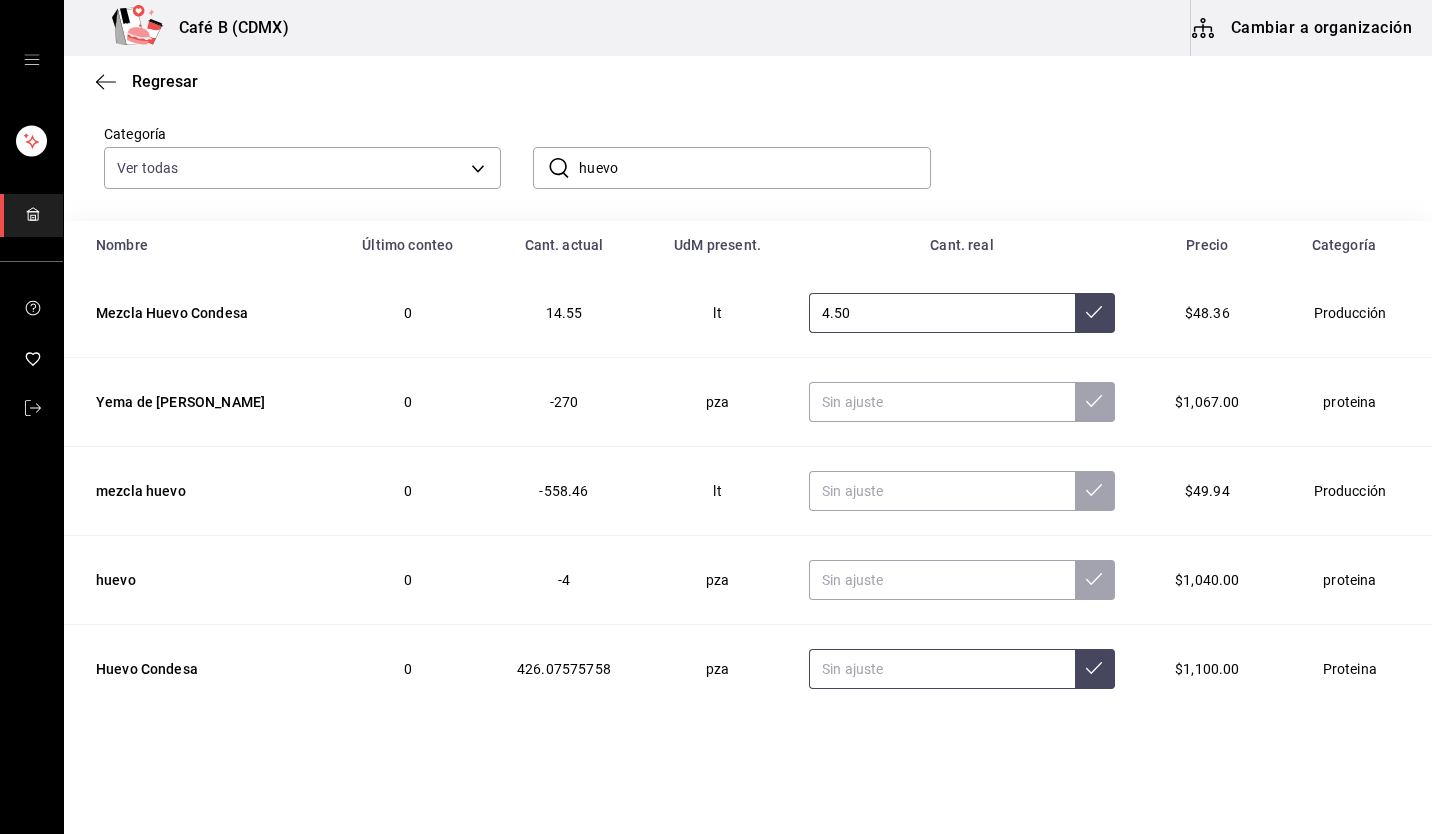 type on "4.50" 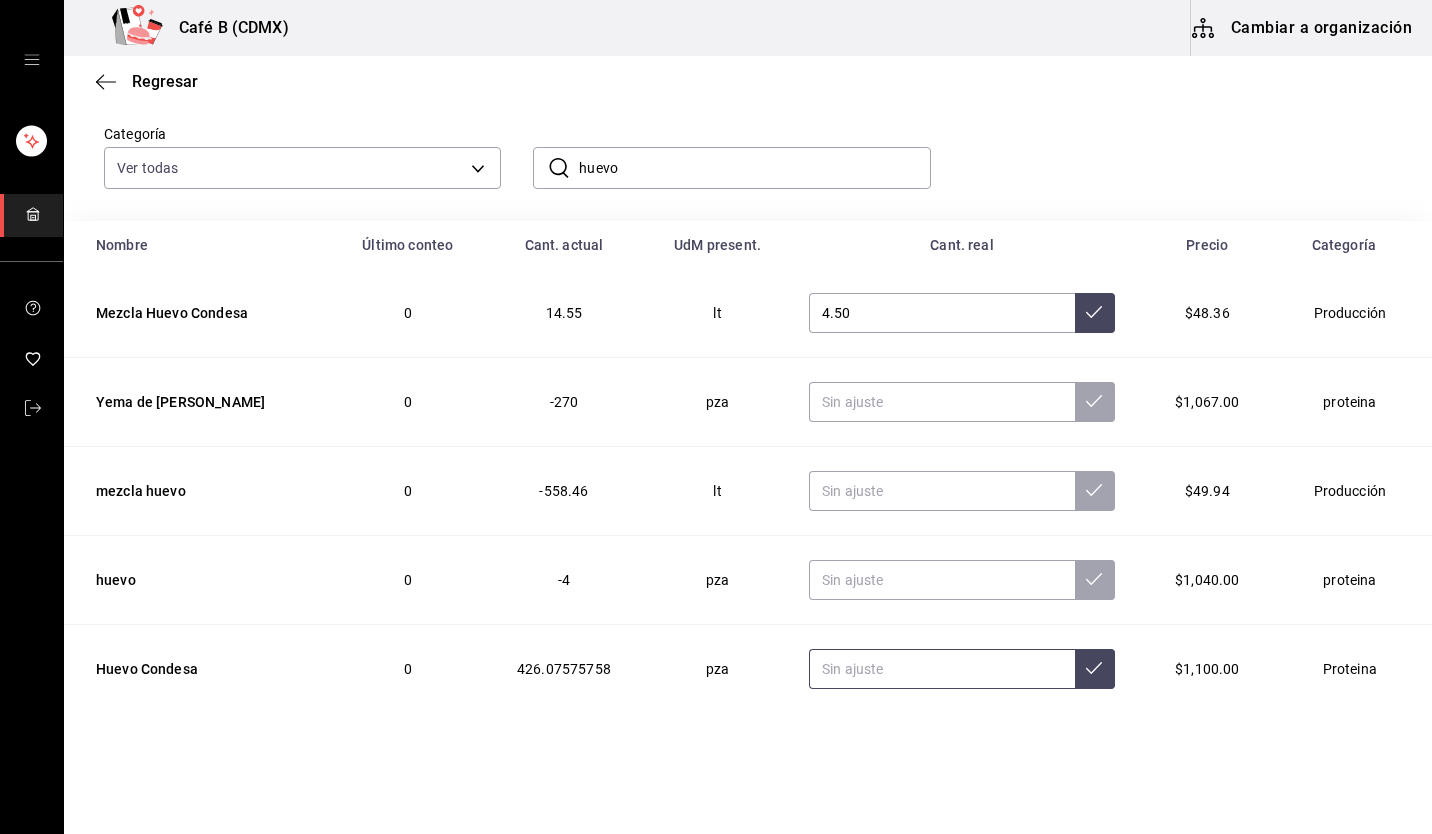 click at bounding box center [942, 669] 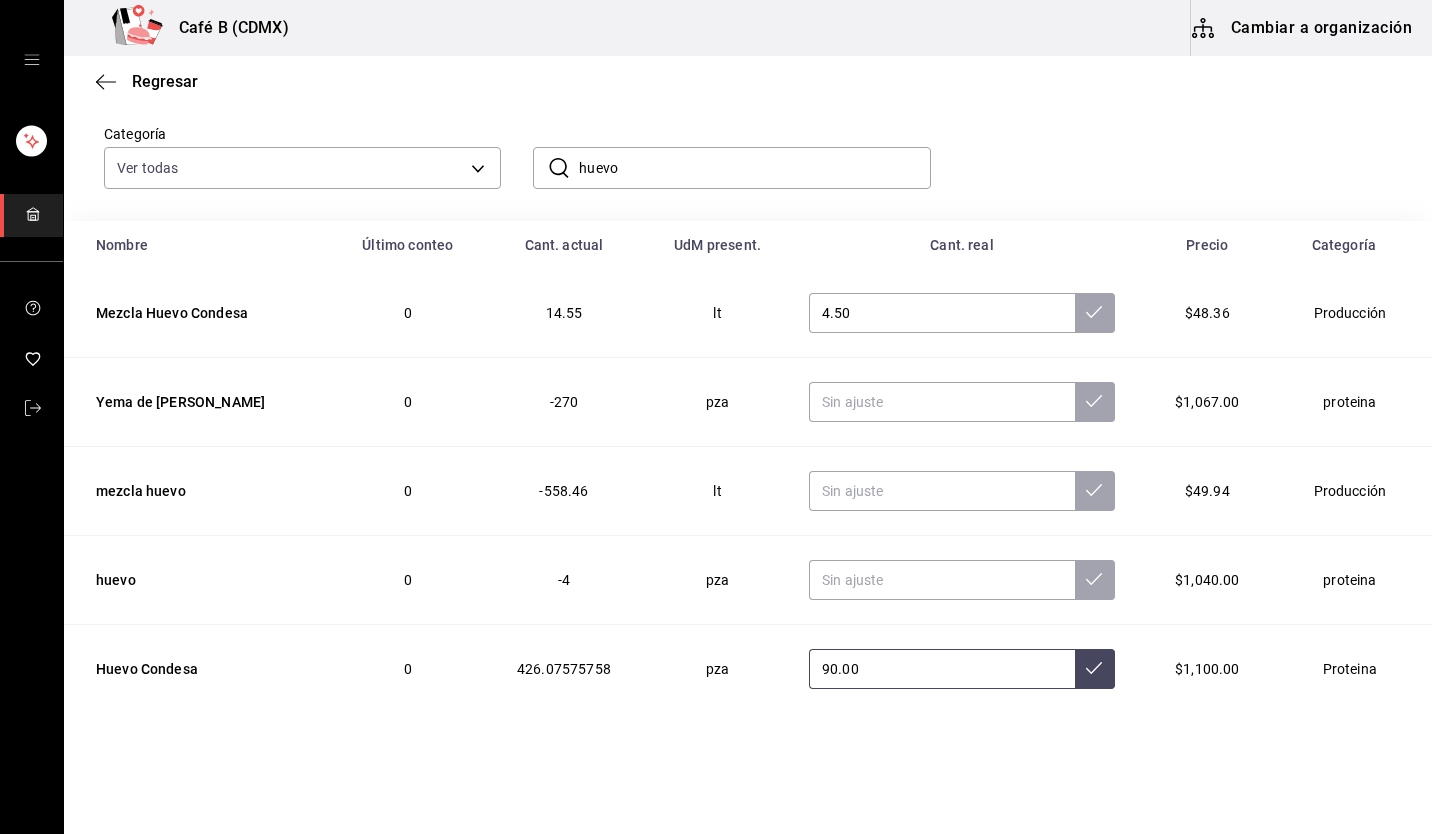 type on "90.00" 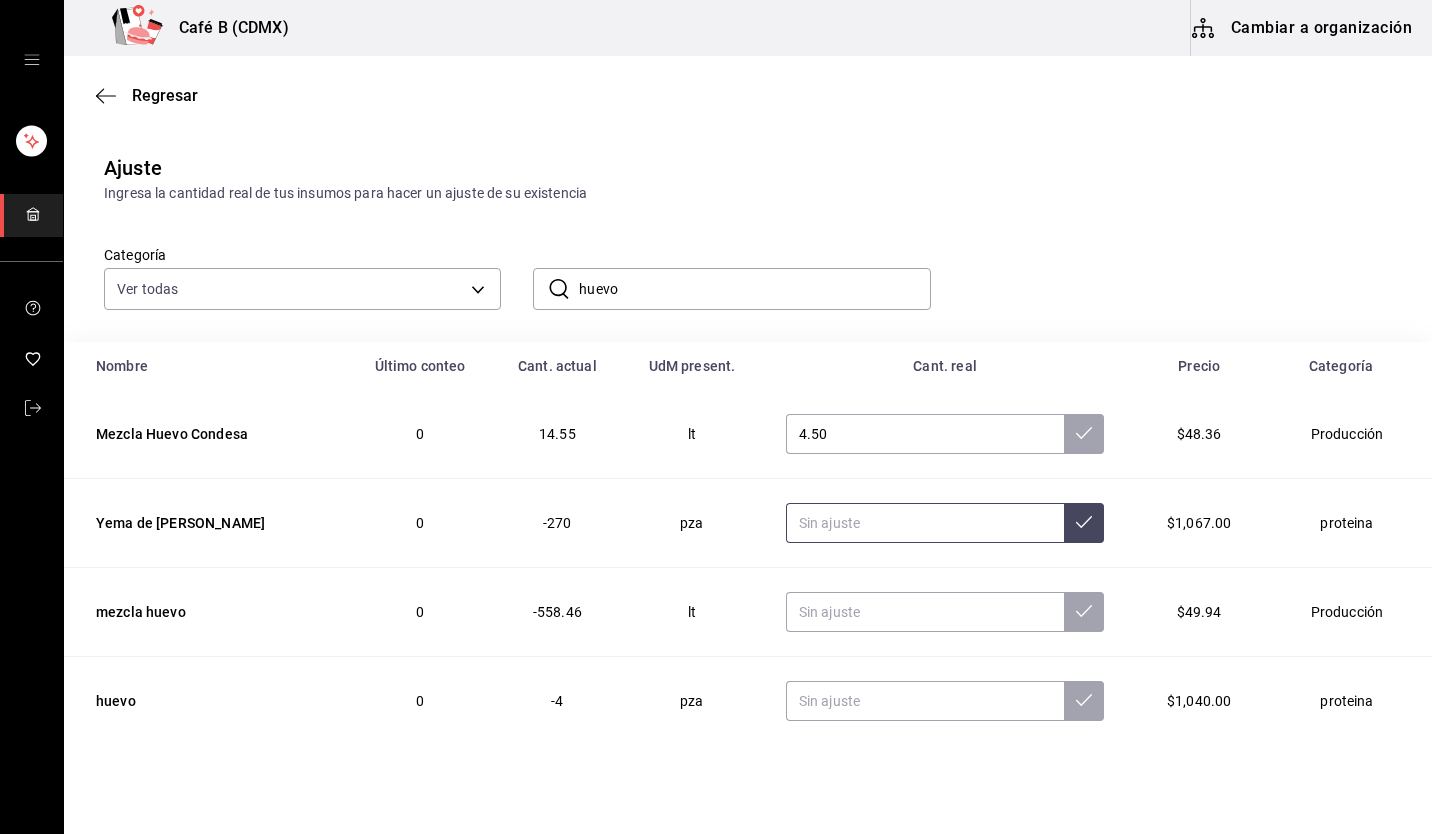 scroll, scrollTop: 0, scrollLeft: 0, axis: both 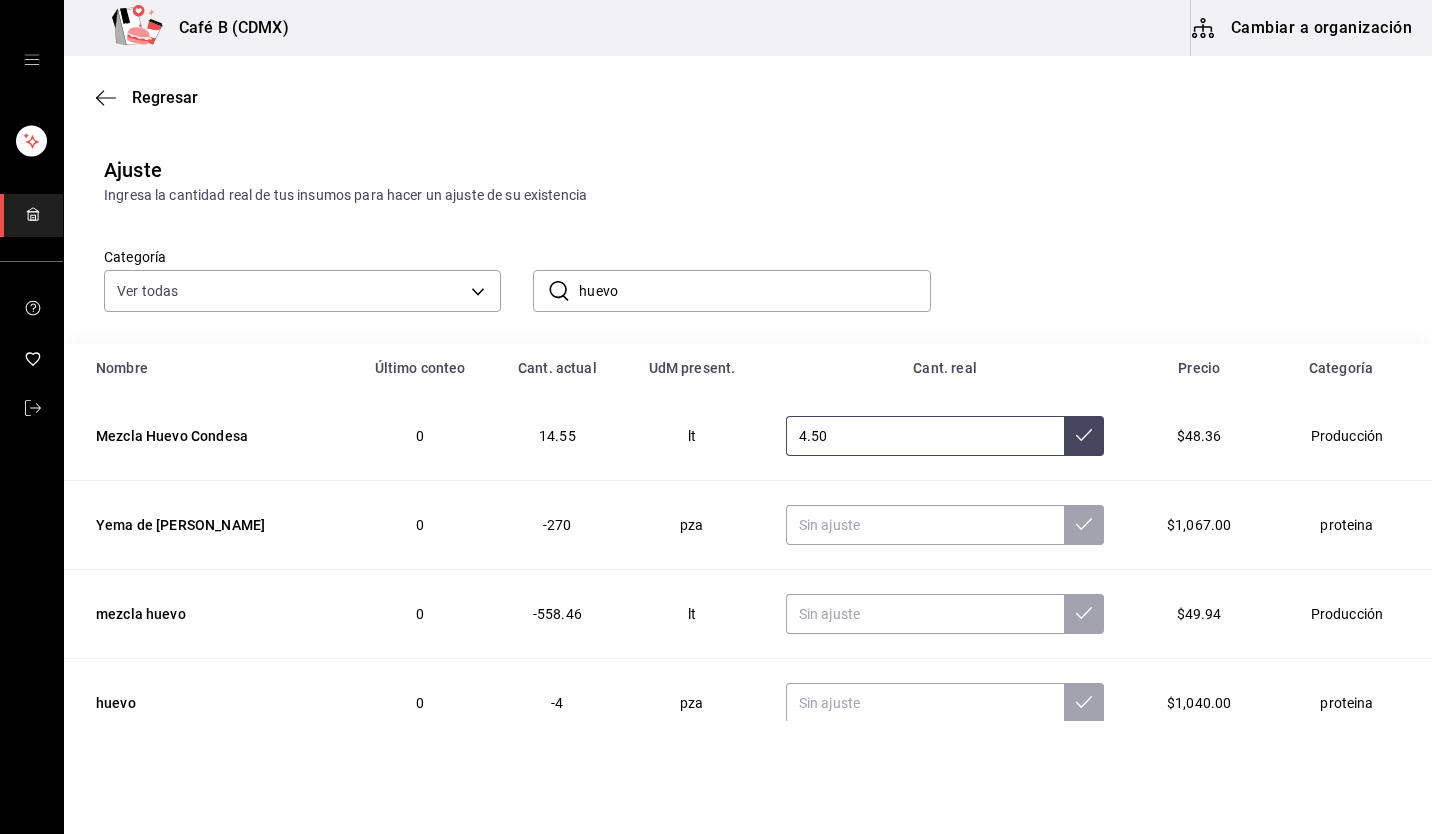 click 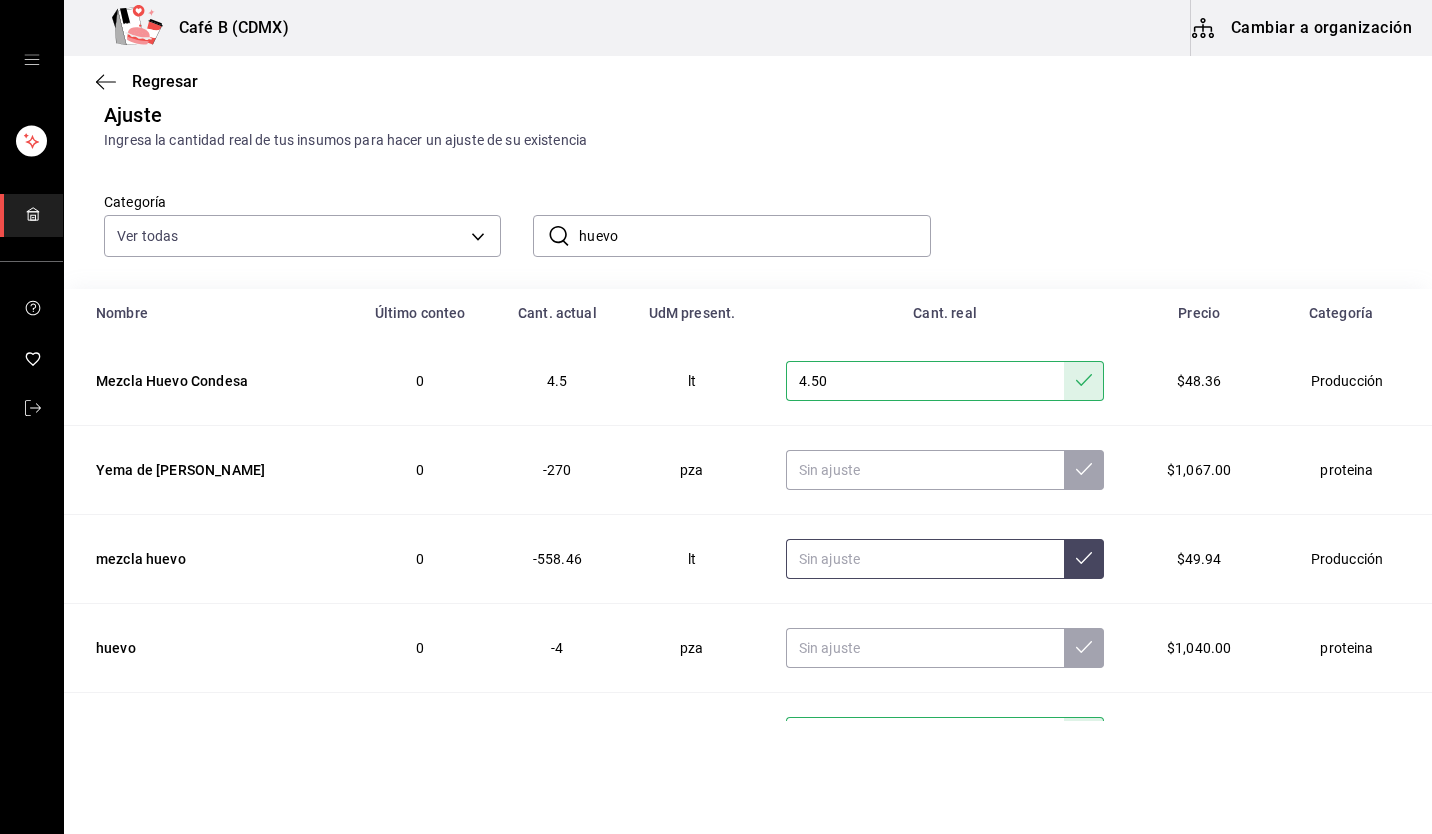 scroll, scrollTop: 124, scrollLeft: 0, axis: vertical 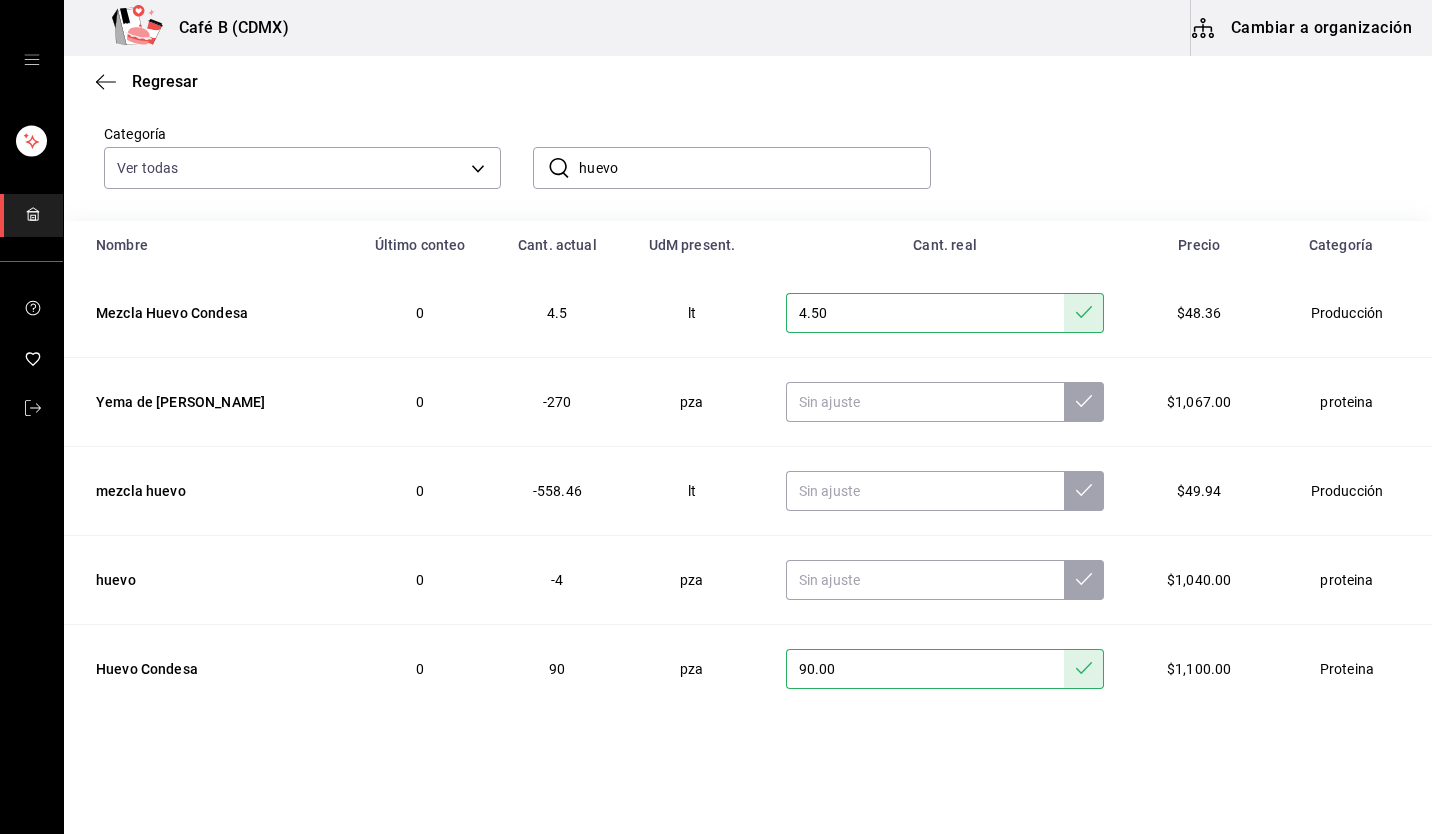 click on "Categoría Ver todas 41683bb3-4786-4b6c-8c51-402eaed8b53a,d0a35e13-a058-4ca1-b82a-96a8d20375f5,3b2ad09e-9db1-4eaa-9f2e-356ba93de4fd,706189f5-2898-4f9b-b01c-4f08d11bdef7,ac2a9a51-bb7a-478e-a6ab-201e5a40def0,1583e474-f18f-48d6-aad9-a13dc32bd809,0614fcb8-a587-44b5-835d-4ea5c1eabbf6,aa01a90d-f5fe-4e34-9d3b-f0066bb1ed41,bd540bc9-16a4-4601-a33b-1226719b4ea4,3f0270a9-ef0c-4a59-8a82-8e760cc61ea0,3a102585-6d22-4198-8e8a-004603517496,e74e7a67-0b9d-4c0d-a2df-edd0e64e307d,10e67740-a2b5-477d-abbe-1250759c22c2,7132a2c2-0318-4ce0-a9d5-b85cb6400514,9e7f3f12-ee83-4f01-87a9-2a70f13675b4,60bd3559-fc82-4111-9467-46ceb155d821,9b76c88a-0de1-49d7-b762-9fce80ef518d,ca9eb0c6-2e09-404b-b618-741fdf743b6a,6f01fb47-3204-4278-8e79-96c19600e4b9,22930f4b-6f41-453b-823b-8fdcc5af7e72,b6f43b34-fb06-4f98-825f-2e07bd0f07e8,e78f9114-08c2-477b-8806-3ea61963ef24,0dd79fcf-e529-4cc3-a644-4c3b0d56ee90,8ba34f16-04d0-4a13-a8ba-4e2211021db7,56247c58-d72f-41d6-83f1-98c778bff2a2,42c100d1-856f-437b-a438-e536c0a75da5,dac239f6-b247-4841-ad89-f86ef78a8386 ​" at bounding box center (748, 152) 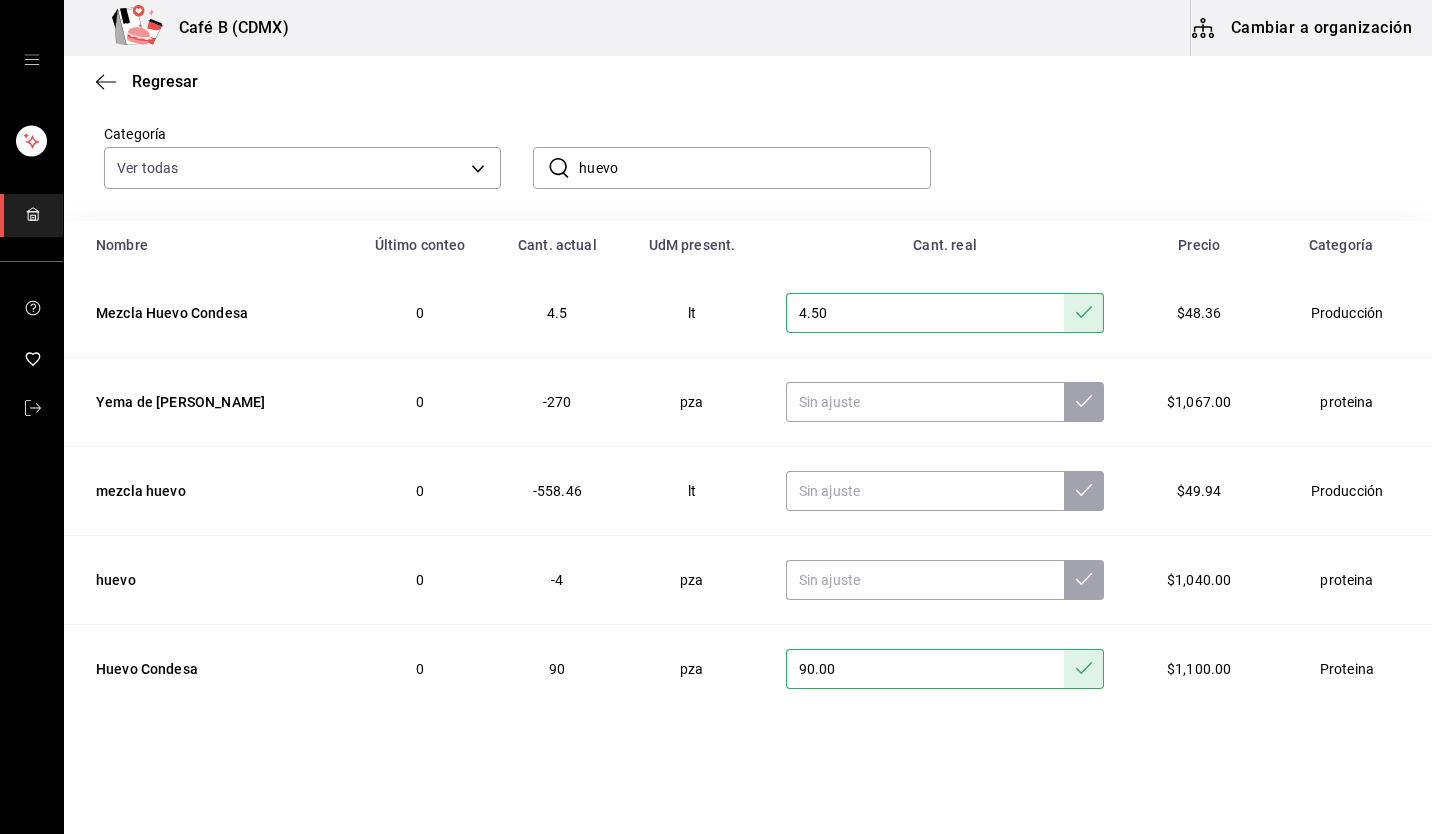 click on "Categoría Ver todas 41683bb3-4786-4b6c-8c51-402eaed8b53a,d0a35e13-a058-4ca1-b82a-96a8d20375f5,3b2ad09e-9db1-4eaa-9f2e-356ba93de4fd,706189f5-2898-4f9b-b01c-4f08d11bdef7,ac2a9a51-bb7a-478e-a6ab-201e5a40def0,1583e474-f18f-48d6-aad9-a13dc32bd809,0614fcb8-a587-44b5-835d-4ea5c1eabbf6,aa01a90d-f5fe-4e34-9d3b-f0066bb1ed41,bd540bc9-16a4-4601-a33b-1226719b4ea4,3f0270a9-ef0c-4a59-8a82-8e760cc61ea0,3a102585-6d22-4198-8e8a-004603517496,e74e7a67-0b9d-4c0d-a2df-edd0e64e307d,10e67740-a2b5-477d-abbe-1250759c22c2,7132a2c2-0318-4ce0-a9d5-b85cb6400514,9e7f3f12-ee83-4f01-87a9-2a70f13675b4,60bd3559-fc82-4111-9467-46ceb155d821,9b76c88a-0de1-49d7-b762-9fce80ef518d,ca9eb0c6-2e09-404b-b618-741fdf743b6a,6f01fb47-3204-4278-8e79-96c19600e4b9,22930f4b-6f41-453b-823b-8fdcc5af7e72,b6f43b34-fb06-4f98-825f-2e07bd0f07e8,e78f9114-08c2-477b-8806-3ea61963ef24,0dd79fcf-e529-4cc3-a644-4c3b0d56ee90,8ba34f16-04d0-4a13-a8ba-4e2211021db7,56247c58-d72f-41d6-83f1-98c778bff2a2,42c100d1-856f-437b-a438-e536c0a75da5,dac239f6-b247-4841-ad89-f86ef78a8386 ​" at bounding box center [748, 152] 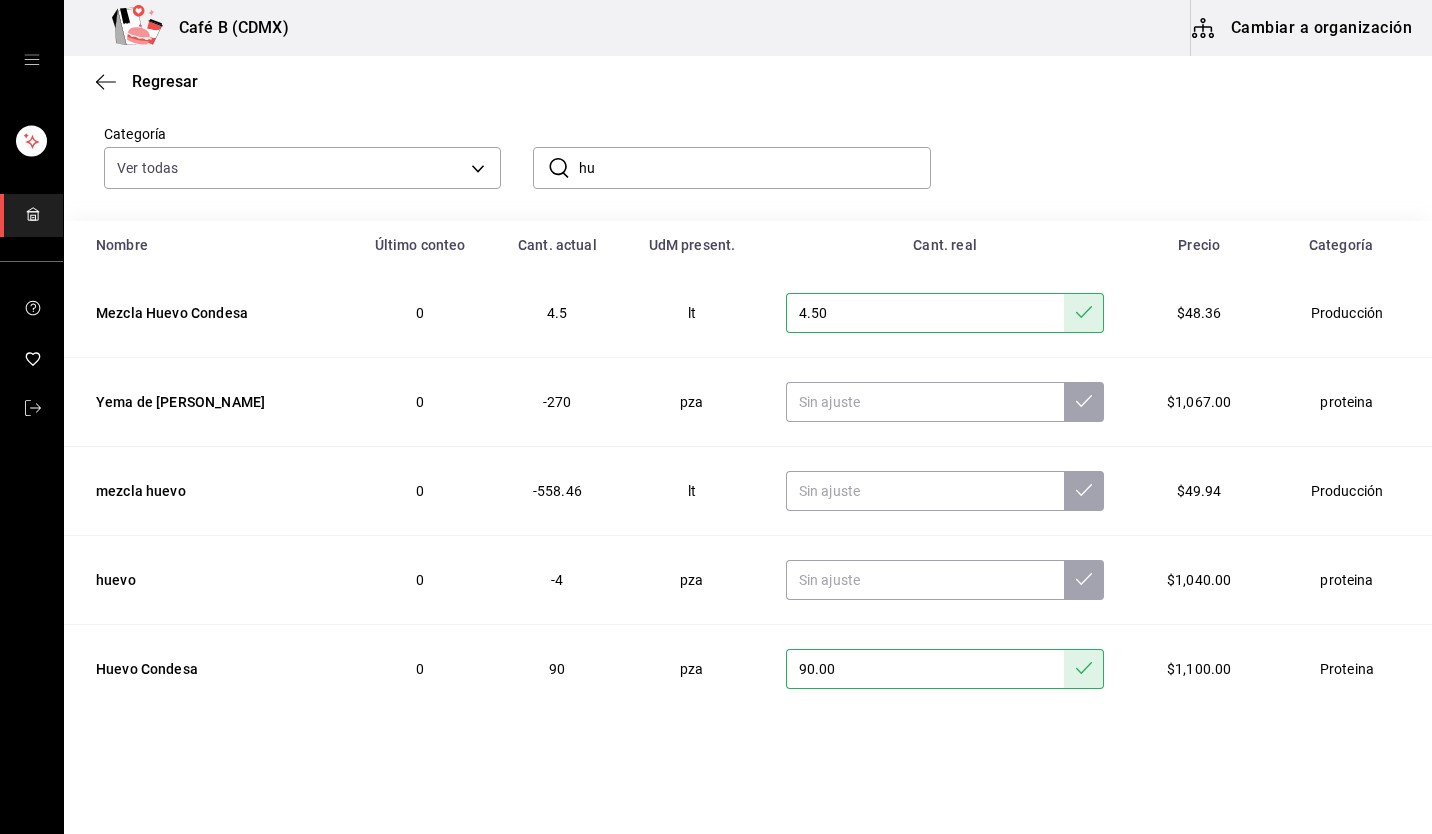 type on "h" 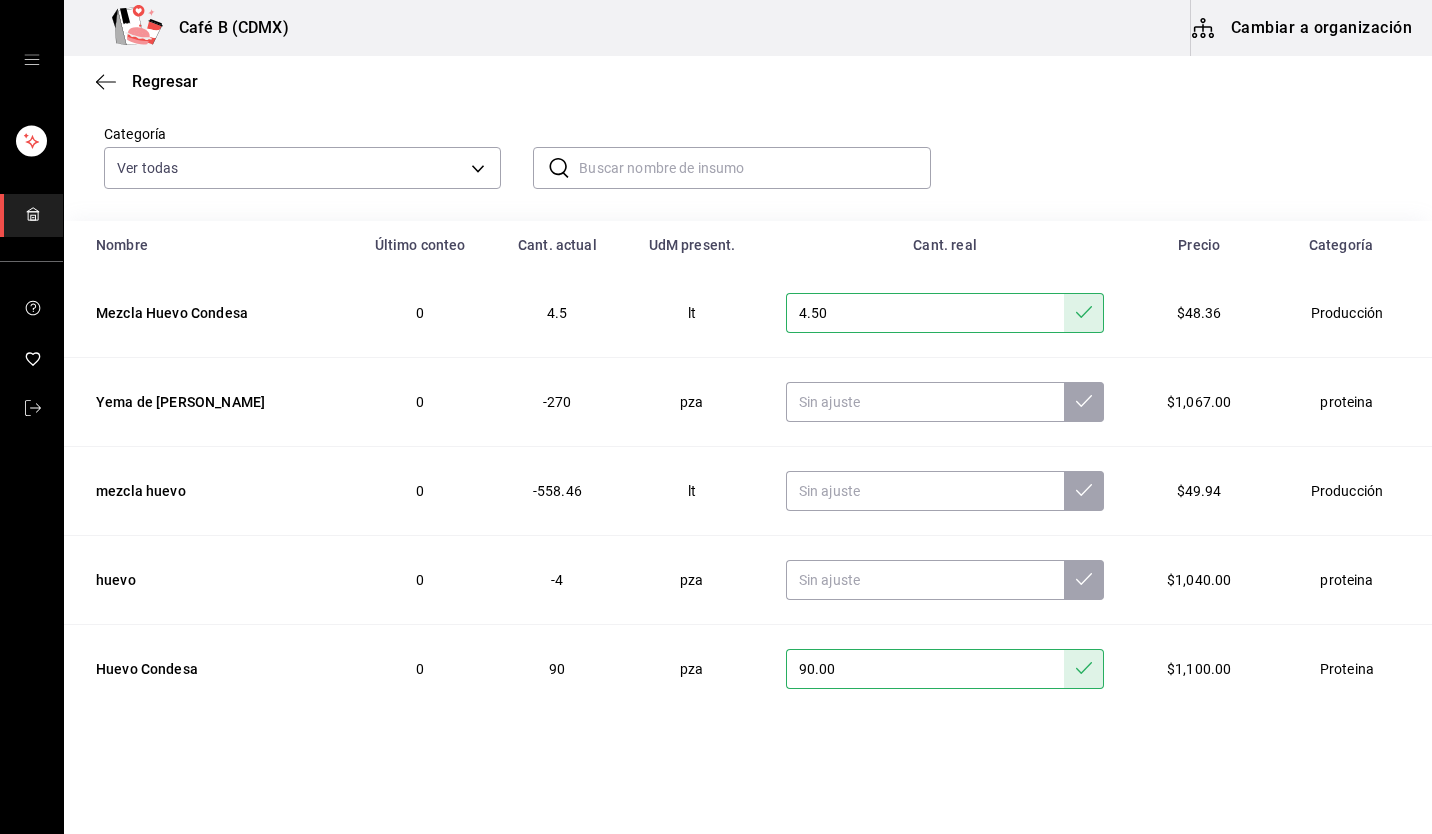 scroll, scrollTop: 0, scrollLeft: 0, axis: both 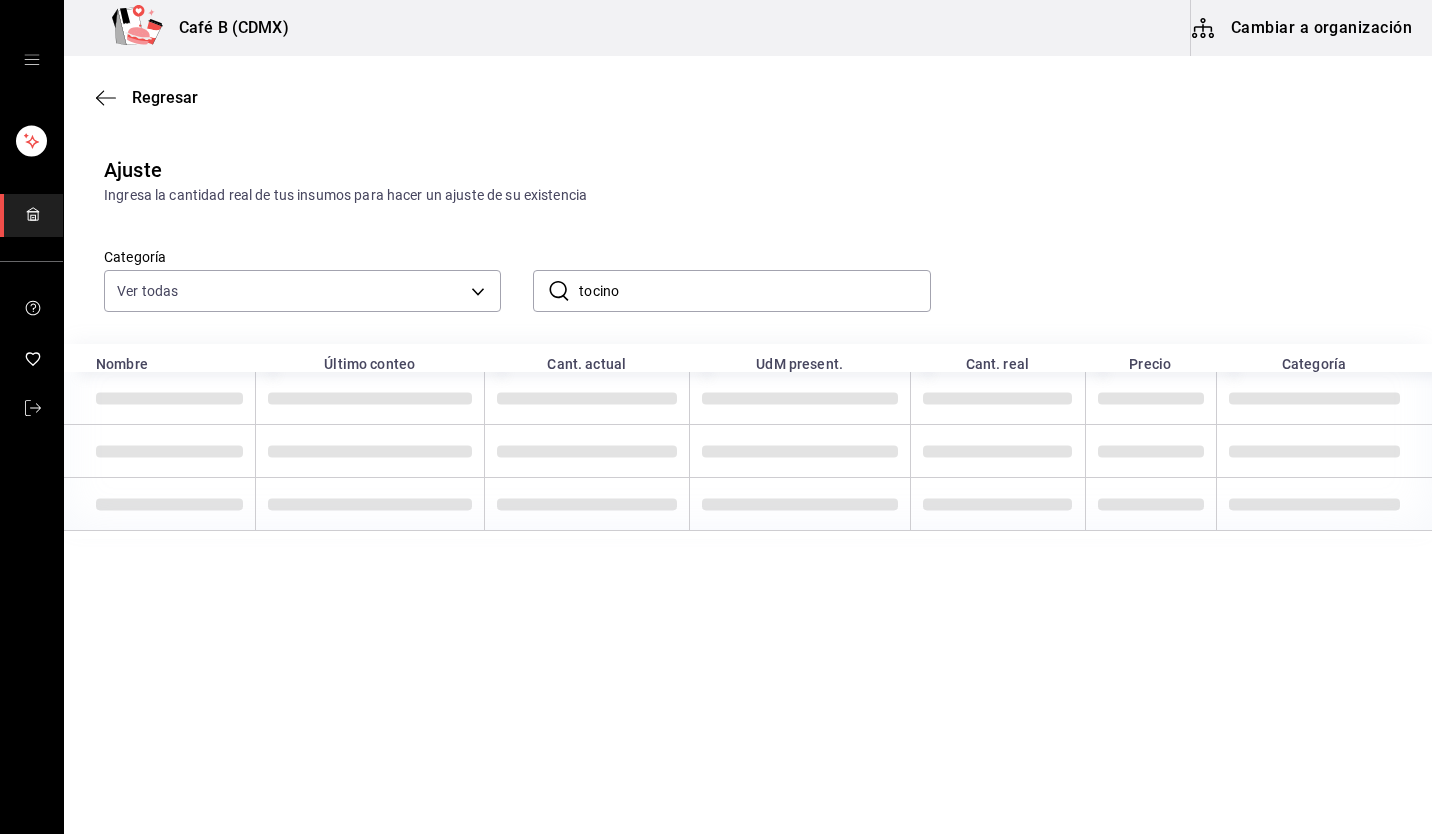 type on "tocino" 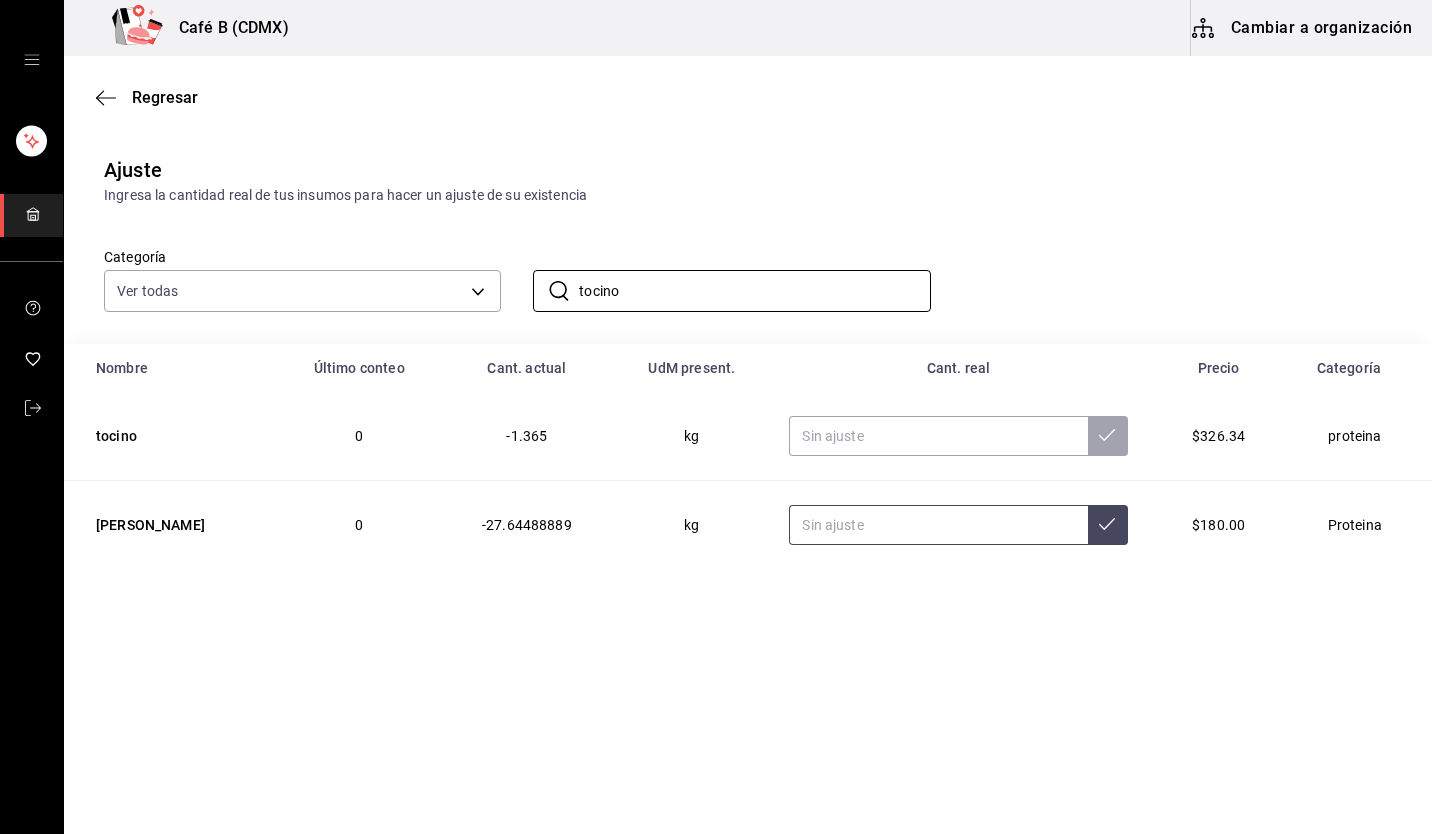 click at bounding box center [938, 525] 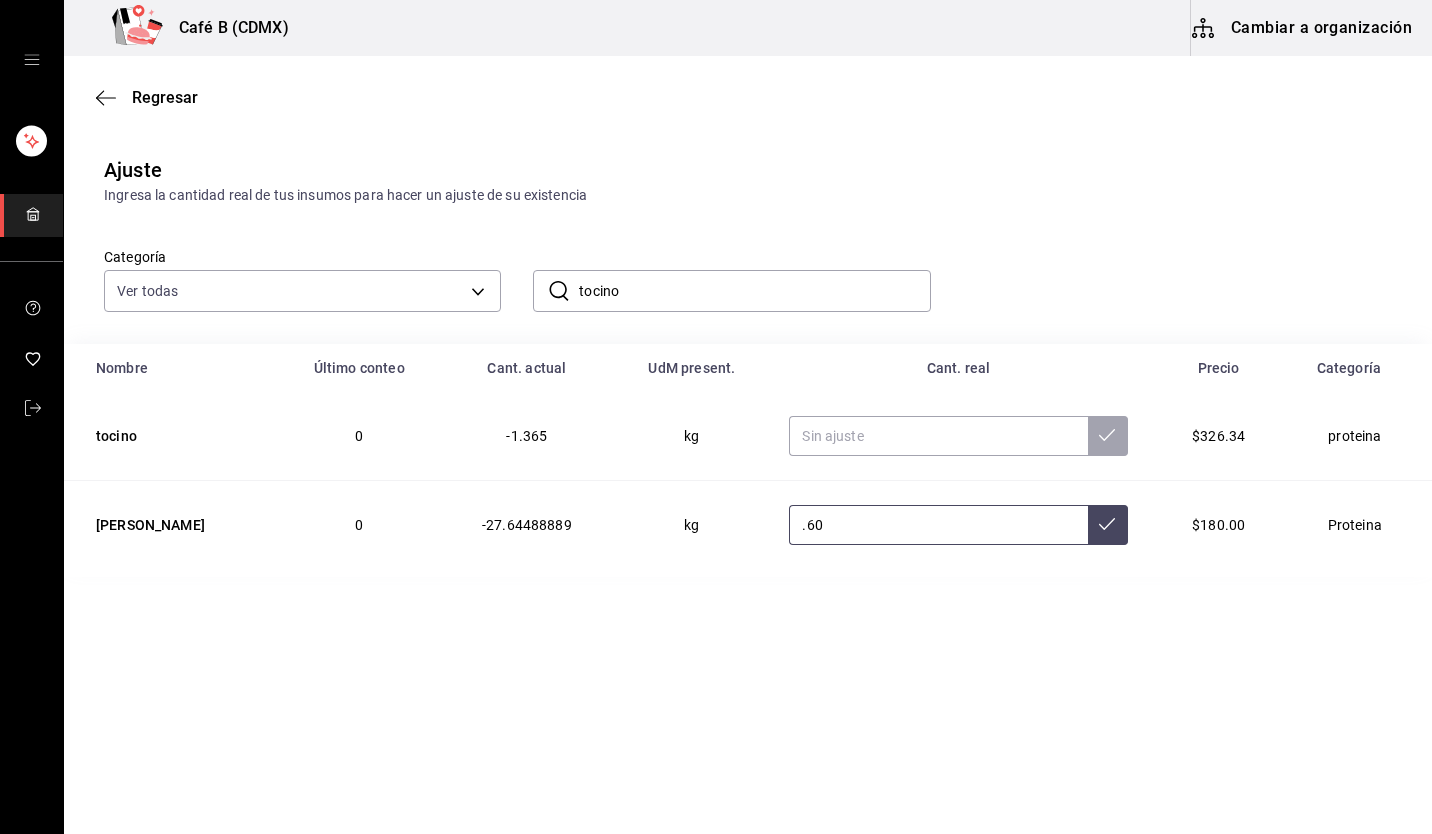 type on "0.60" 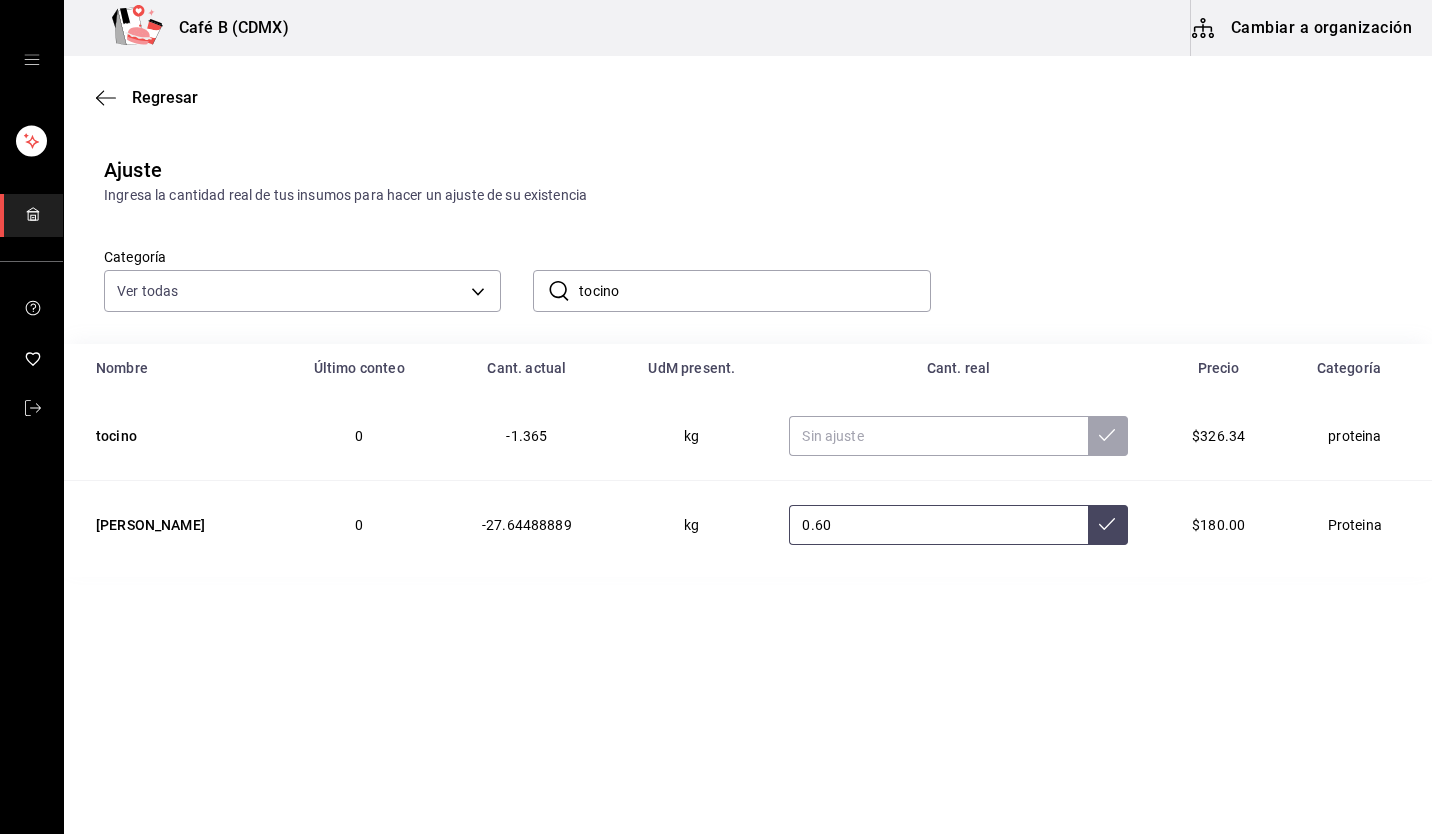 click at bounding box center [1108, 525] 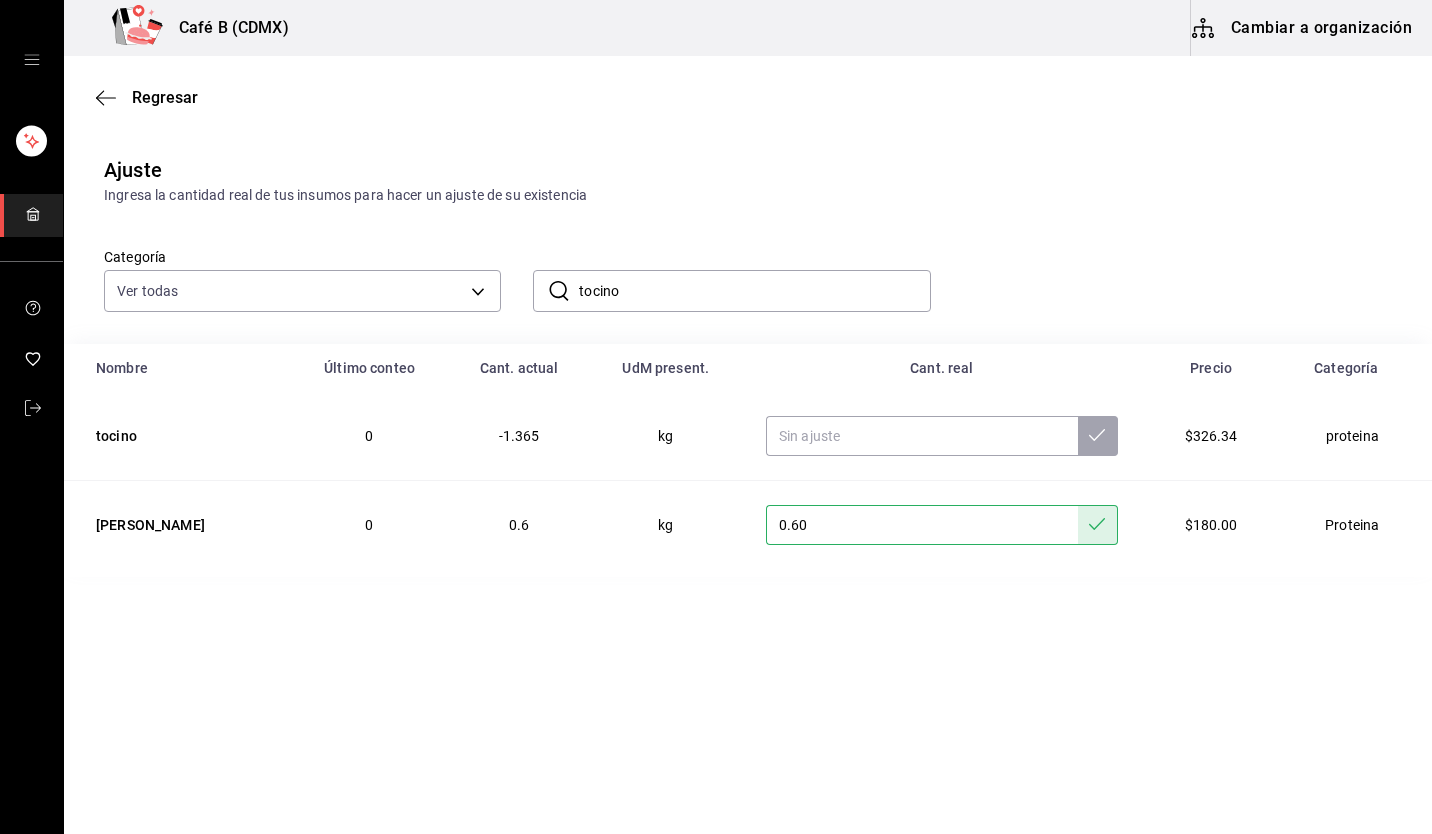 click on "Regresar Ajuste Ingresa la cantidad real de tus insumos para hacer un ajuste de su existencia Categoría Ver todas ​ tocino ​ Nombre Último conteo Cant. actual UdM present. Cant. real Precio Categoría tocino 0 -1.365 kg $326.34 proteina  Tocino Condesa 0 0.6 kg 0.60 $180.00 Proteina" at bounding box center [748, 388] 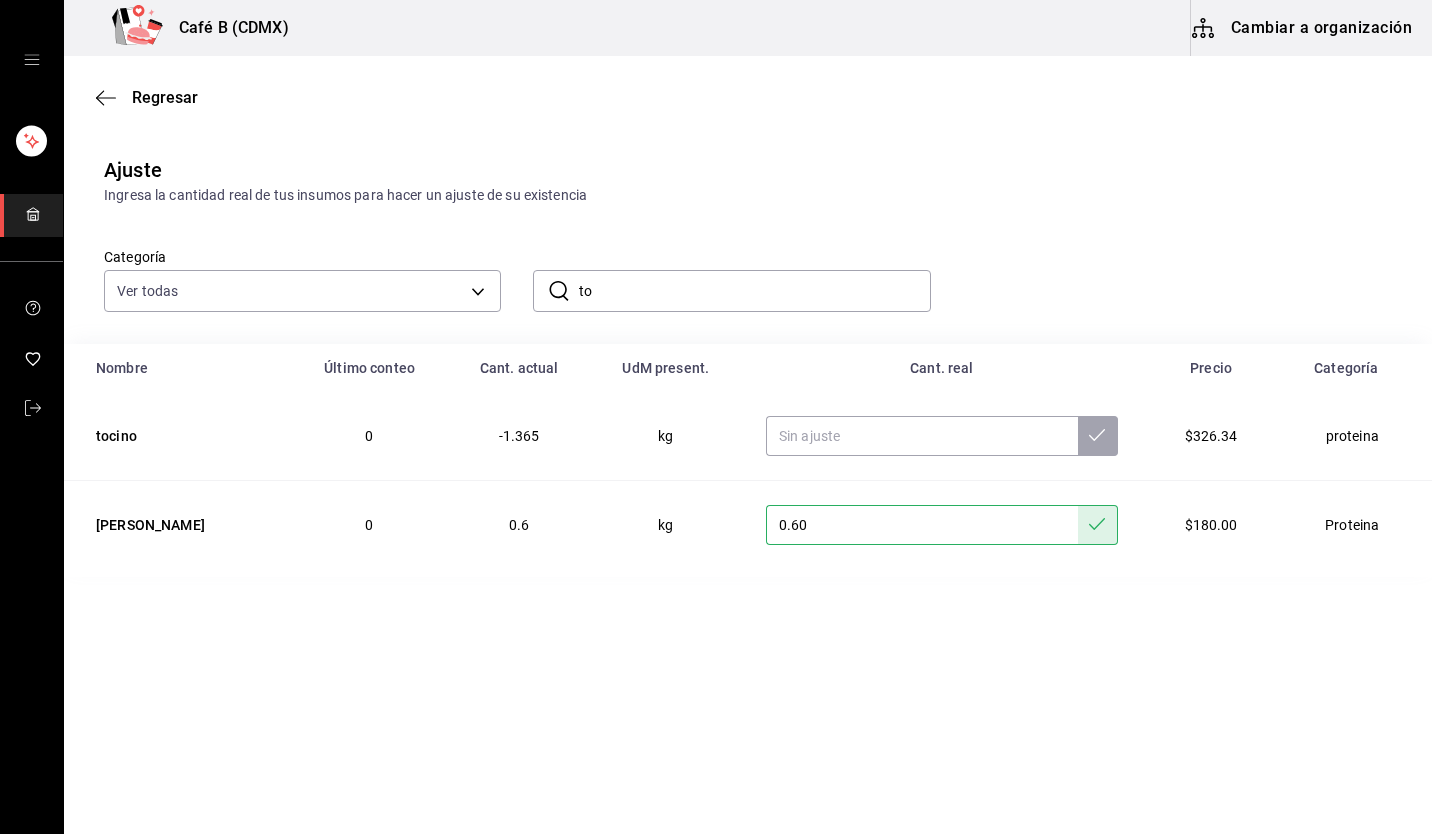 type on "t" 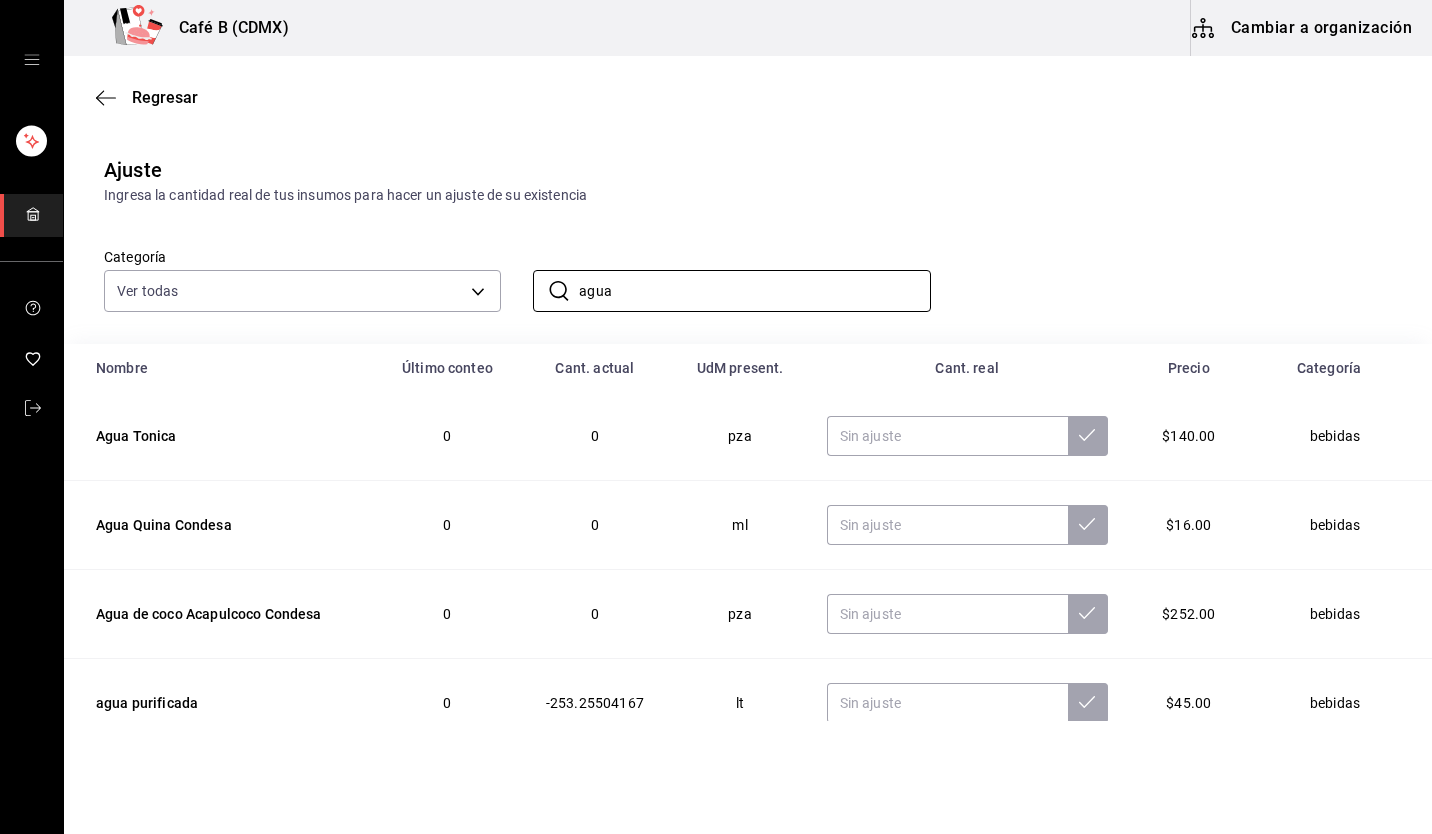 click on "Categoría Ver todas 41683bb3-4786-4b6c-8c51-402eaed8b53a,d0a35e13-a058-4ca1-b82a-96a8d20375f5,3b2ad09e-9db1-4eaa-9f2e-356ba93de4fd,706189f5-2898-4f9b-b01c-4f08d11bdef7,ac2a9a51-bb7a-478e-a6ab-201e5a40def0,1583e474-f18f-48d6-aad9-a13dc32bd809,0614fcb8-a587-44b5-835d-4ea5c1eabbf6,aa01a90d-f5fe-4e34-9d3b-f0066bb1ed41,bd540bc9-16a4-4601-a33b-1226719b4ea4,3f0270a9-ef0c-4a59-8a82-8e760cc61ea0,3a102585-6d22-4198-8e8a-004603517496,e74e7a67-0b9d-4c0d-a2df-edd0e64e307d,10e67740-a2b5-477d-abbe-1250759c22c2,7132a2c2-0318-4ce0-a9d5-b85cb6400514,9e7f3f12-ee83-4f01-87a9-2a70f13675b4,60bd3559-fc82-4111-9467-46ceb155d821,9b76c88a-0de1-49d7-b762-9fce80ef518d,ca9eb0c6-2e09-404b-b618-741fdf743b6a,6f01fb47-3204-4278-8e79-96c19600e4b9,22930f4b-6f41-453b-823b-8fdcc5af7e72,b6f43b34-fb06-4f98-825f-2e07bd0f07e8,e78f9114-08c2-477b-8806-3ea61963ef24,0dd79fcf-e529-4cc3-a644-4c3b0d56ee90,8ba34f16-04d0-4a13-a8ba-4e2211021db7,56247c58-d72f-41d6-83f1-98c778bff2a2,42c100d1-856f-437b-a438-e536c0a75da5,dac239f6-b247-4841-ad89-f86ef78a8386 ​" at bounding box center (716, 259) 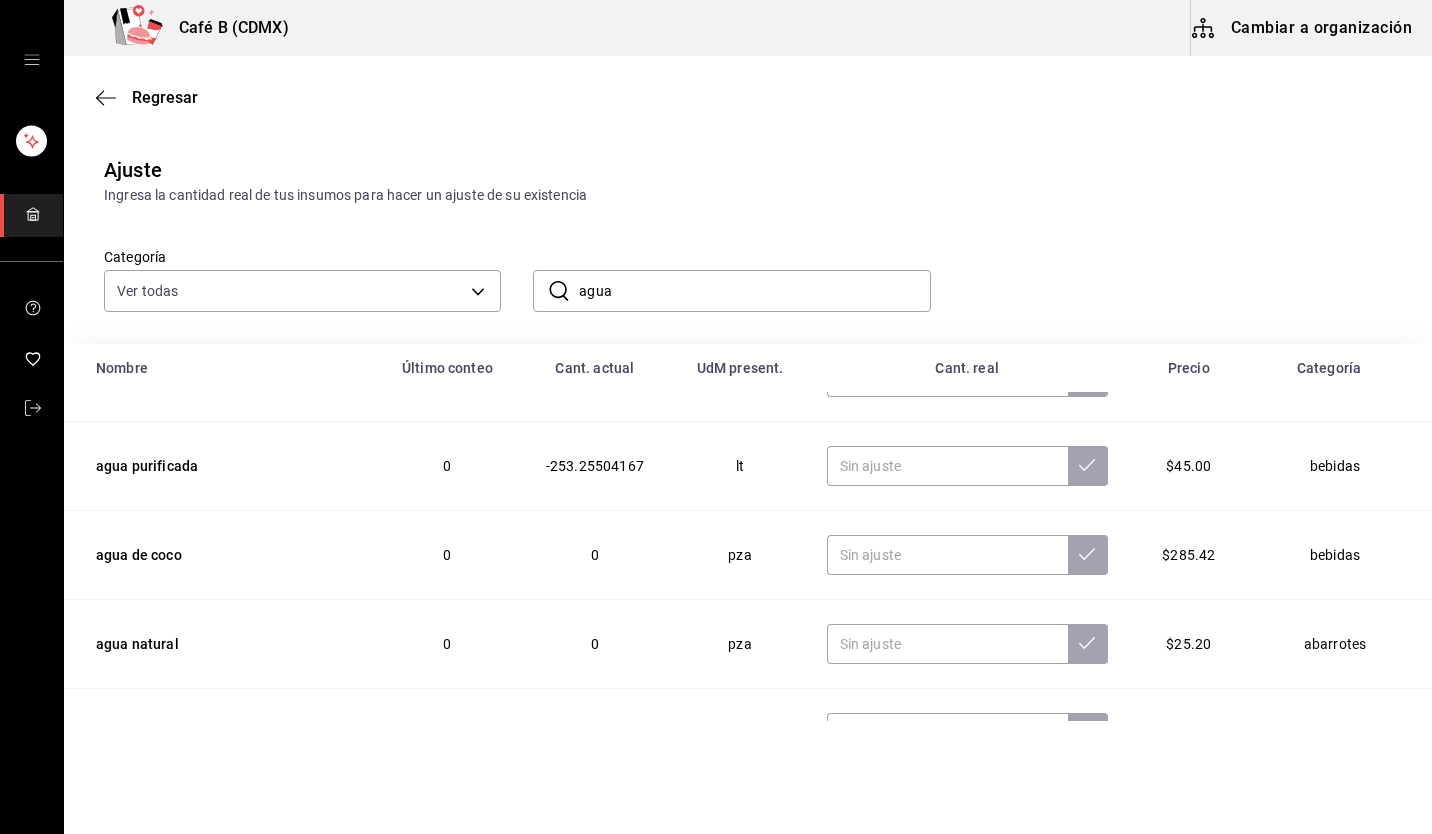scroll, scrollTop: 238, scrollLeft: 0, axis: vertical 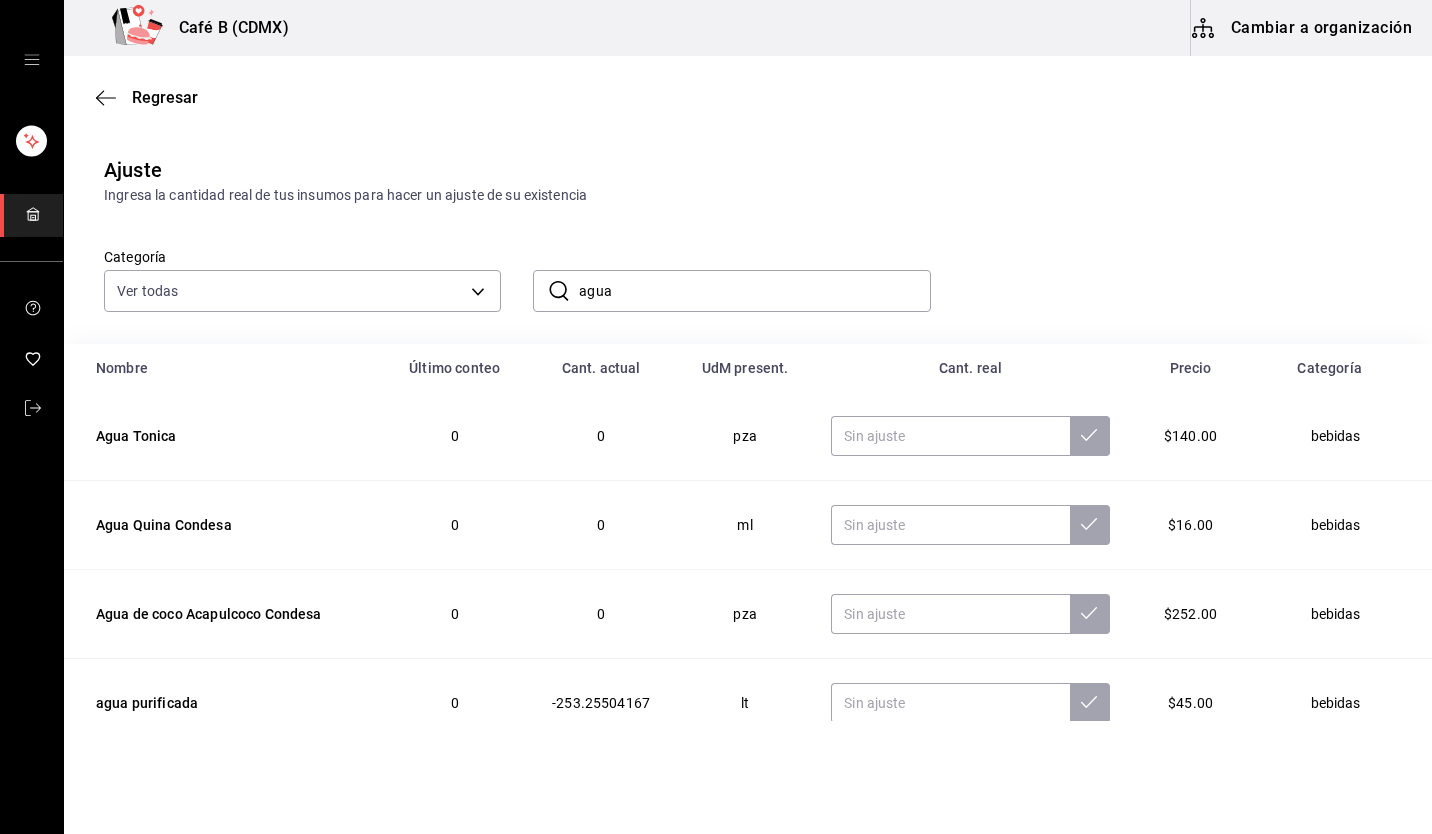 click on "agua" at bounding box center [754, 291] 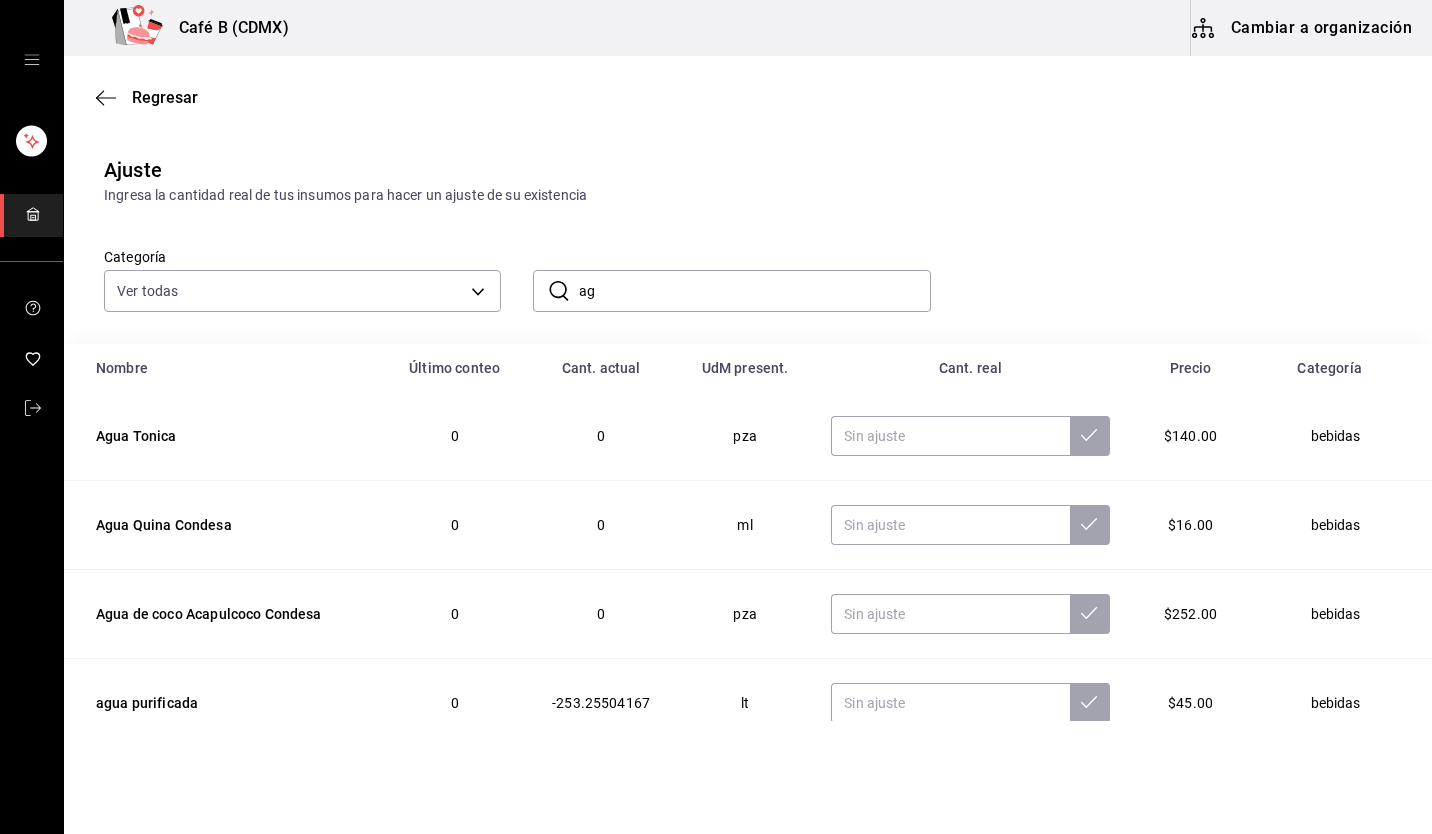 type on "a" 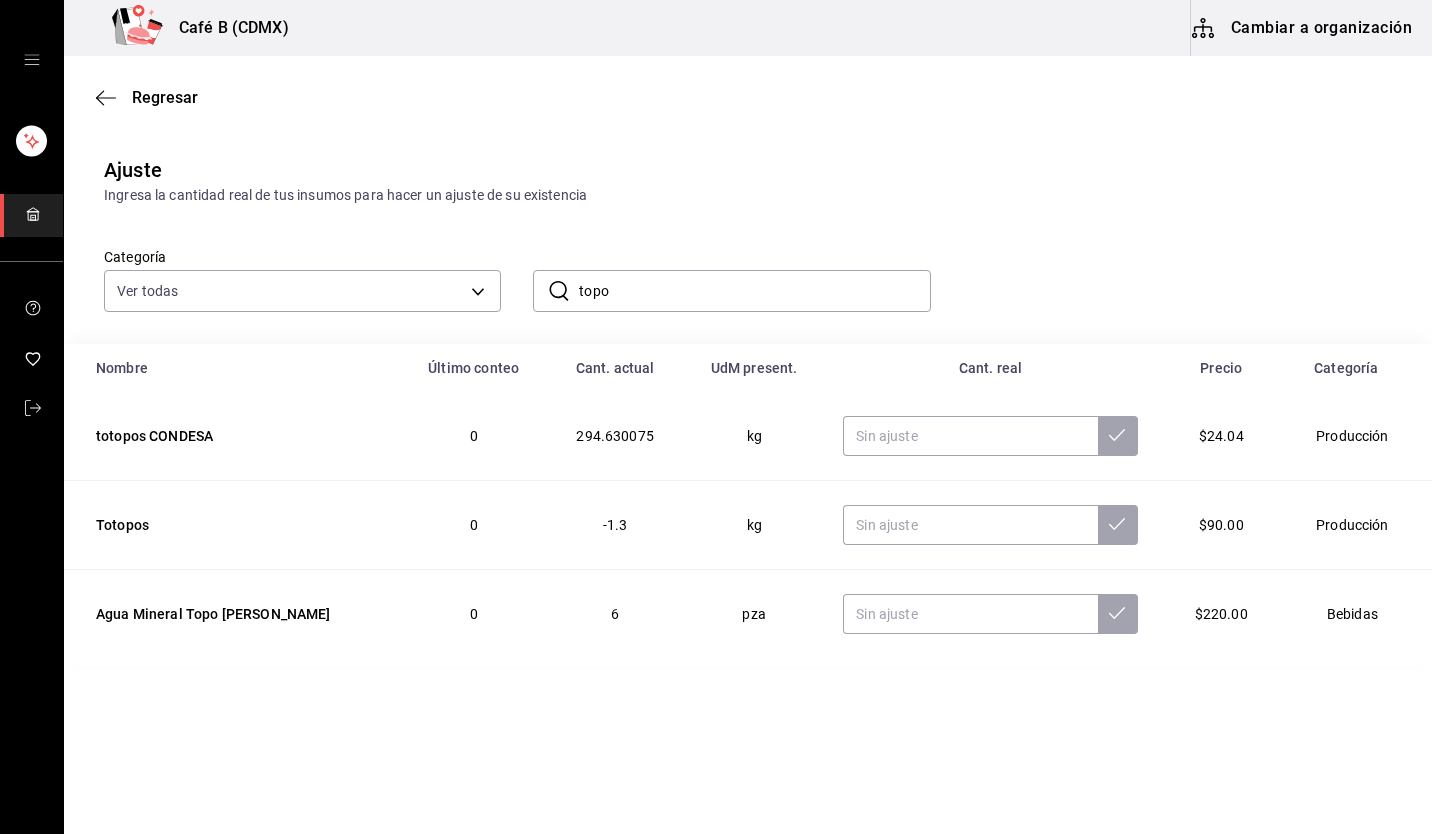 click on "topo" at bounding box center (754, 291) 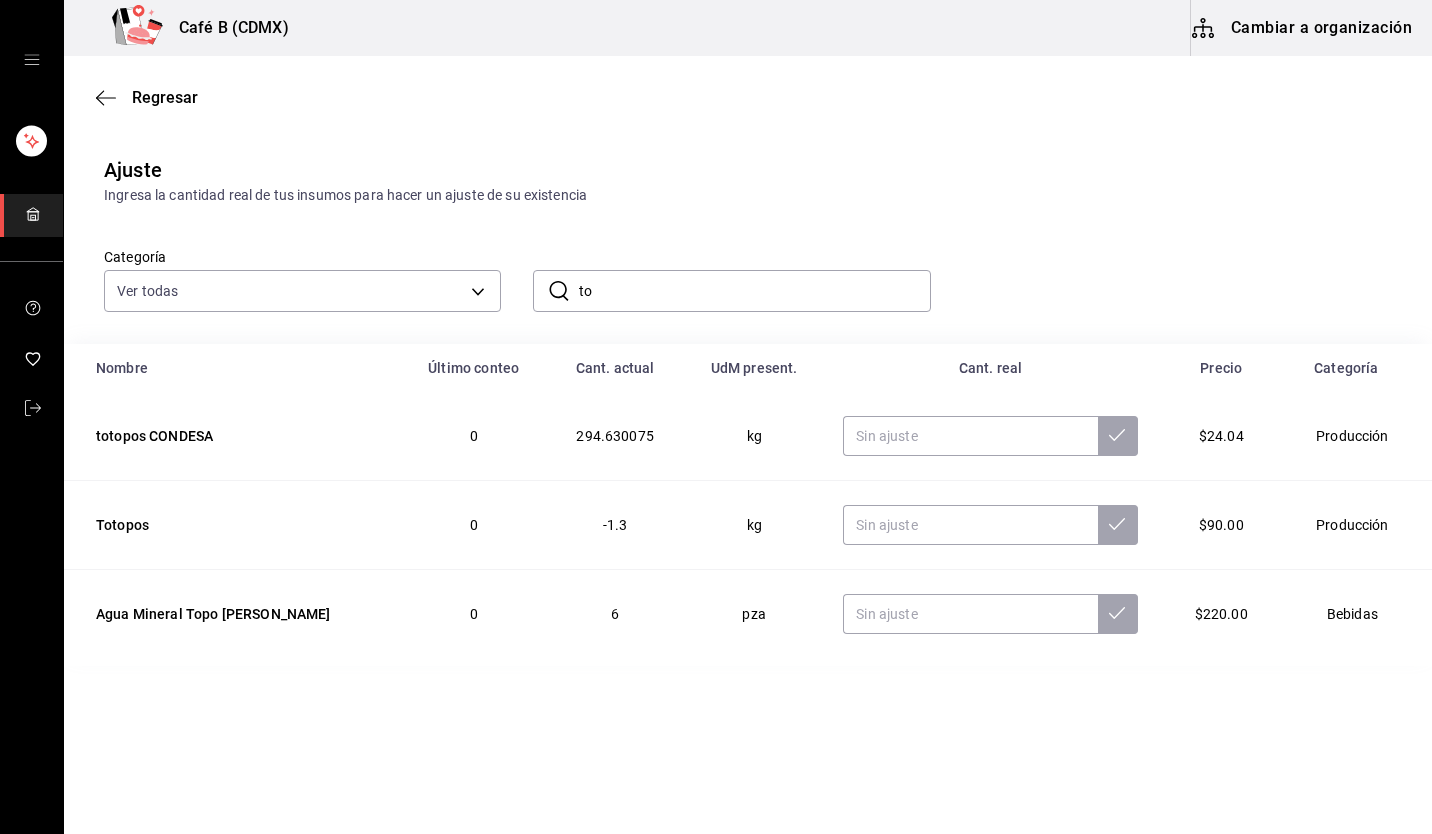 type on "t" 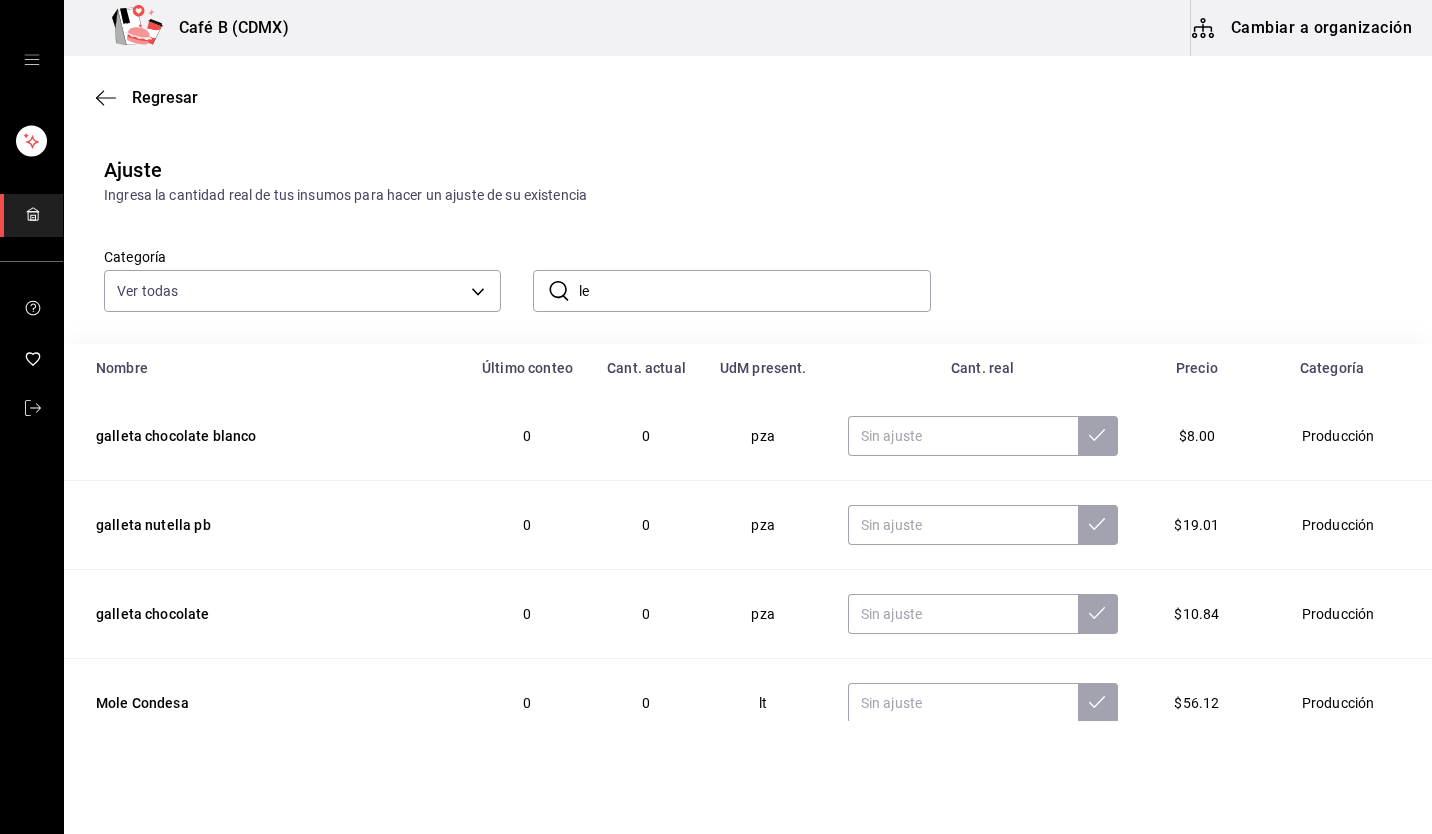 type on "l" 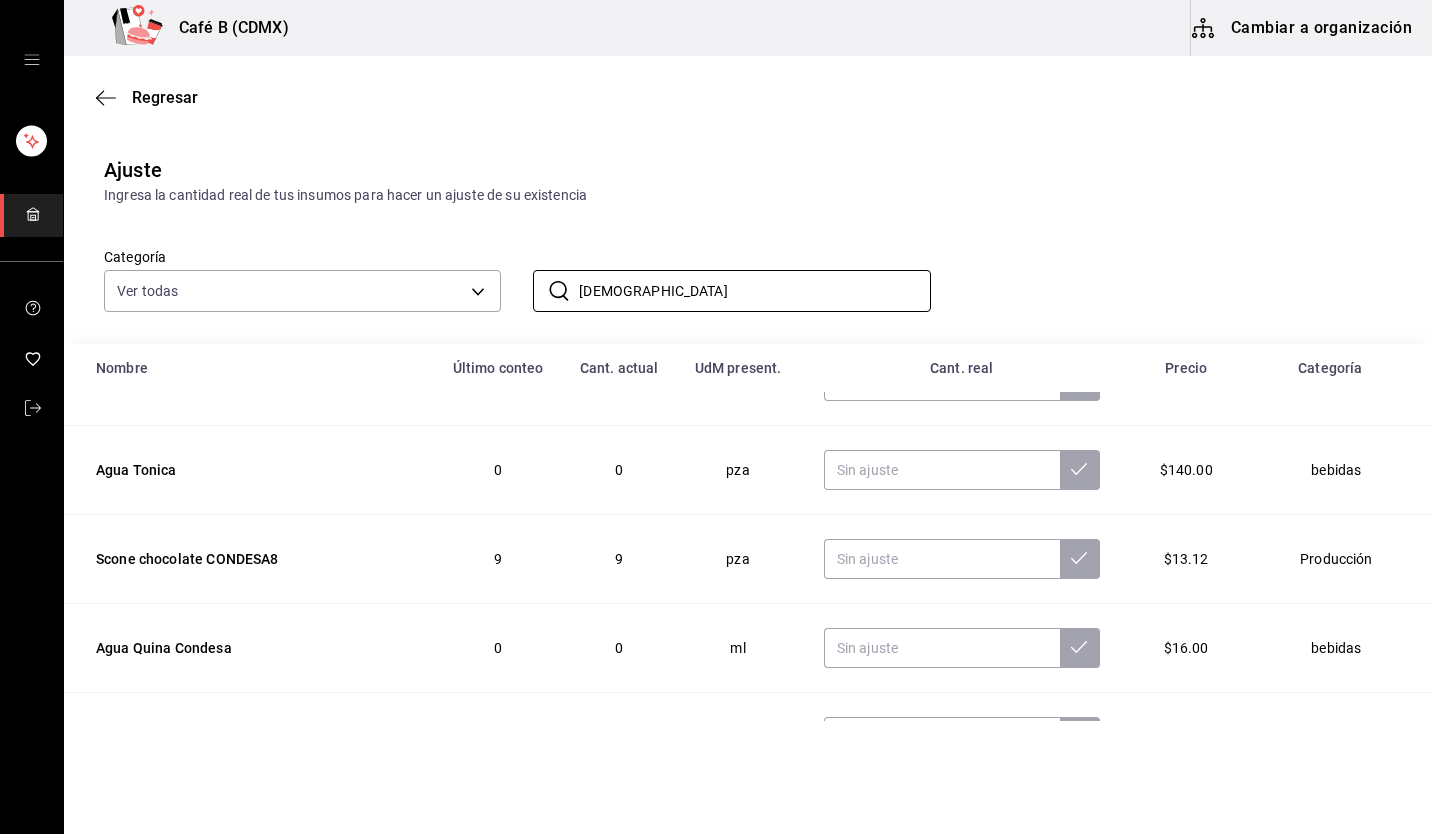 scroll, scrollTop: 400, scrollLeft: 0, axis: vertical 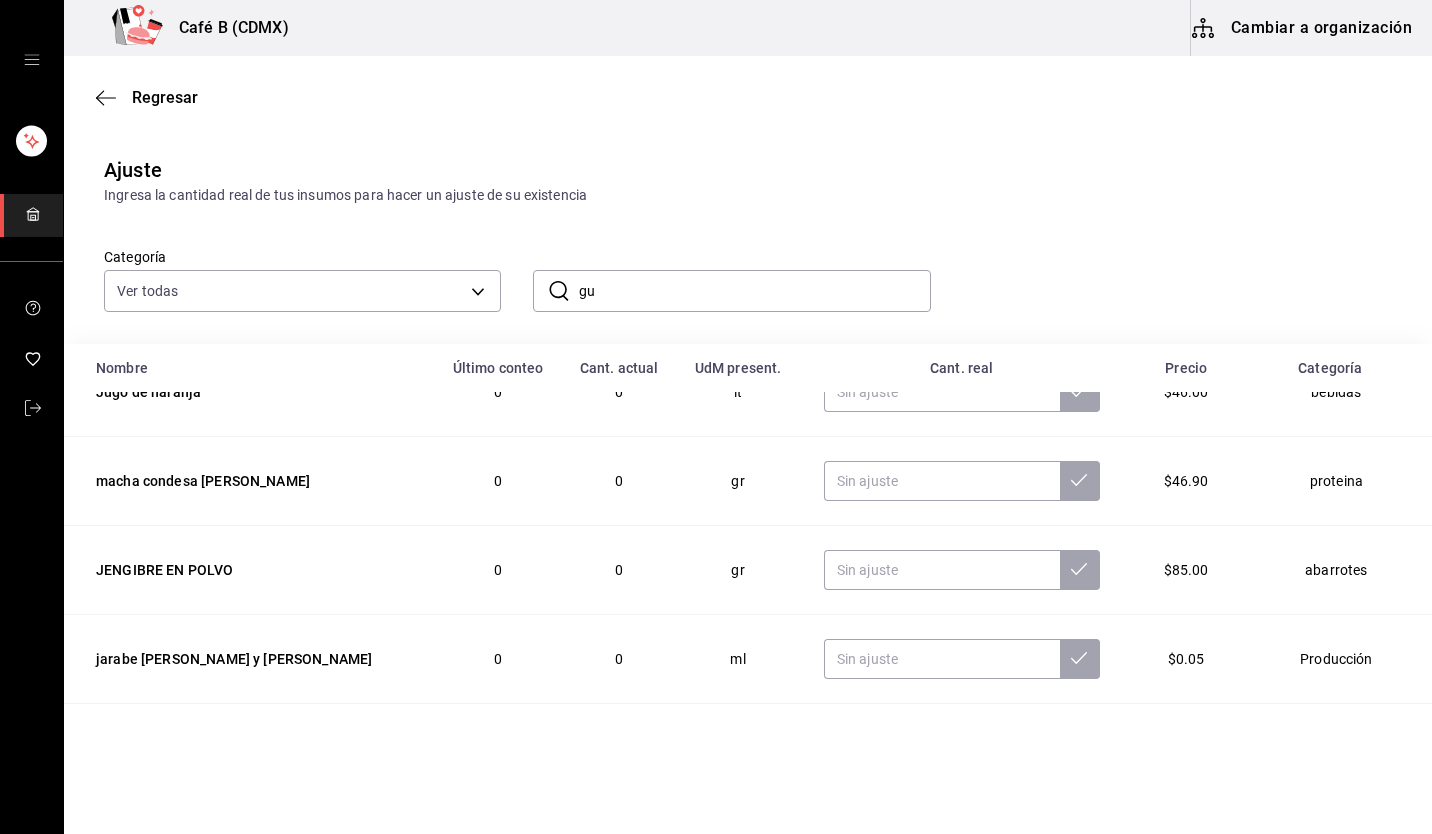 type on "g" 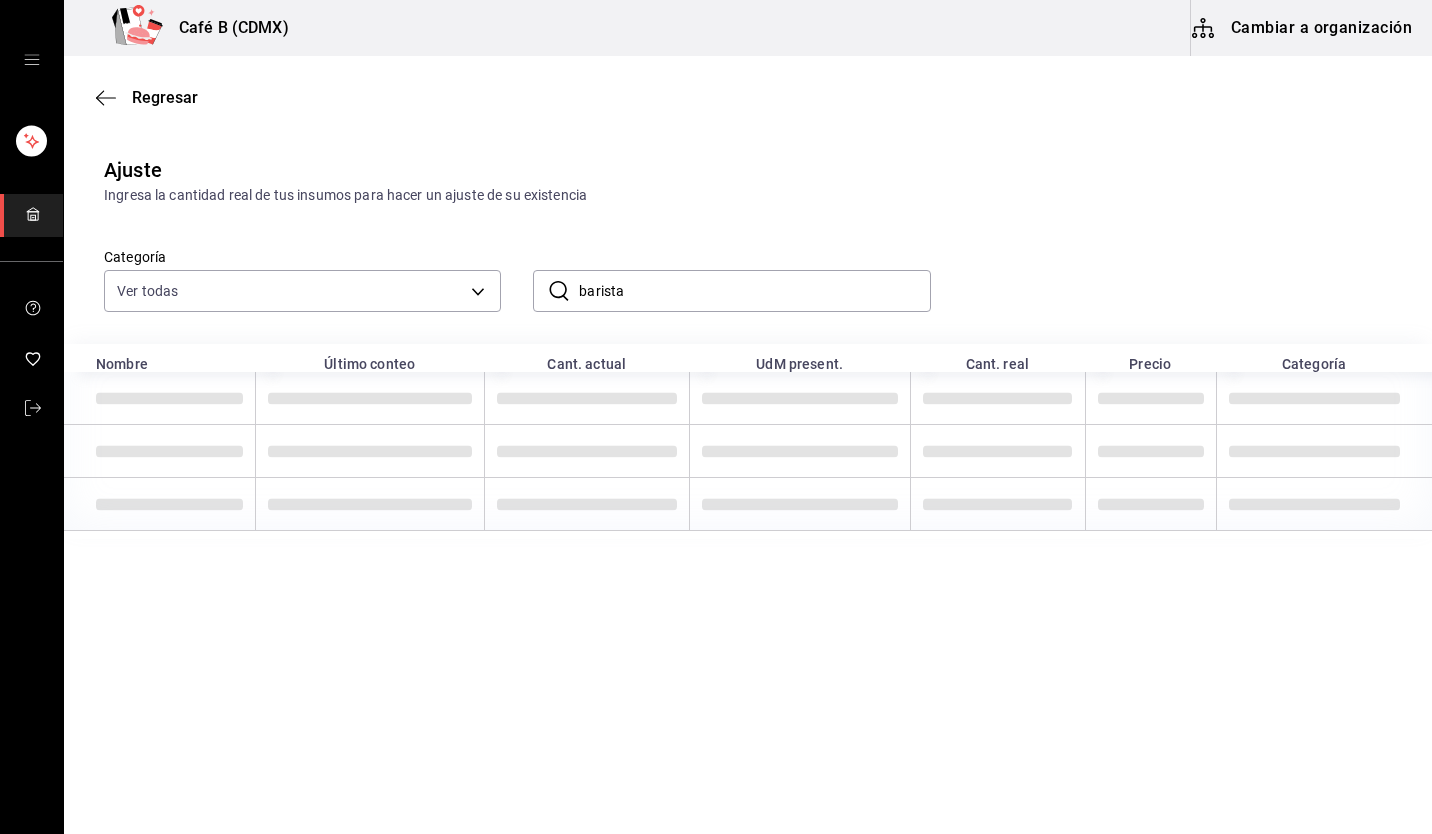 type on "barista" 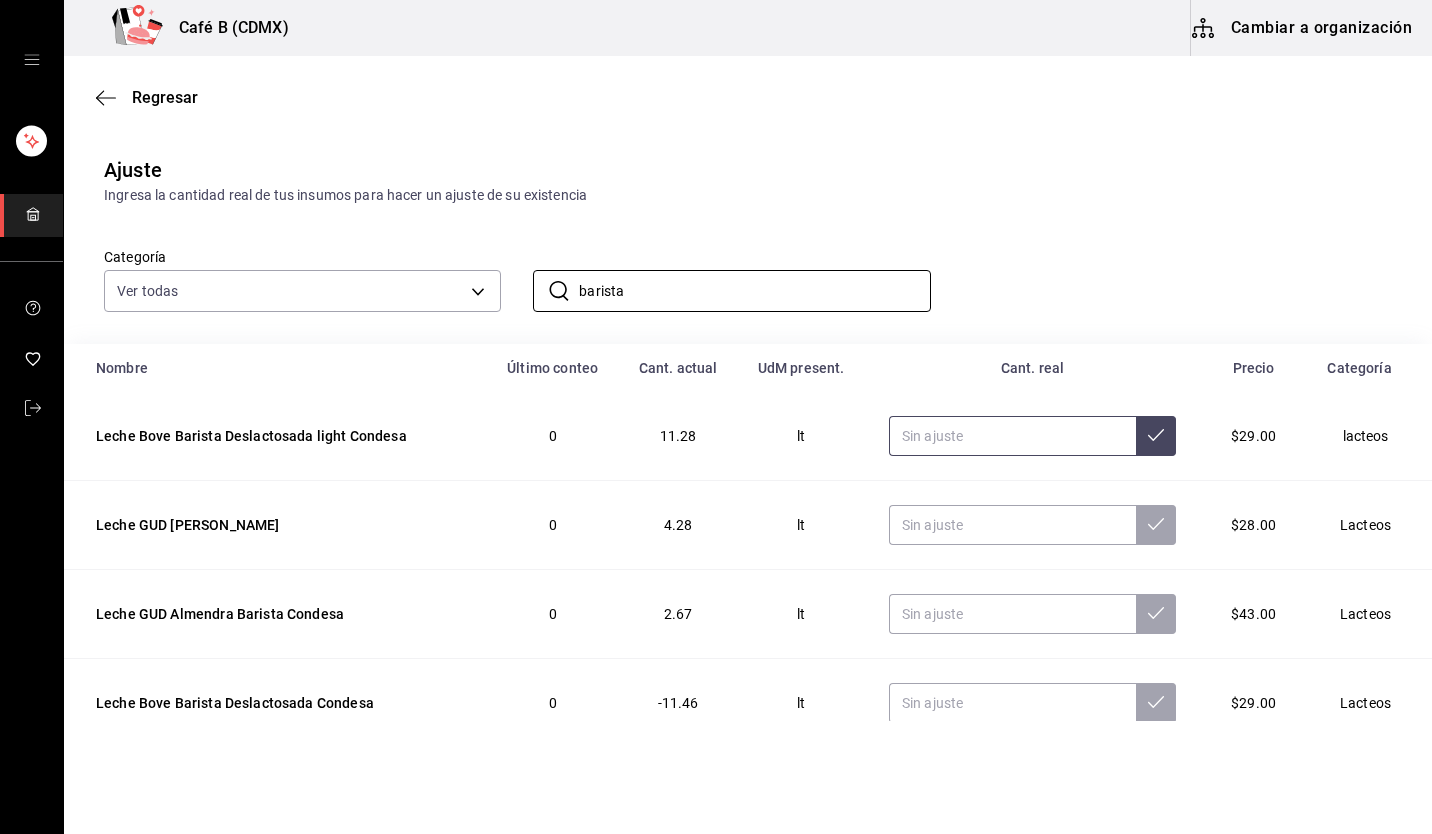 click at bounding box center [1012, 436] 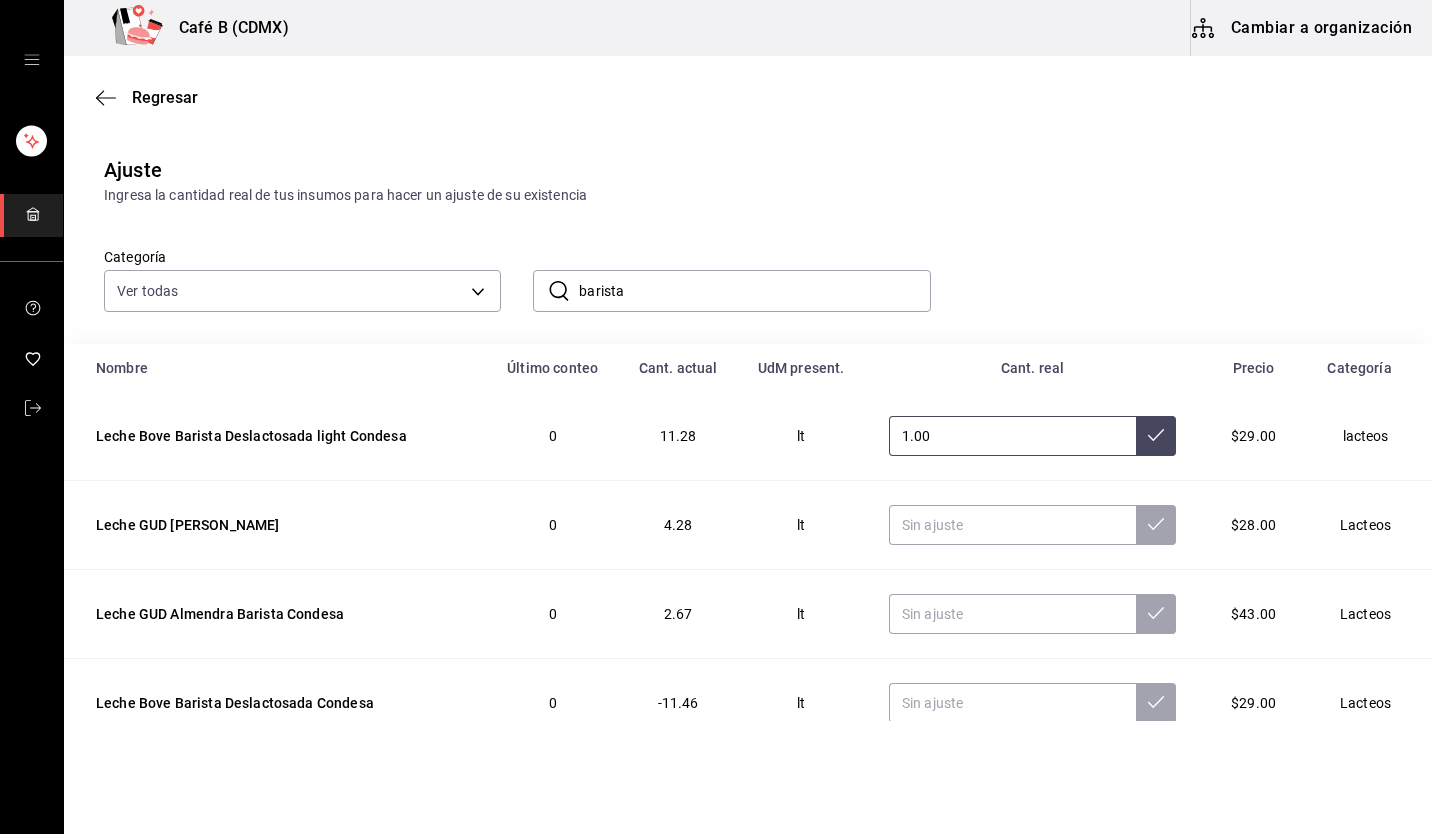 type on "1.00" 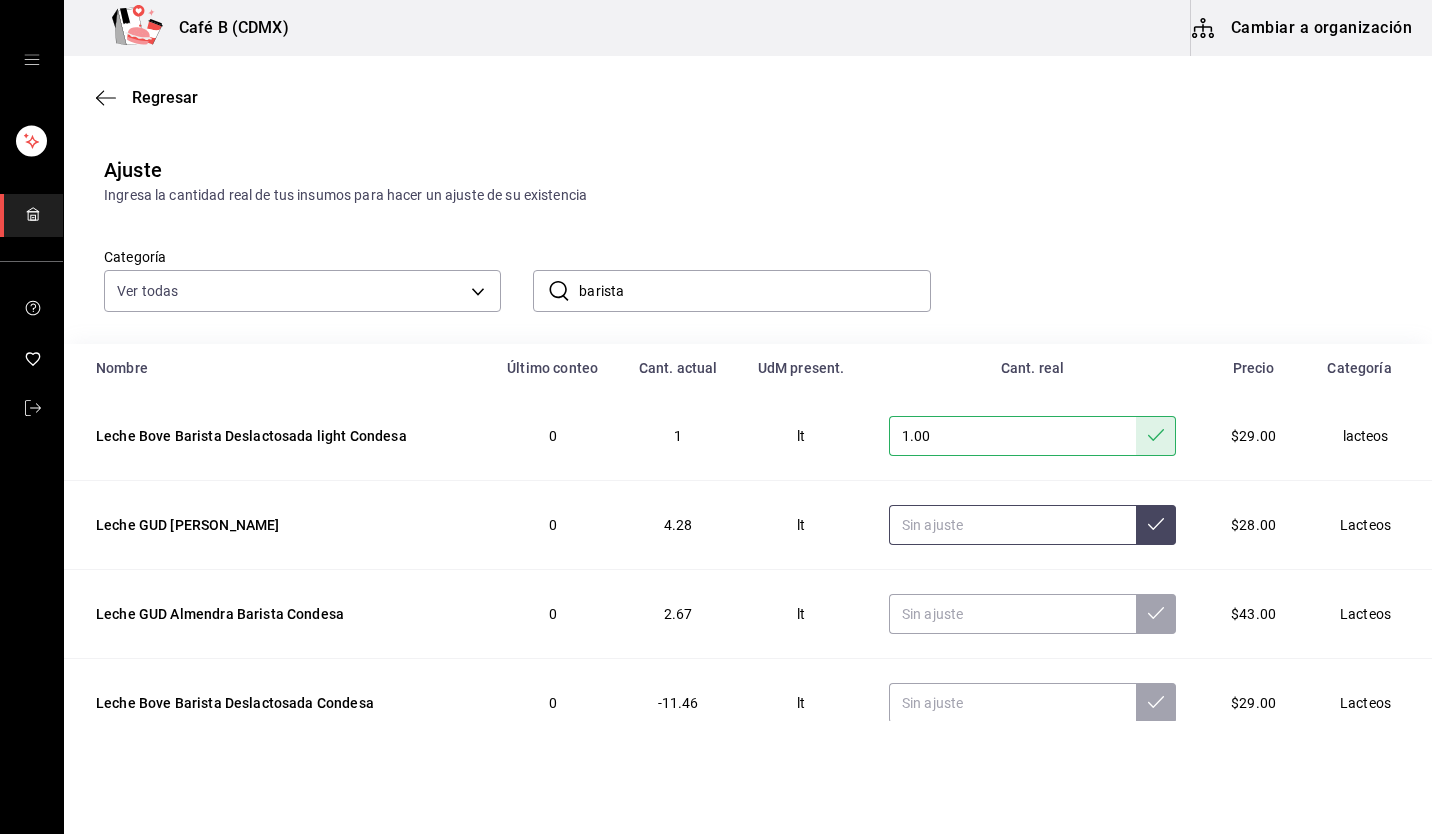 click at bounding box center [1012, 525] 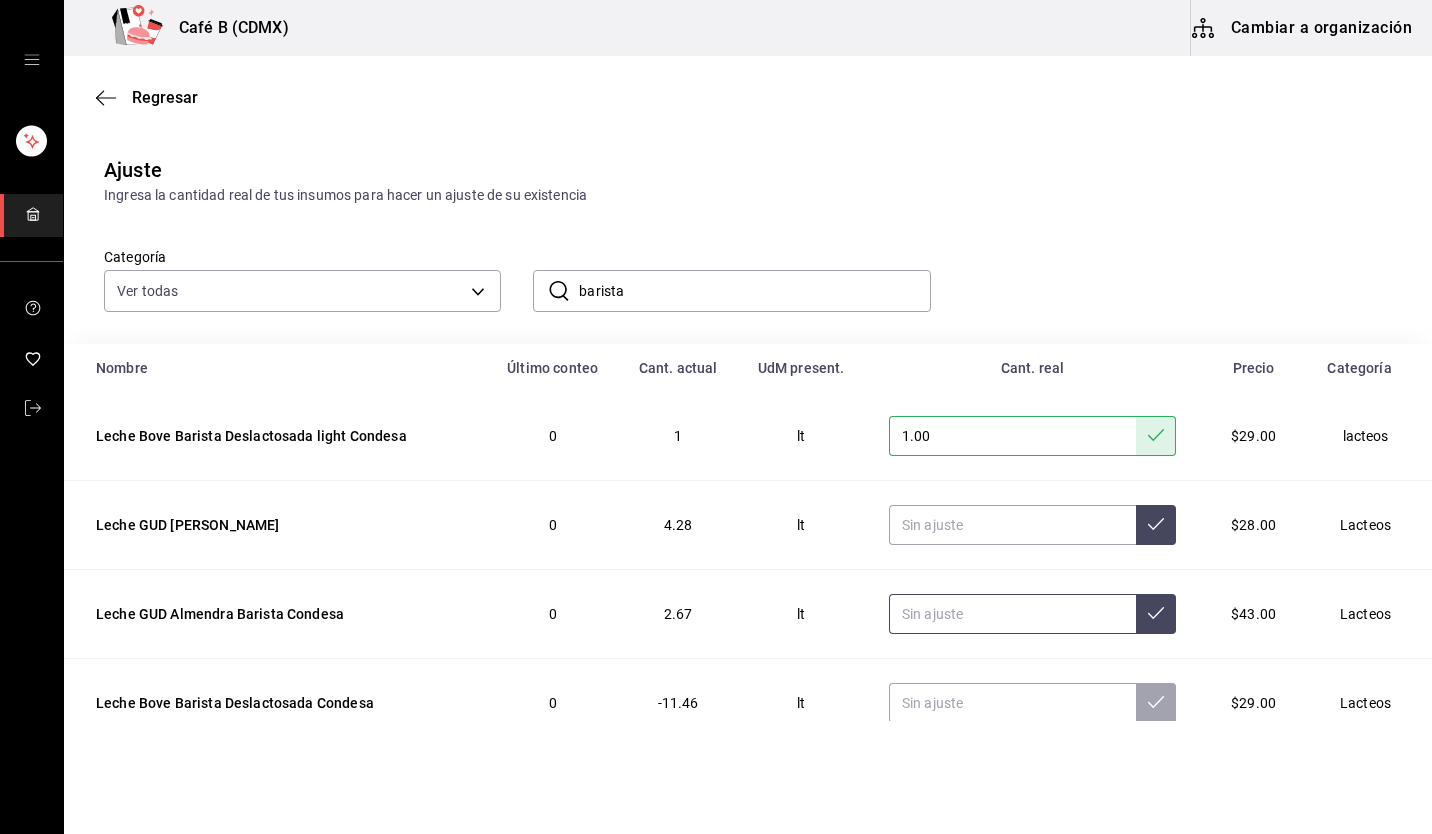 click at bounding box center [1012, 614] 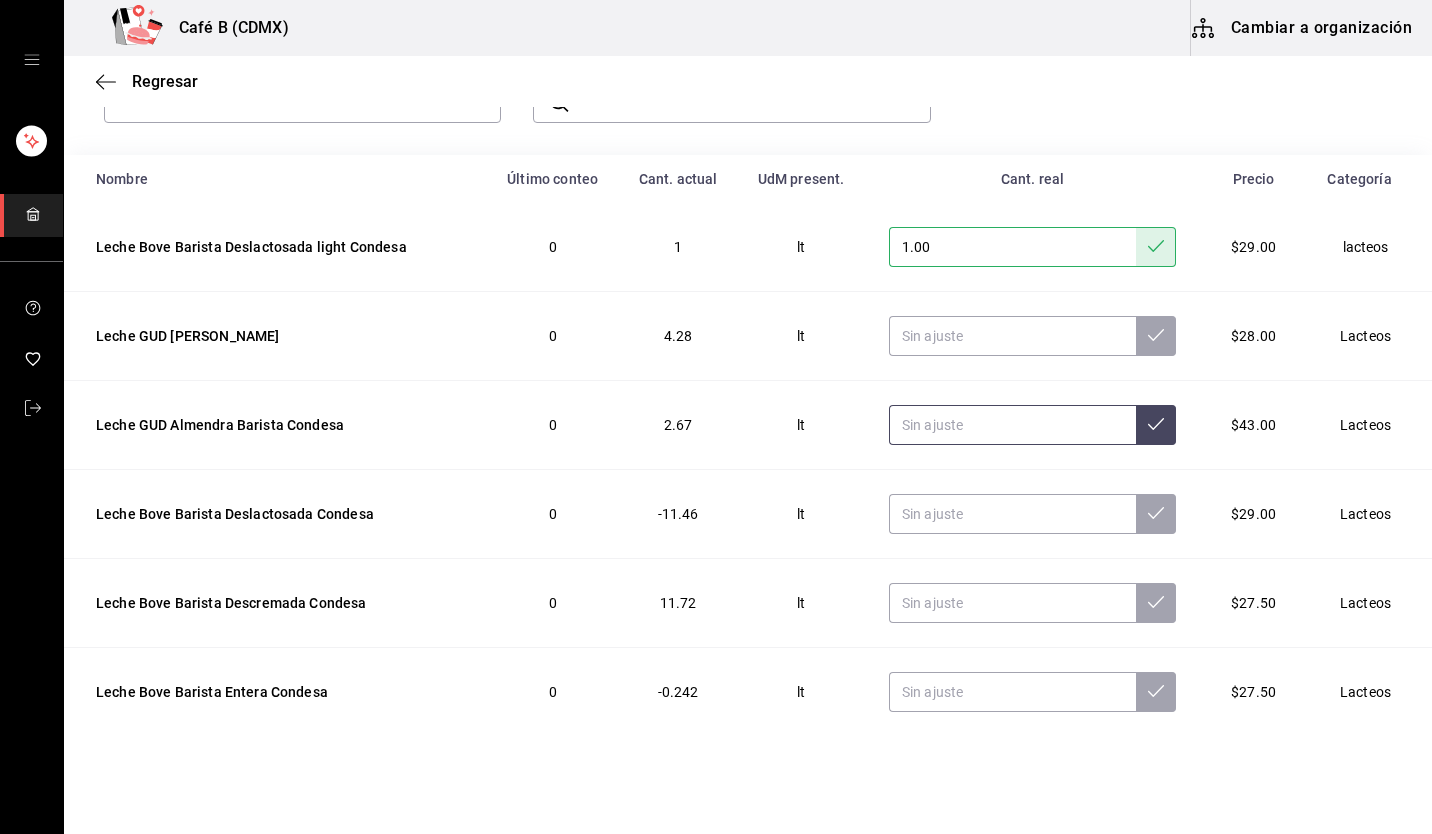 scroll, scrollTop: 200, scrollLeft: 0, axis: vertical 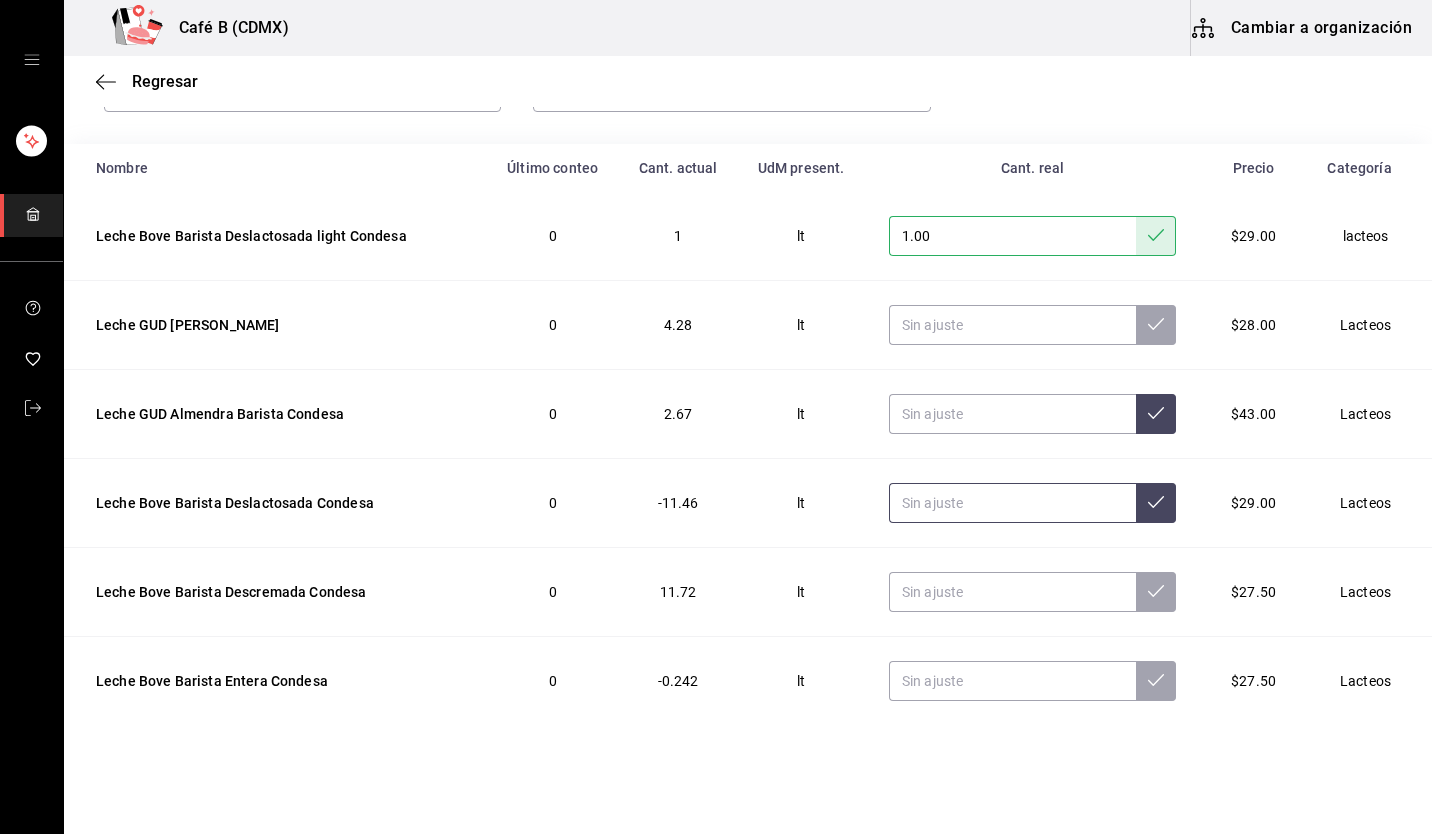click at bounding box center (1012, 503) 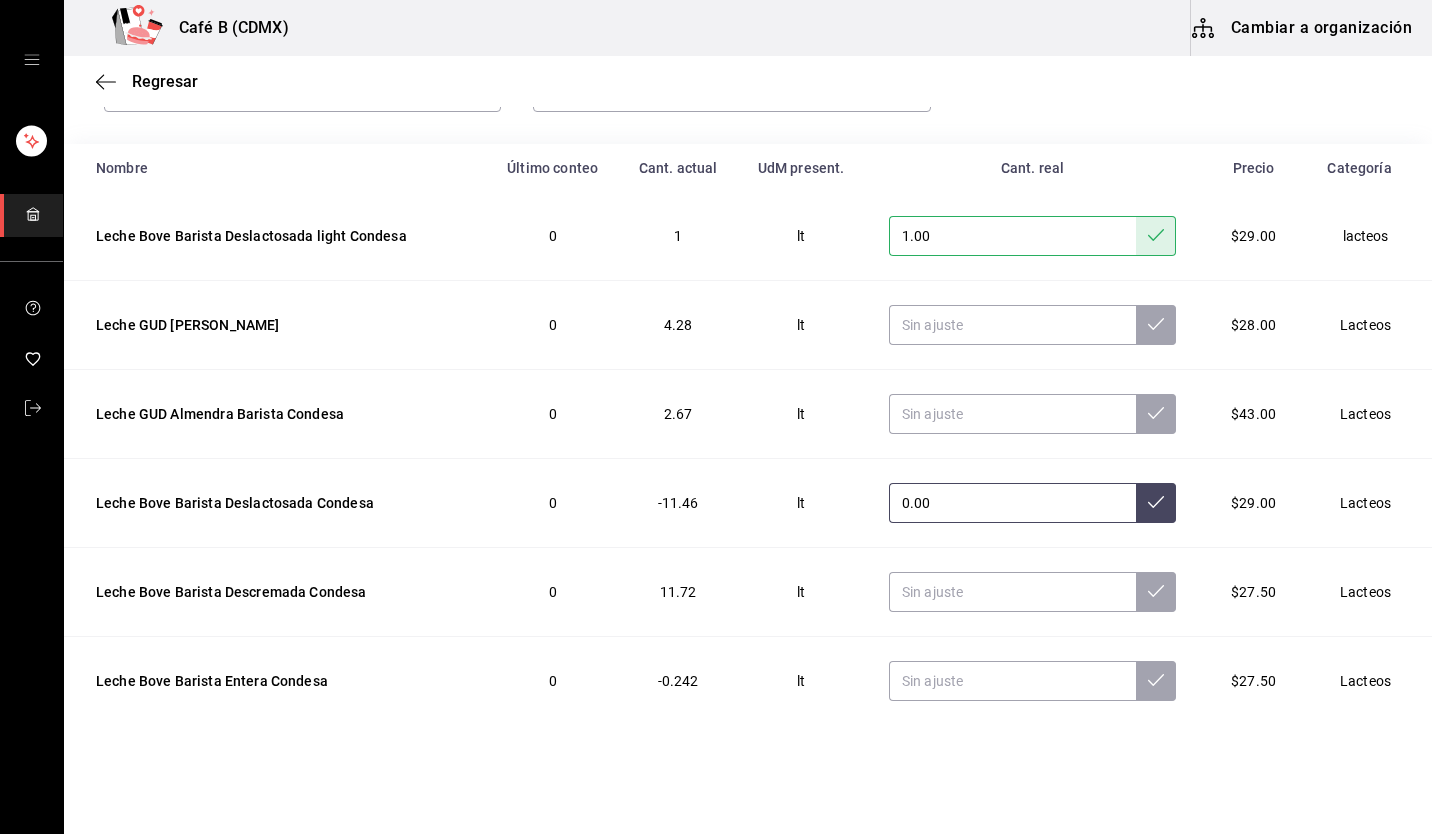 type on "0.00" 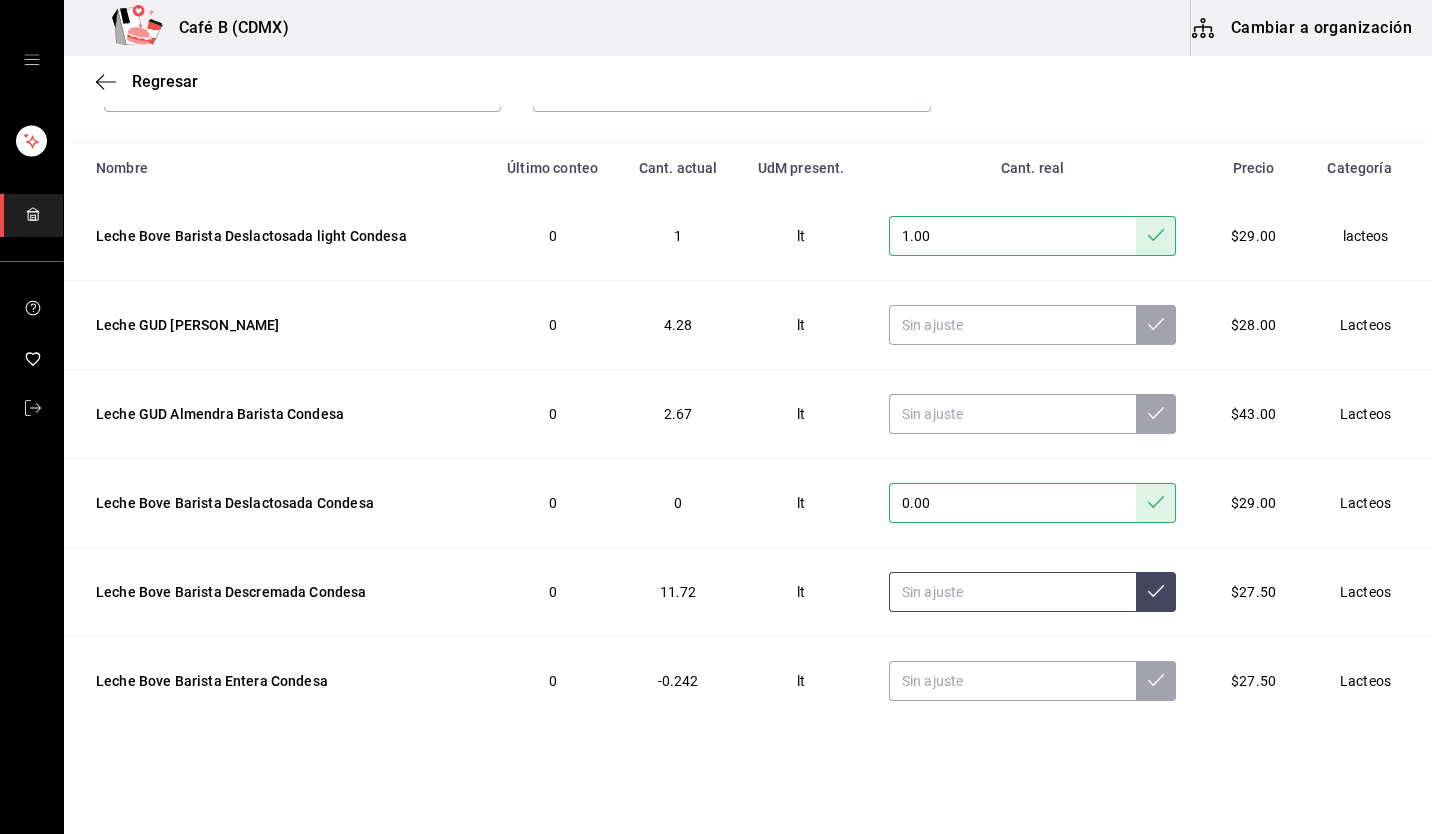 click at bounding box center (1012, 592) 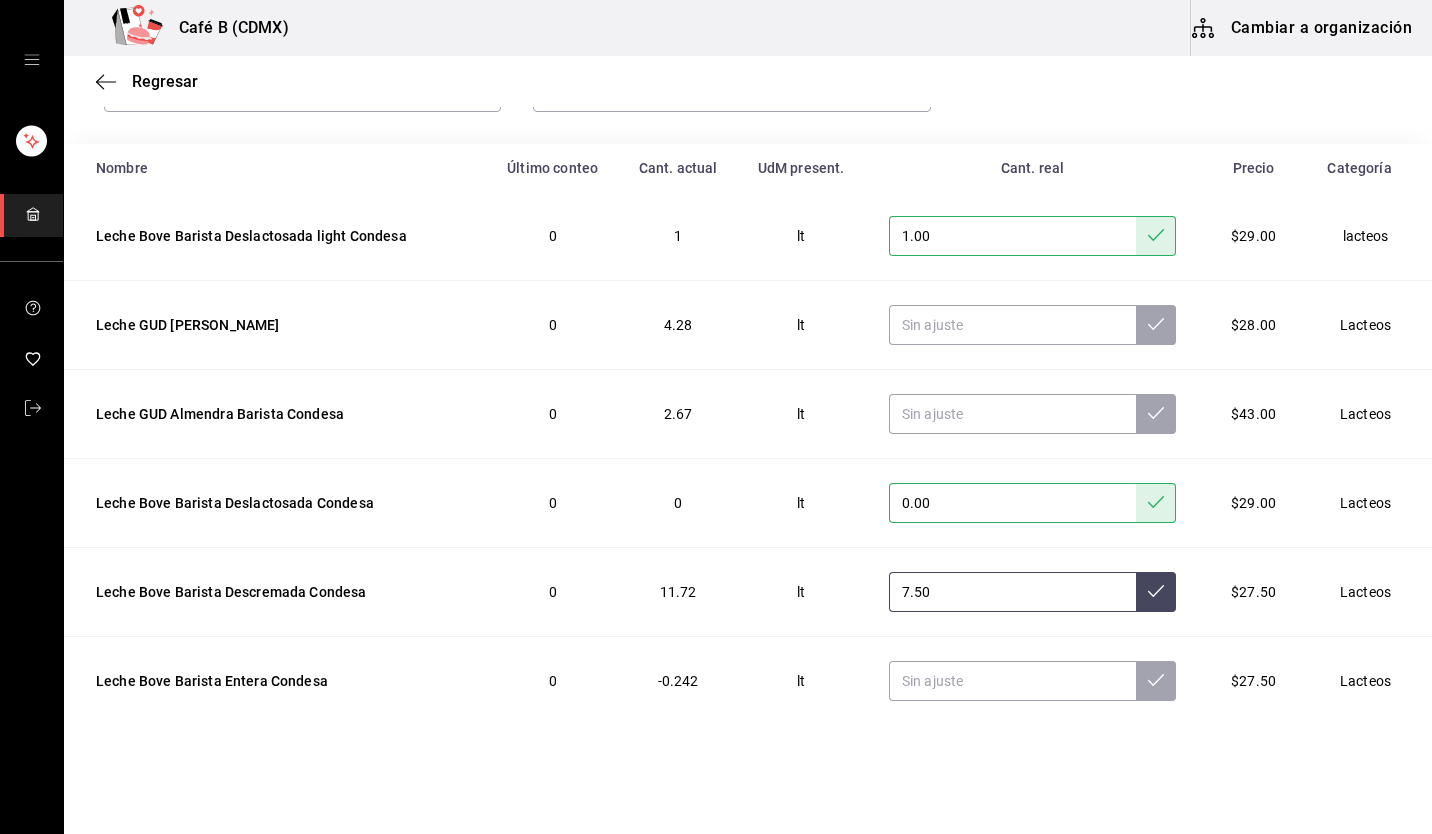 type on "7.50" 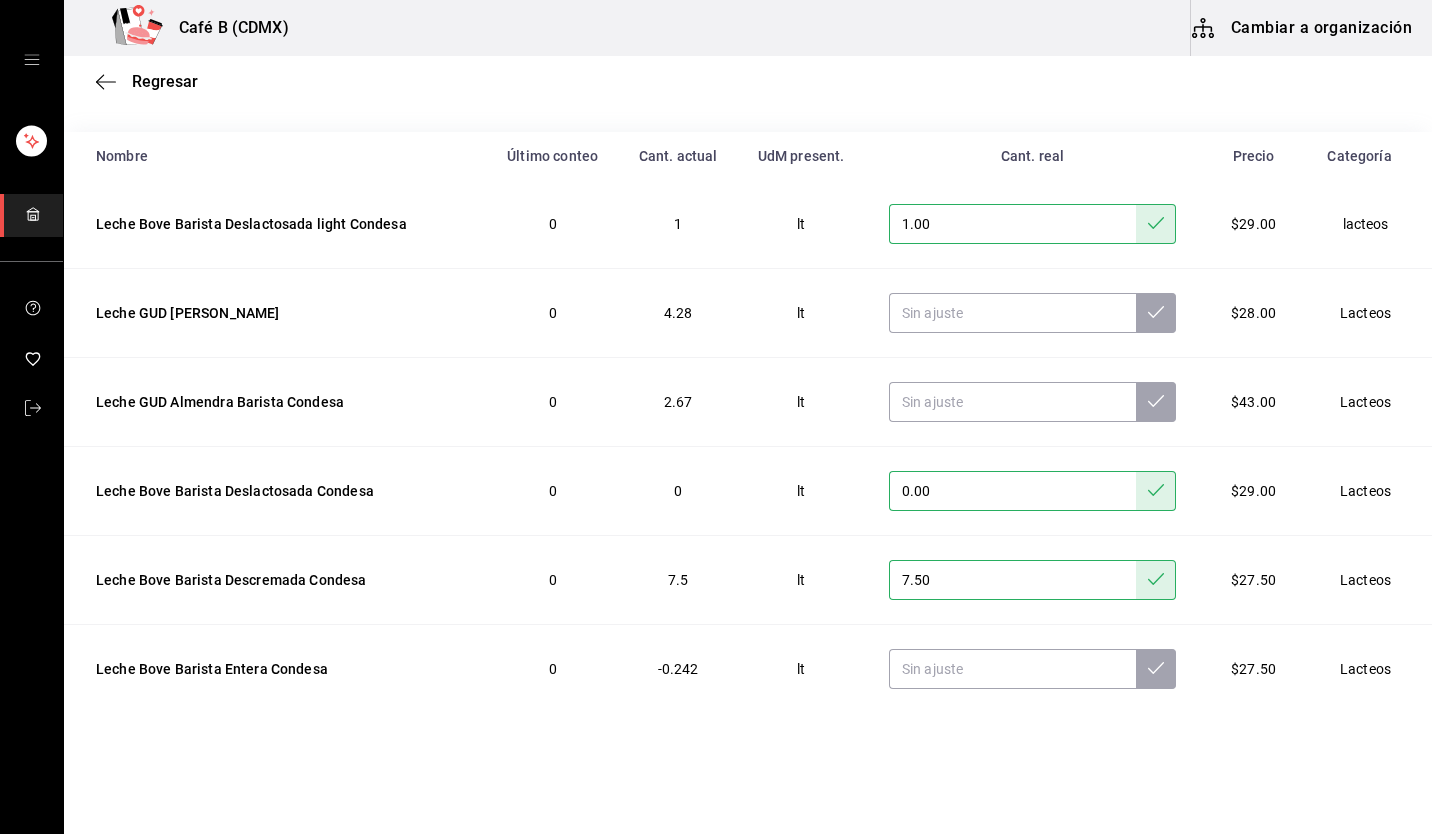 scroll, scrollTop: 213, scrollLeft: 0, axis: vertical 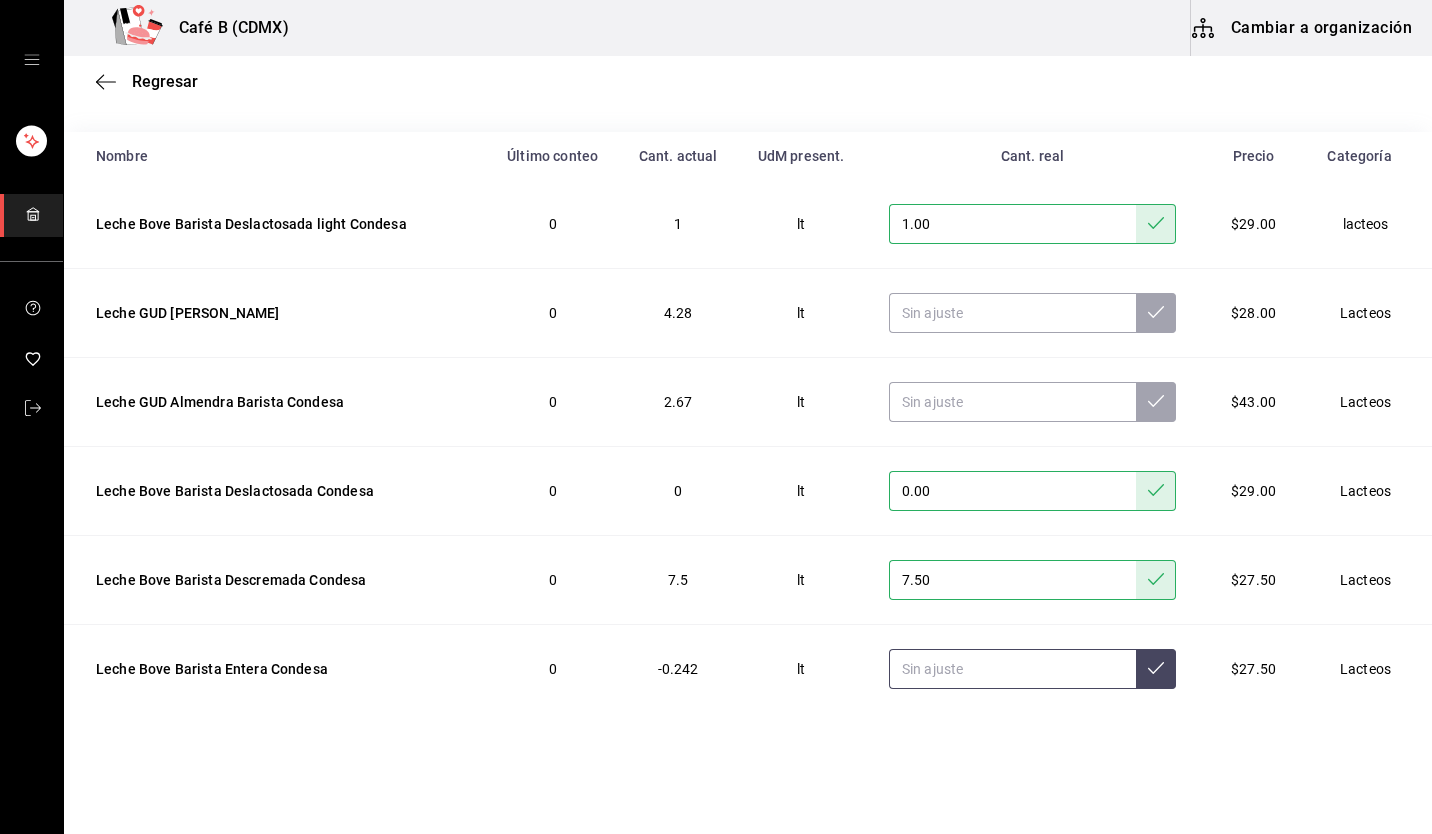 click at bounding box center [1012, 669] 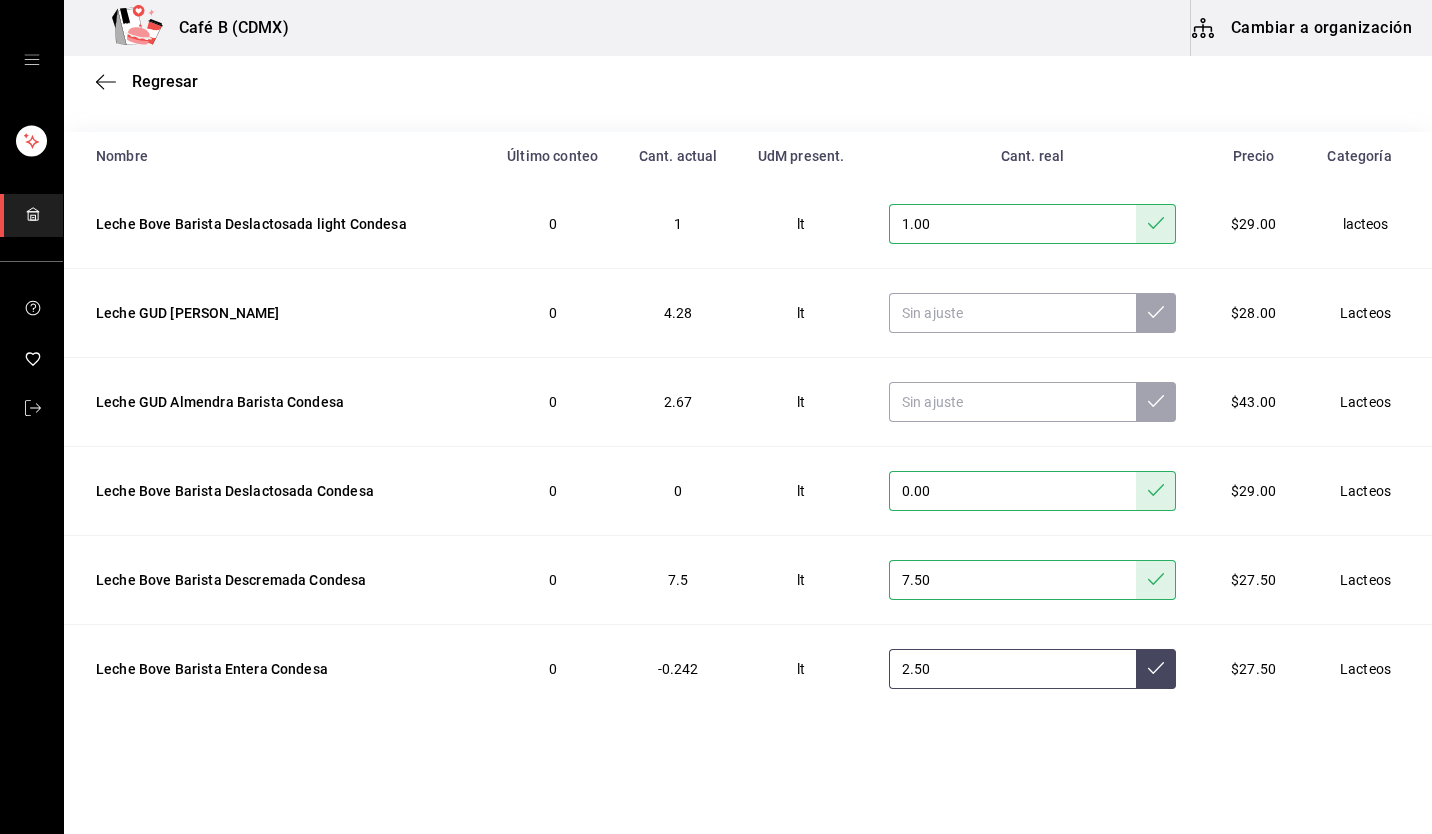 type on "2.50" 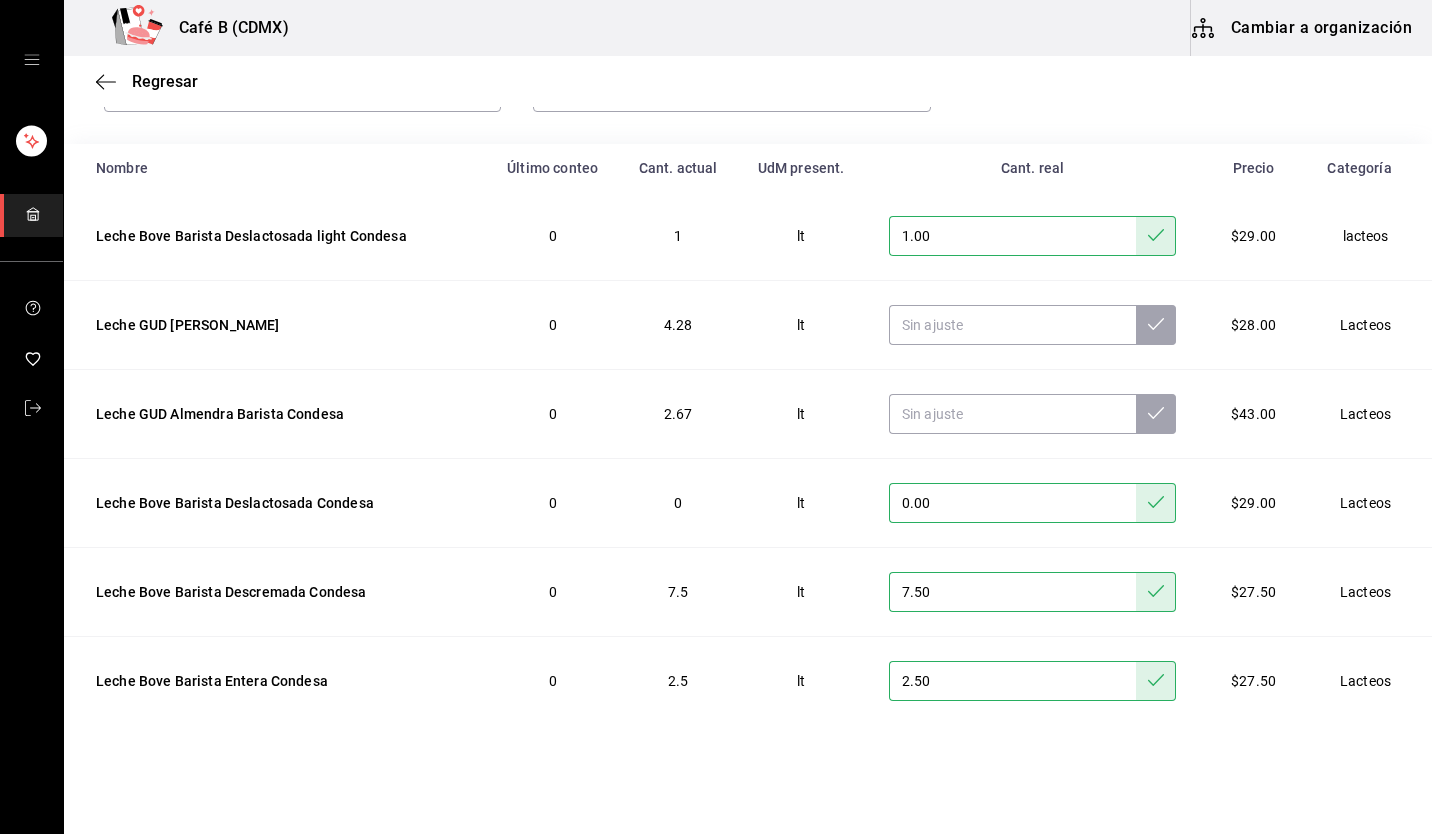 scroll, scrollTop: 0, scrollLeft: 0, axis: both 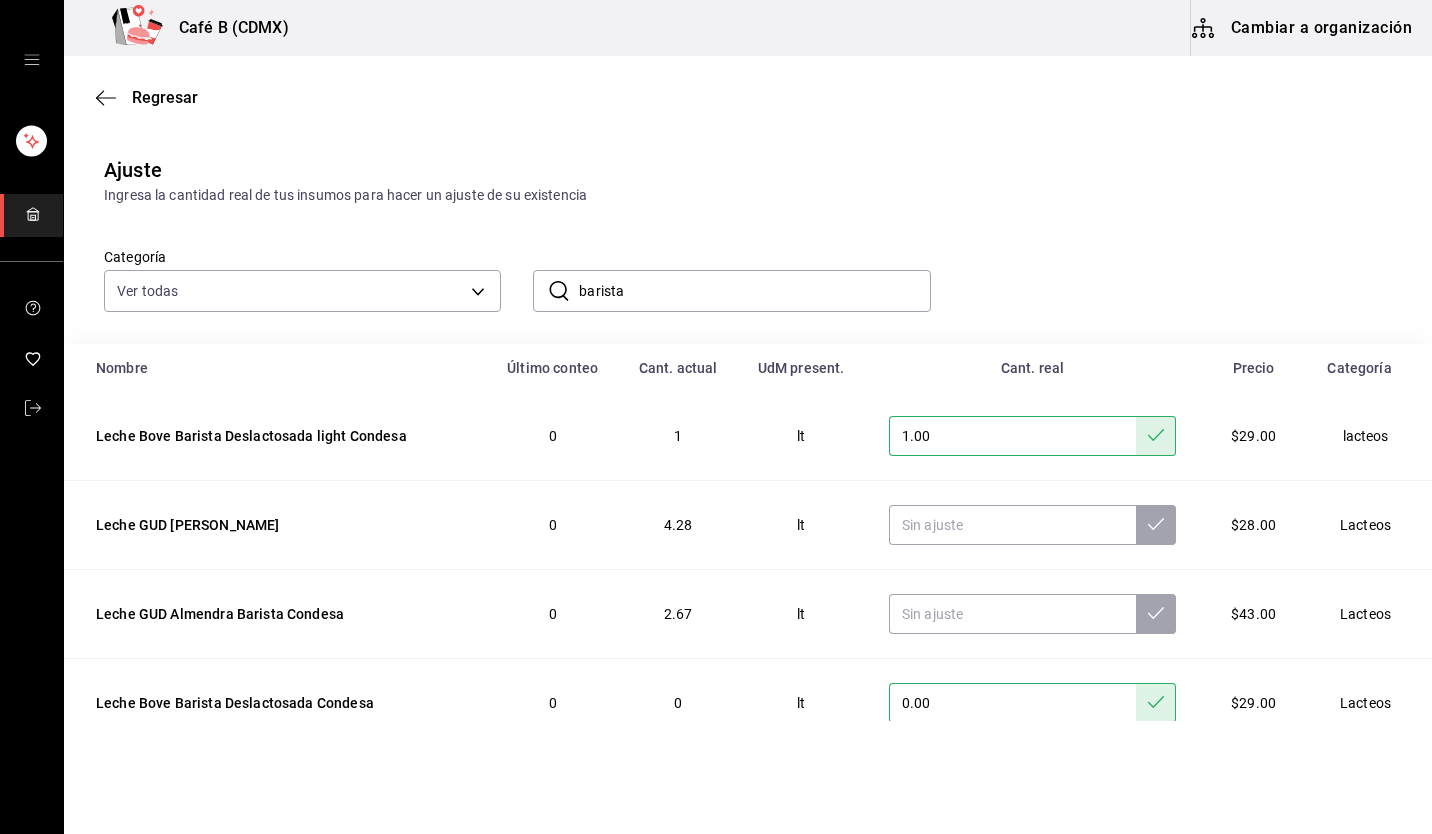 click on "barista" at bounding box center (754, 291) 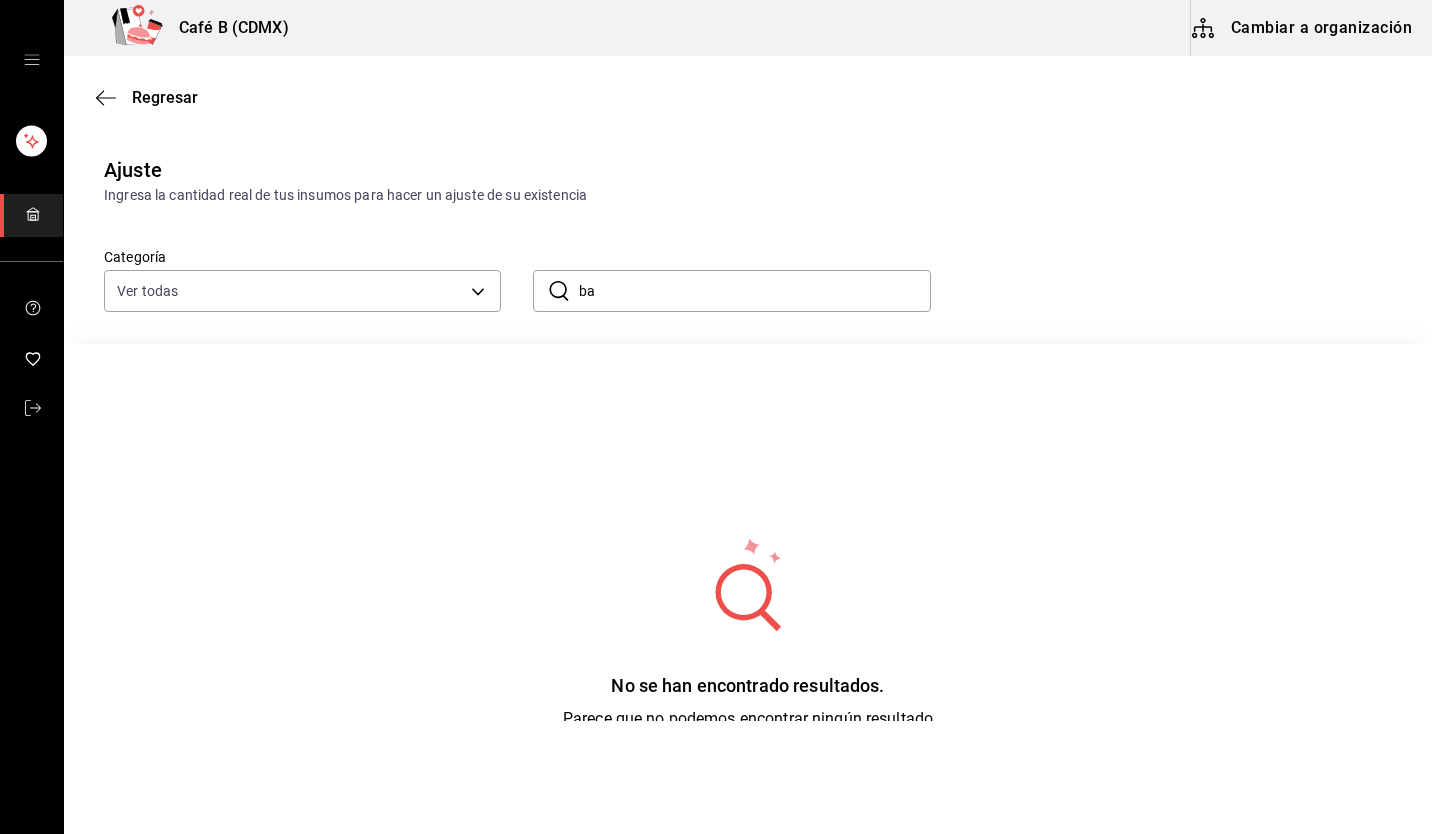 type on "b" 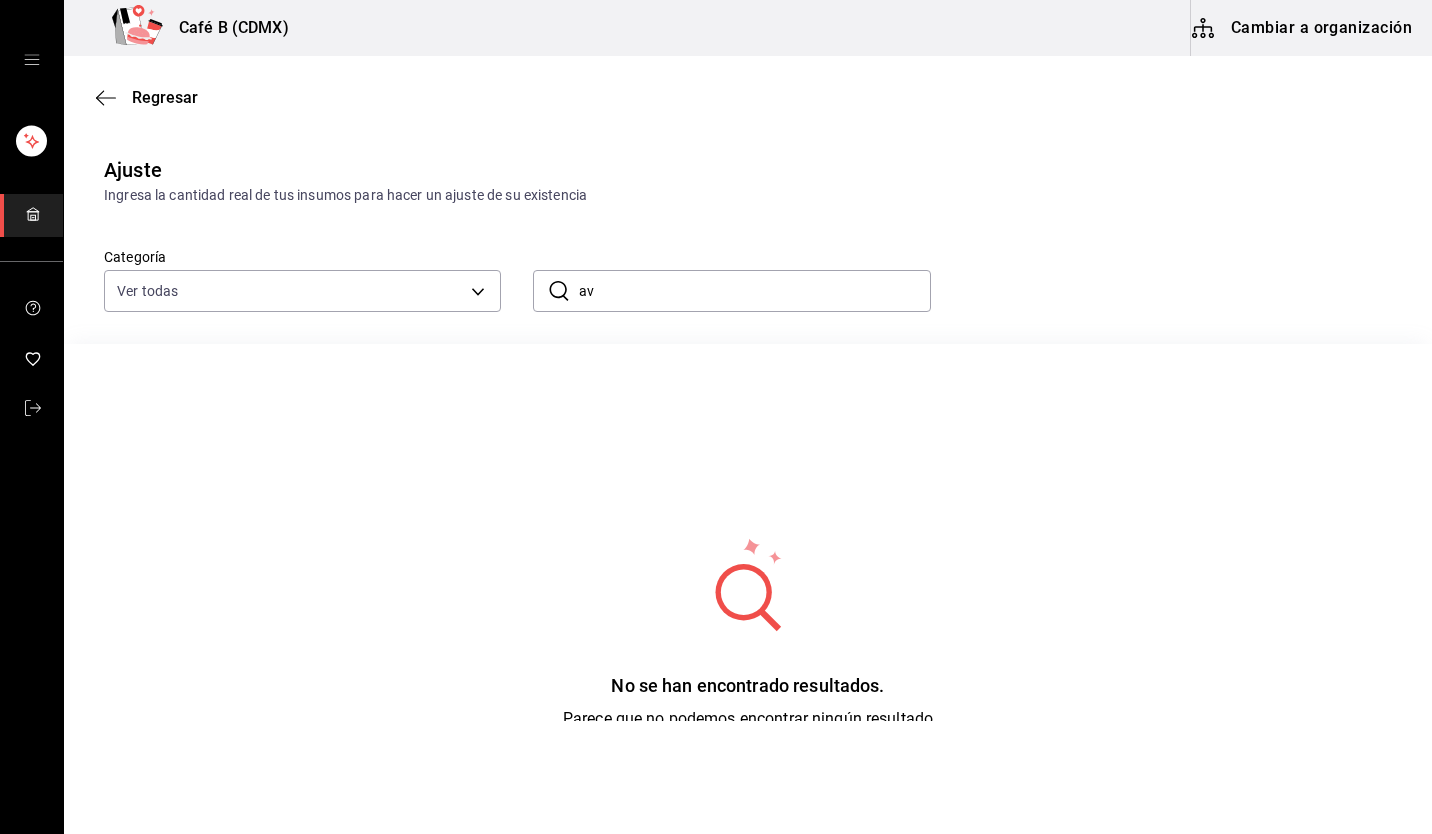 type on "a" 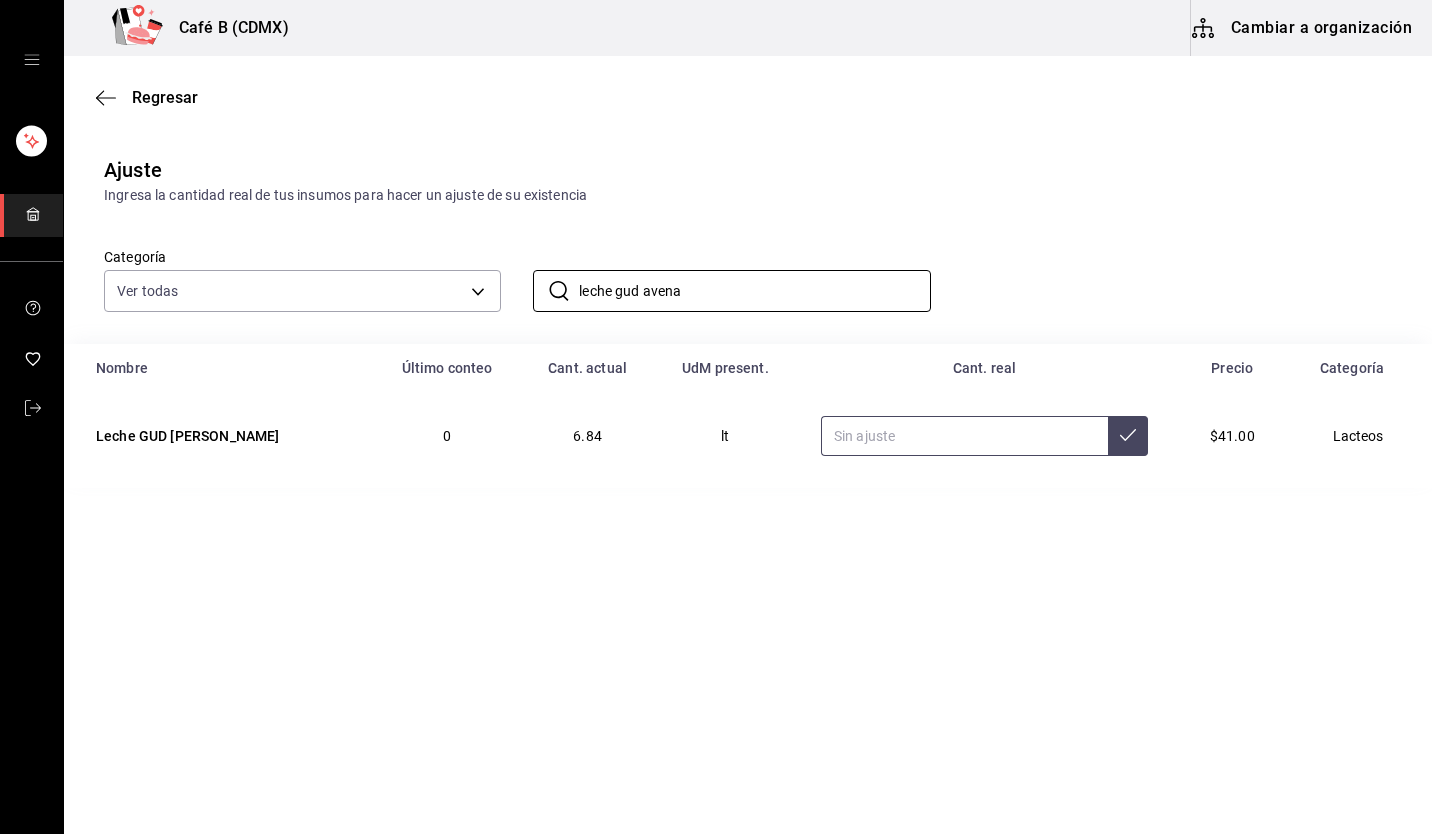 click at bounding box center [964, 436] 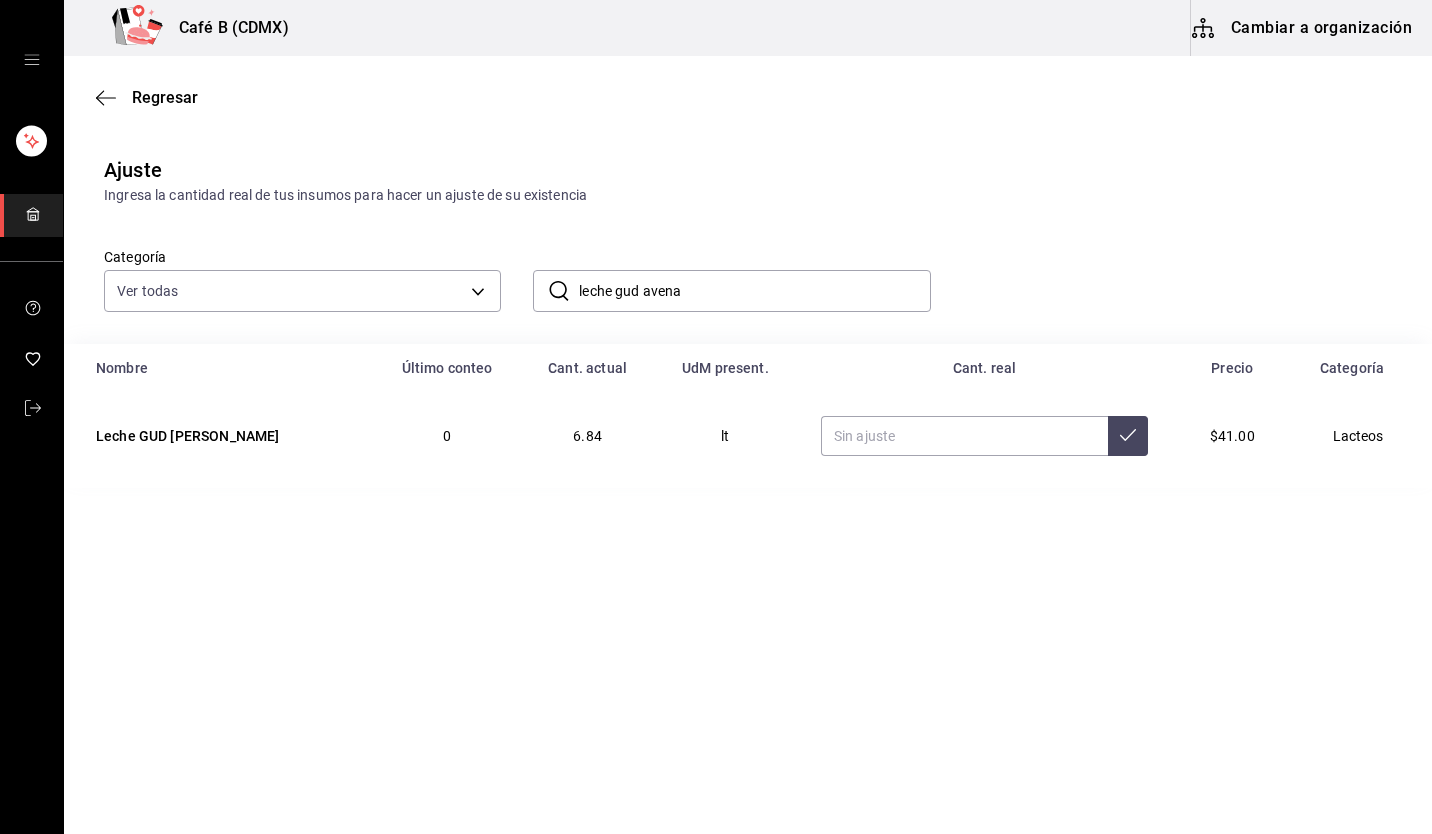 click on "Categoría Ver todas 41683bb3-4786-4b6c-8c51-402eaed8b53a,d0a35e13-a058-4ca1-b82a-96a8d20375f5,3b2ad09e-9db1-4eaa-9f2e-356ba93de4fd,706189f5-2898-4f9b-b01c-4f08d11bdef7,ac2a9a51-bb7a-478e-a6ab-201e5a40def0,1583e474-f18f-48d6-aad9-a13dc32bd809,0614fcb8-a587-44b5-835d-4ea5c1eabbf6,aa01a90d-f5fe-4e34-9d3b-f0066bb1ed41,bd540bc9-16a4-4601-a33b-1226719b4ea4,3f0270a9-ef0c-4a59-8a82-8e760cc61ea0,3a102585-6d22-4198-8e8a-004603517496,e74e7a67-0b9d-4c0d-a2df-edd0e64e307d,10e67740-a2b5-477d-abbe-1250759c22c2,7132a2c2-0318-4ce0-a9d5-b85cb6400514,9e7f3f12-ee83-4f01-87a9-2a70f13675b4,60bd3559-fc82-4111-9467-46ceb155d821,9b76c88a-0de1-49d7-b762-9fce80ef518d,ca9eb0c6-2e09-404b-b618-741fdf743b6a,6f01fb47-3204-4278-8e79-96c19600e4b9,22930f4b-6f41-453b-823b-8fdcc5af7e72,b6f43b34-fb06-4f98-825f-2e07bd0f07e8,e78f9114-08c2-477b-8806-3ea61963ef24,0dd79fcf-e529-4cc3-a644-4c3b0d56ee90,8ba34f16-04d0-4a13-a8ba-4e2211021db7,56247c58-d72f-41d6-83f1-98c778bff2a2,42c100d1-856f-437b-a438-e536c0a75da5,dac239f6-b247-4841-ad89-f86ef78a8386 ​" at bounding box center (716, 259) 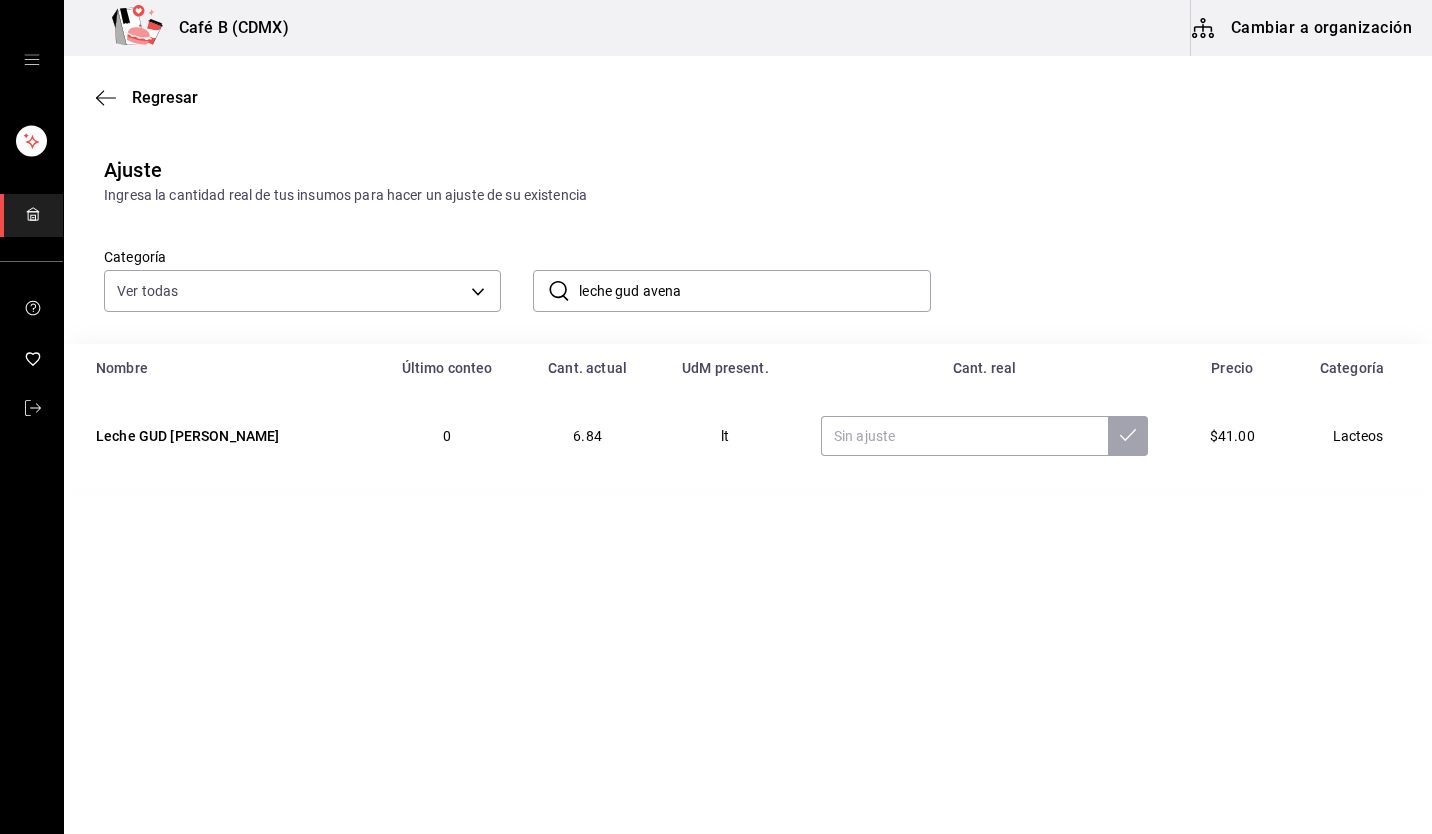 click on "leche gud avena" at bounding box center (754, 291) 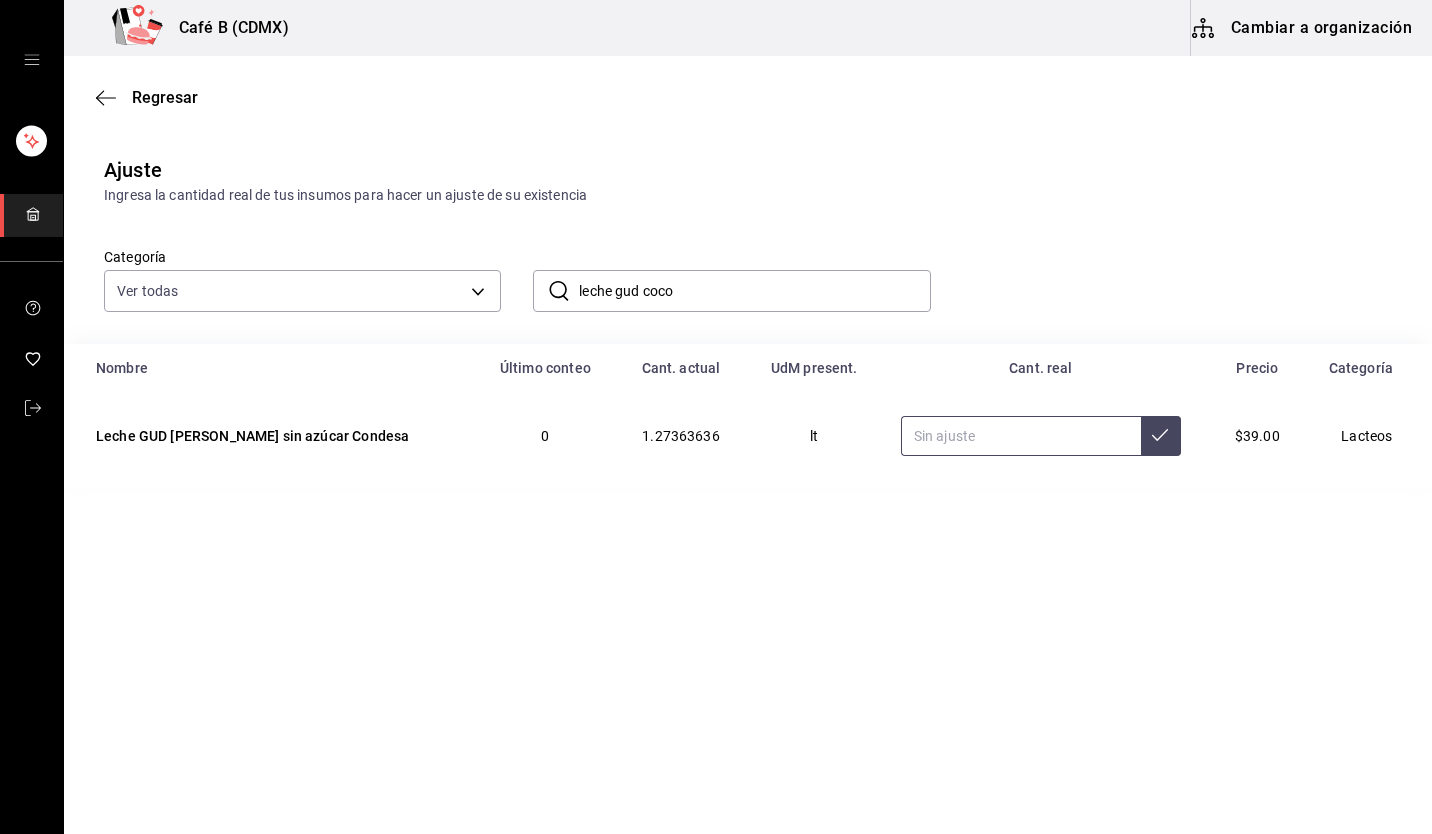 click at bounding box center [1021, 436] 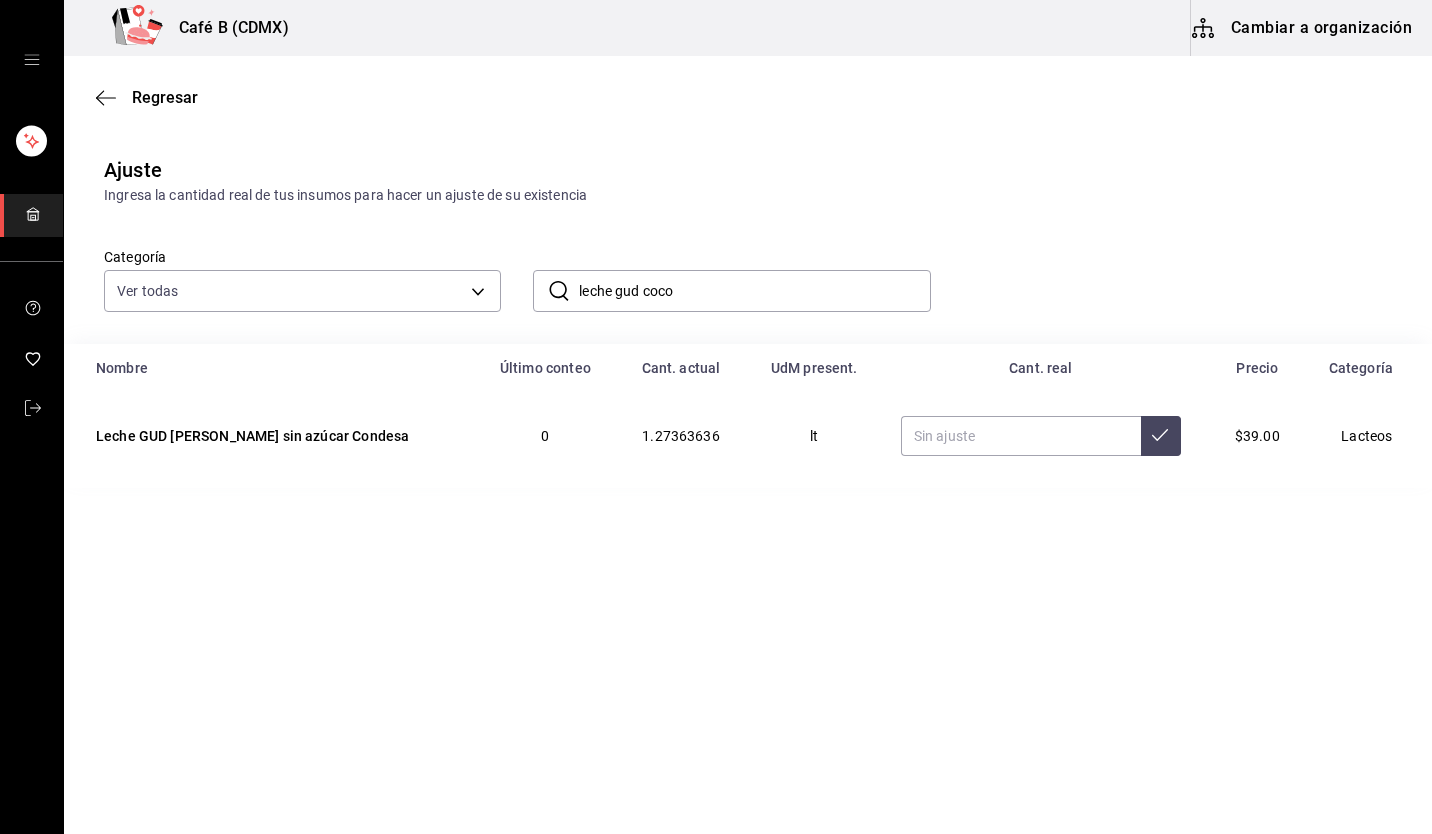 click on "Categoría Ver todas 41683bb3-4786-4b6c-8c51-402eaed8b53a,d0a35e13-a058-4ca1-b82a-96a8d20375f5,3b2ad09e-9db1-4eaa-9f2e-356ba93de4fd,706189f5-2898-4f9b-b01c-4f08d11bdef7,ac2a9a51-bb7a-478e-a6ab-201e5a40def0,1583e474-f18f-48d6-aad9-a13dc32bd809,0614fcb8-a587-44b5-835d-4ea5c1eabbf6,aa01a90d-f5fe-4e34-9d3b-f0066bb1ed41,bd540bc9-16a4-4601-a33b-1226719b4ea4,3f0270a9-ef0c-4a59-8a82-8e760cc61ea0,3a102585-6d22-4198-8e8a-004603517496,e74e7a67-0b9d-4c0d-a2df-edd0e64e307d,10e67740-a2b5-477d-abbe-1250759c22c2,7132a2c2-0318-4ce0-a9d5-b85cb6400514,9e7f3f12-ee83-4f01-87a9-2a70f13675b4,60bd3559-fc82-4111-9467-46ceb155d821,9b76c88a-0de1-49d7-b762-9fce80ef518d,ca9eb0c6-2e09-404b-b618-741fdf743b6a,6f01fb47-3204-4278-8e79-96c19600e4b9,22930f4b-6f41-453b-823b-8fdcc5af7e72,b6f43b34-fb06-4f98-825f-2e07bd0f07e8,e78f9114-08c2-477b-8806-3ea61963ef24,0dd79fcf-e529-4cc3-a644-4c3b0d56ee90,8ba34f16-04d0-4a13-a8ba-4e2211021db7,56247c58-d72f-41d6-83f1-98c778bff2a2,42c100d1-856f-437b-a438-e536c0a75da5,dac239f6-b247-4841-ad89-f86ef78a8386 ​" at bounding box center [748, 275] 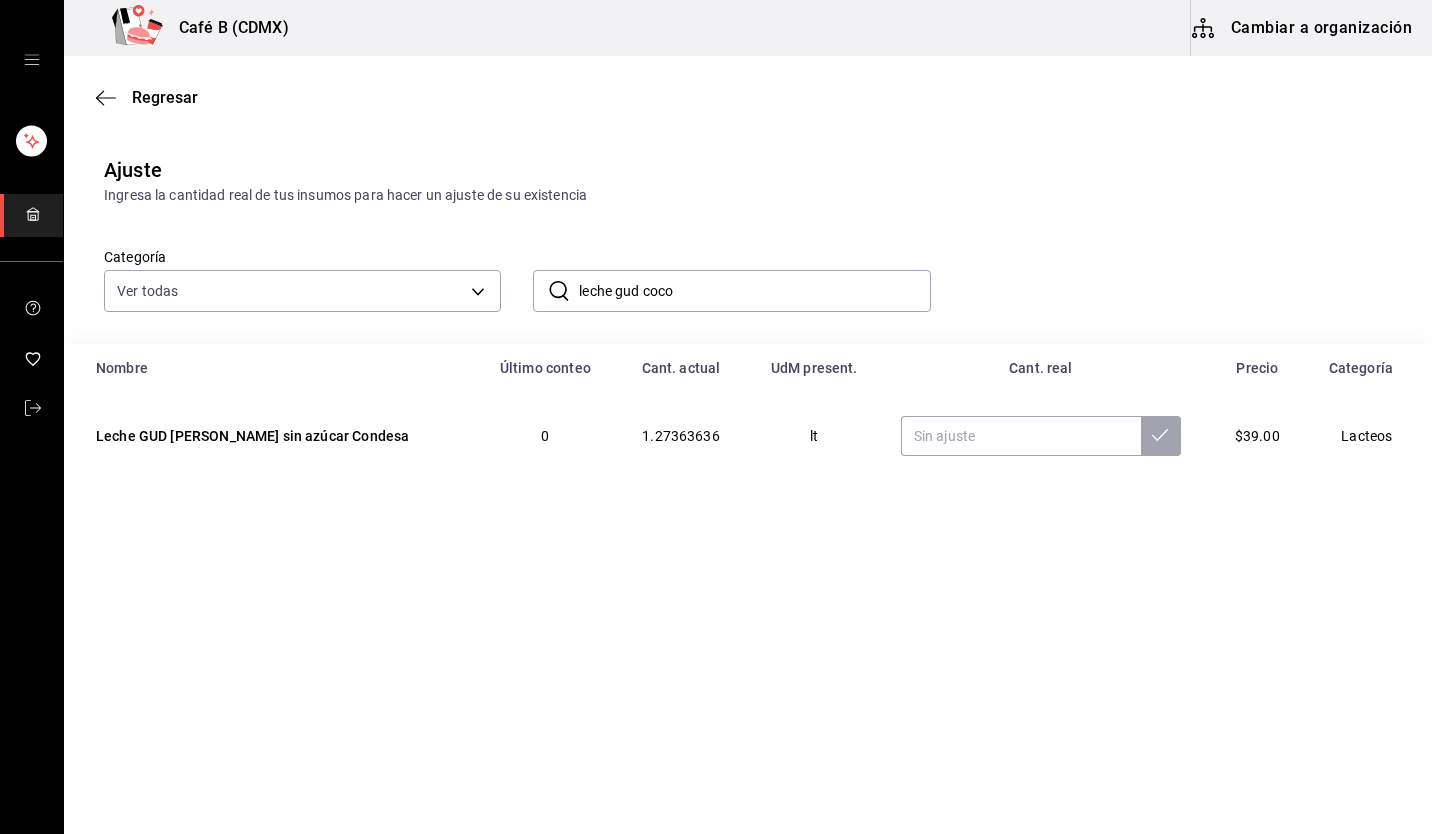 click on "leche gud coco" at bounding box center [754, 291] 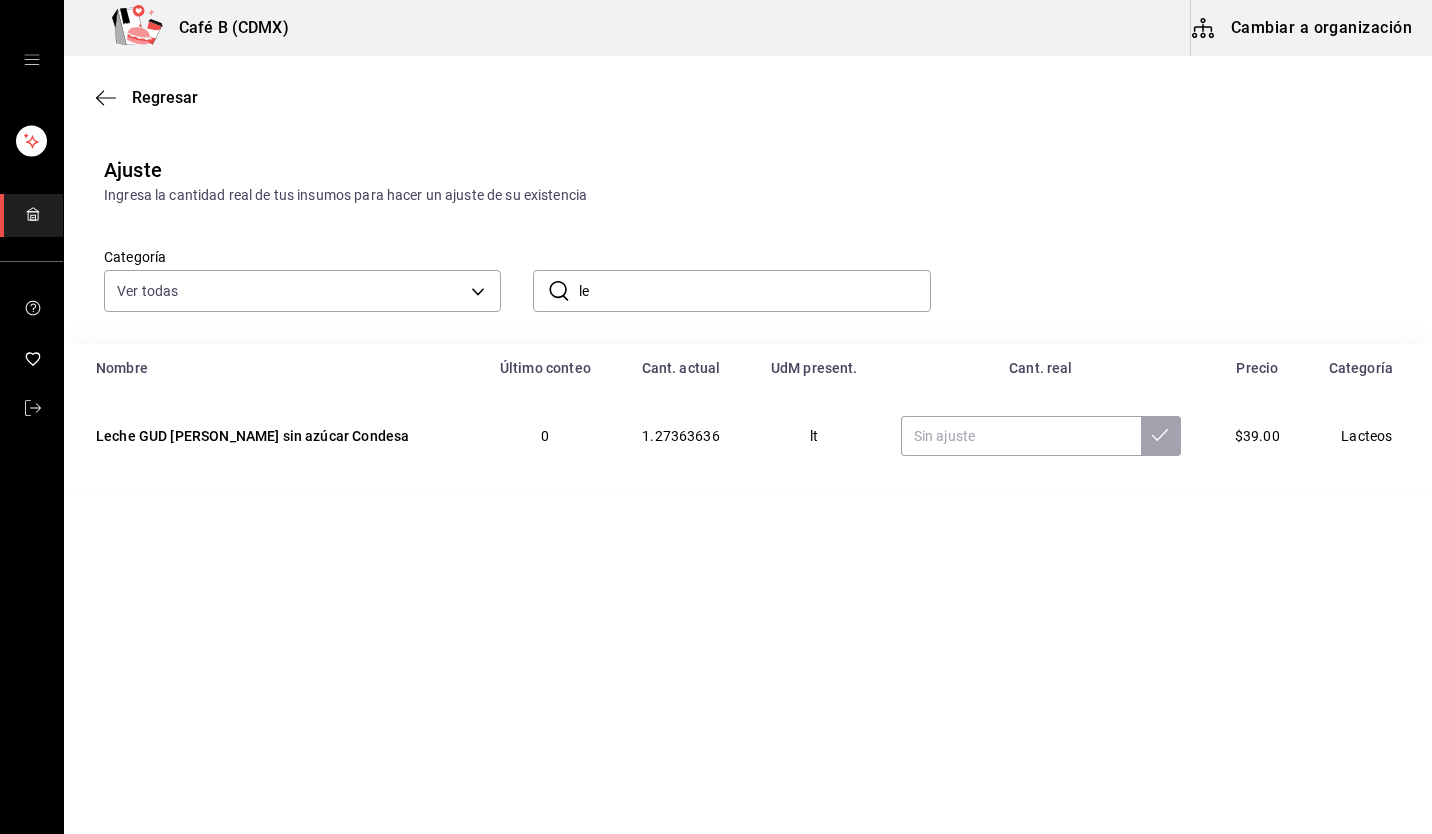 type on "l" 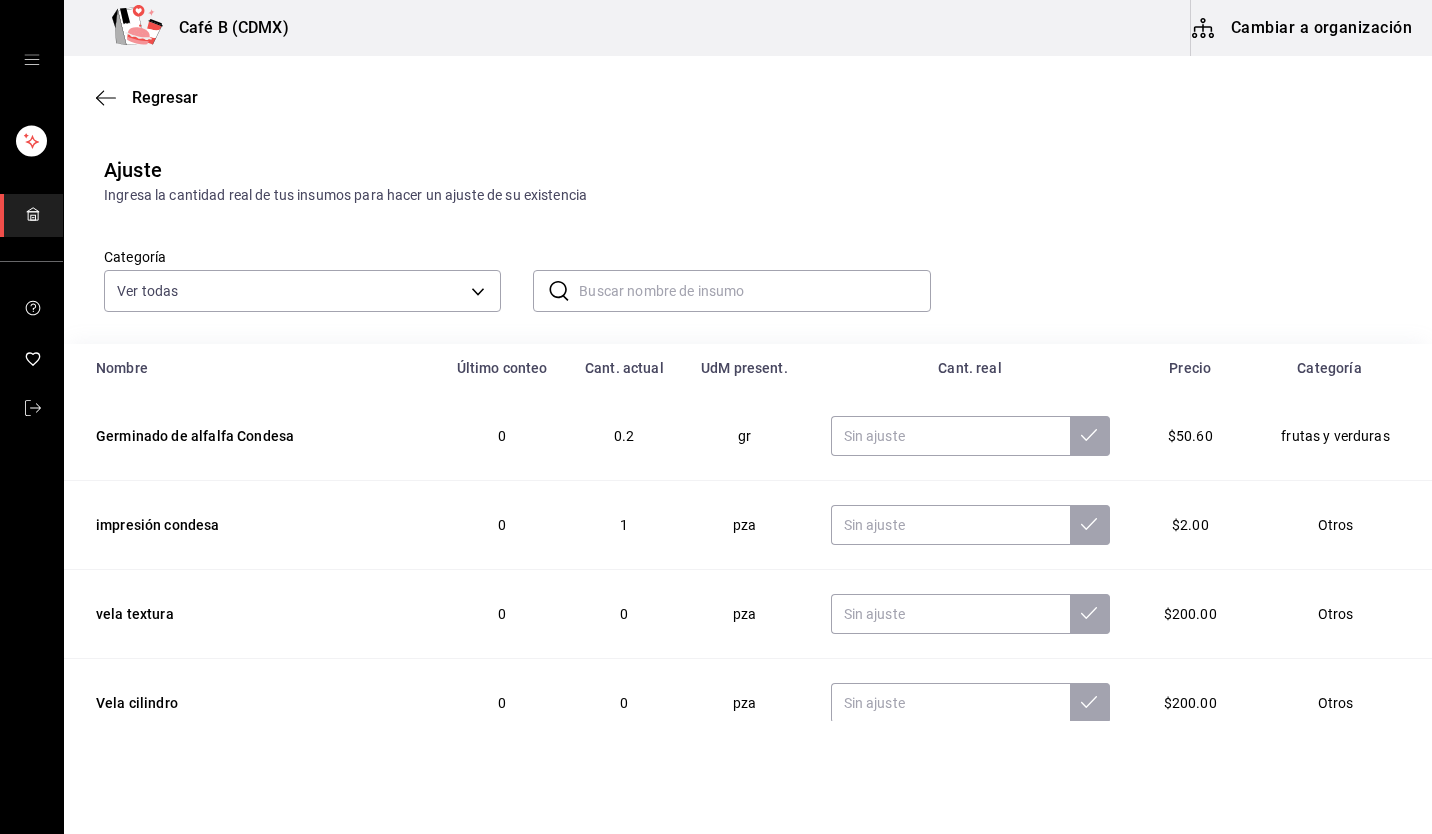 click at bounding box center [754, 291] 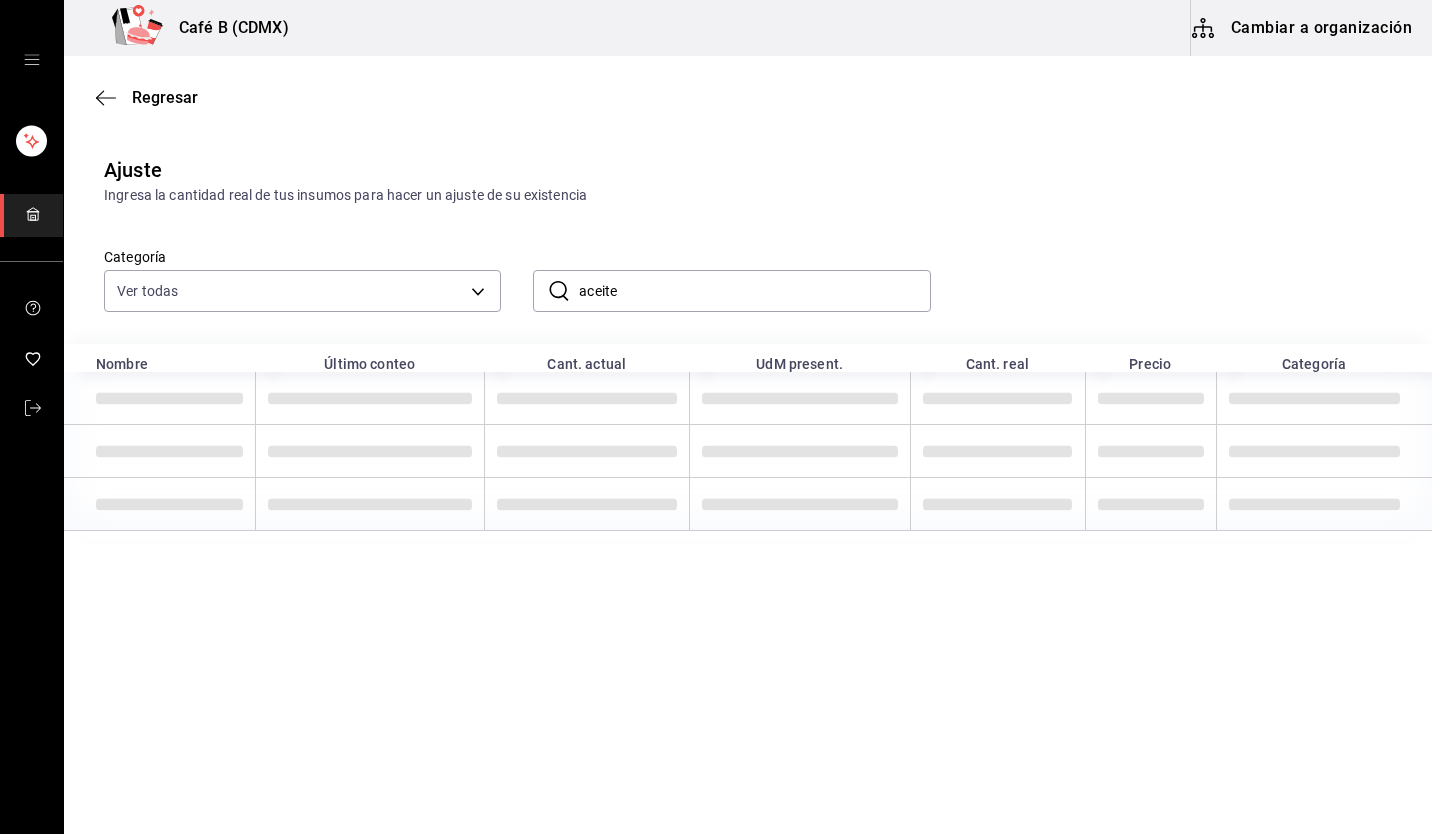 type on "aceite" 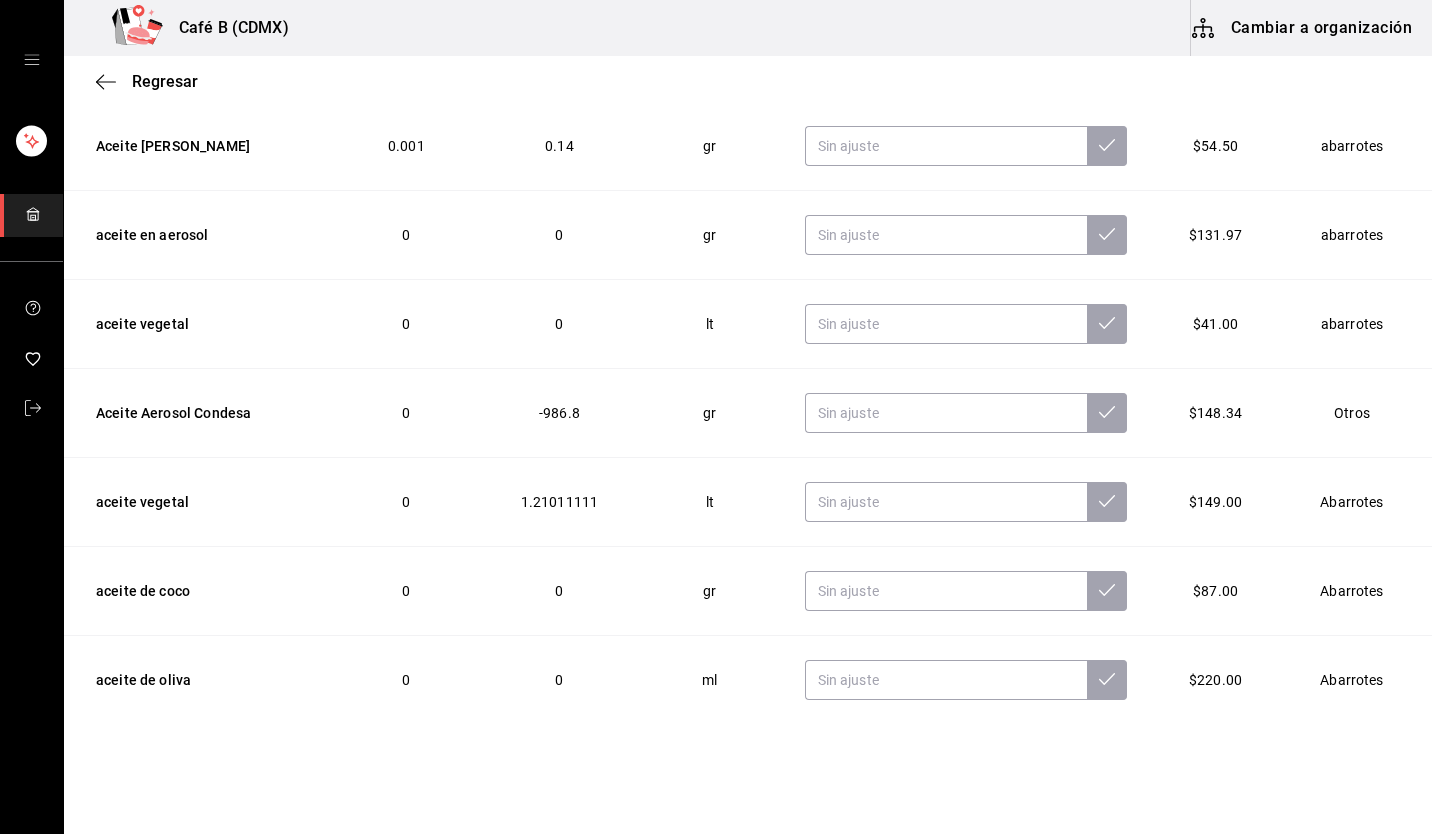 scroll, scrollTop: 302, scrollLeft: 0, axis: vertical 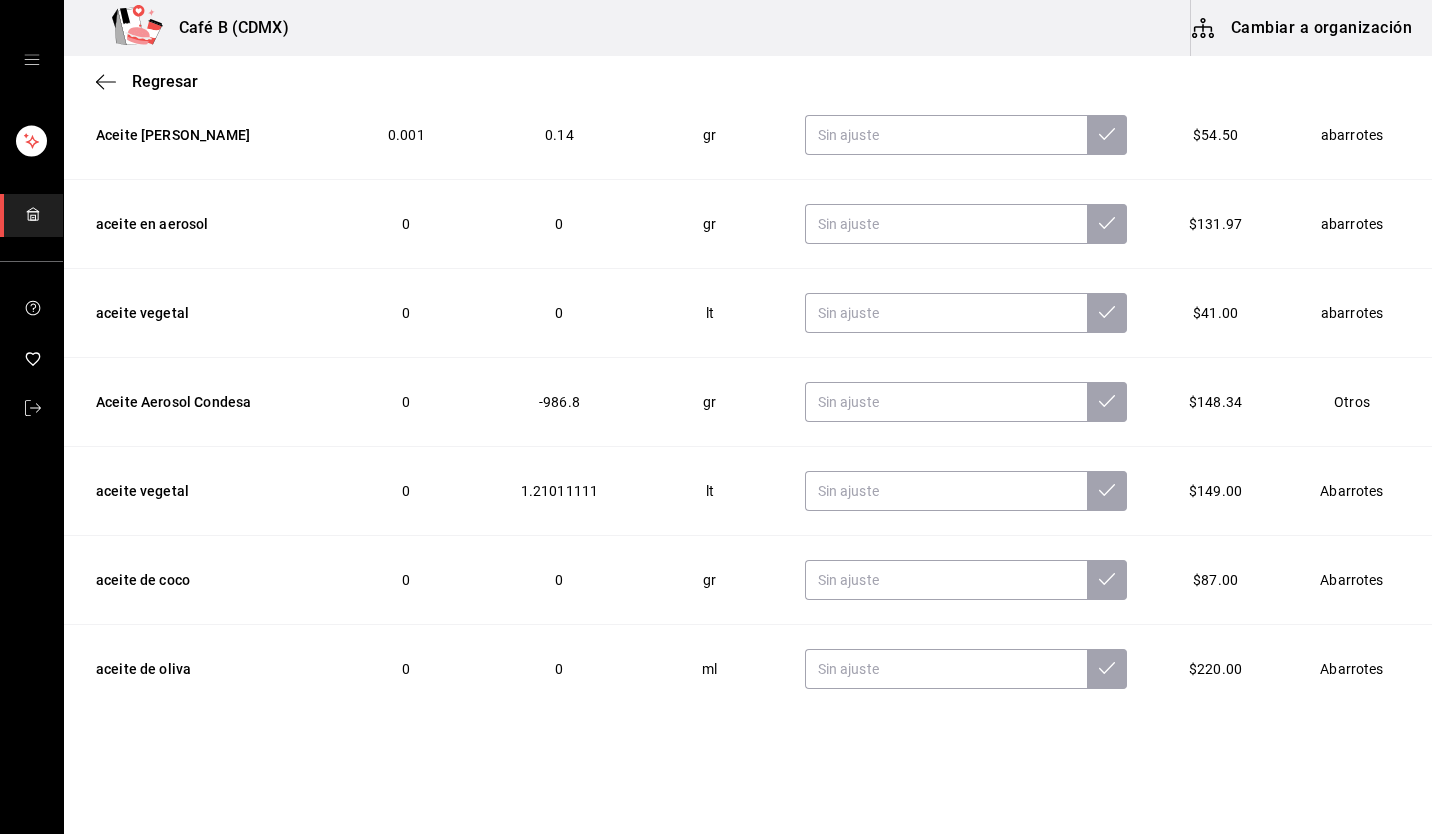click on "aceite de oliva" at bounding box center (198, 669) 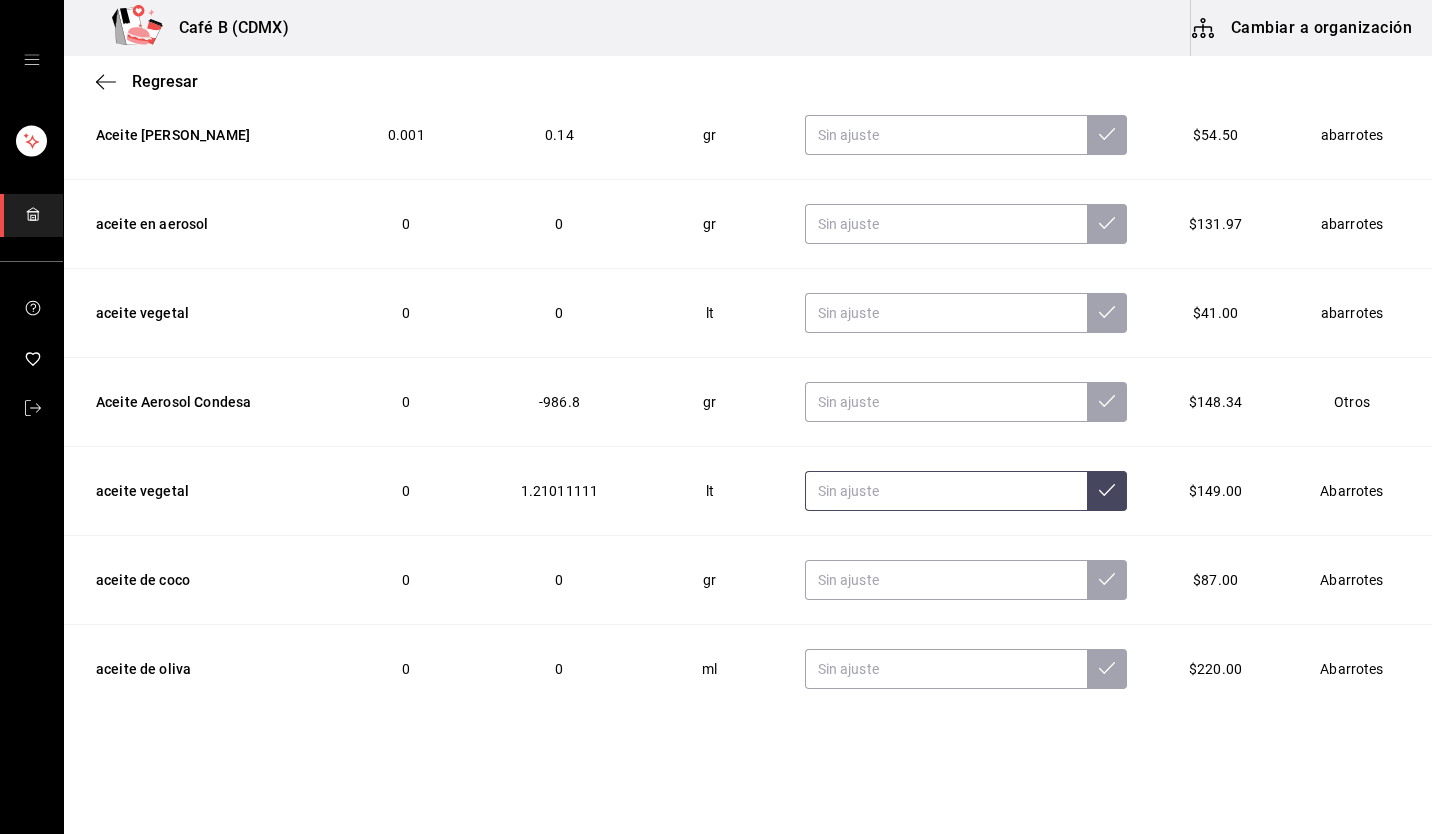 click at bounding box center [946, 491] 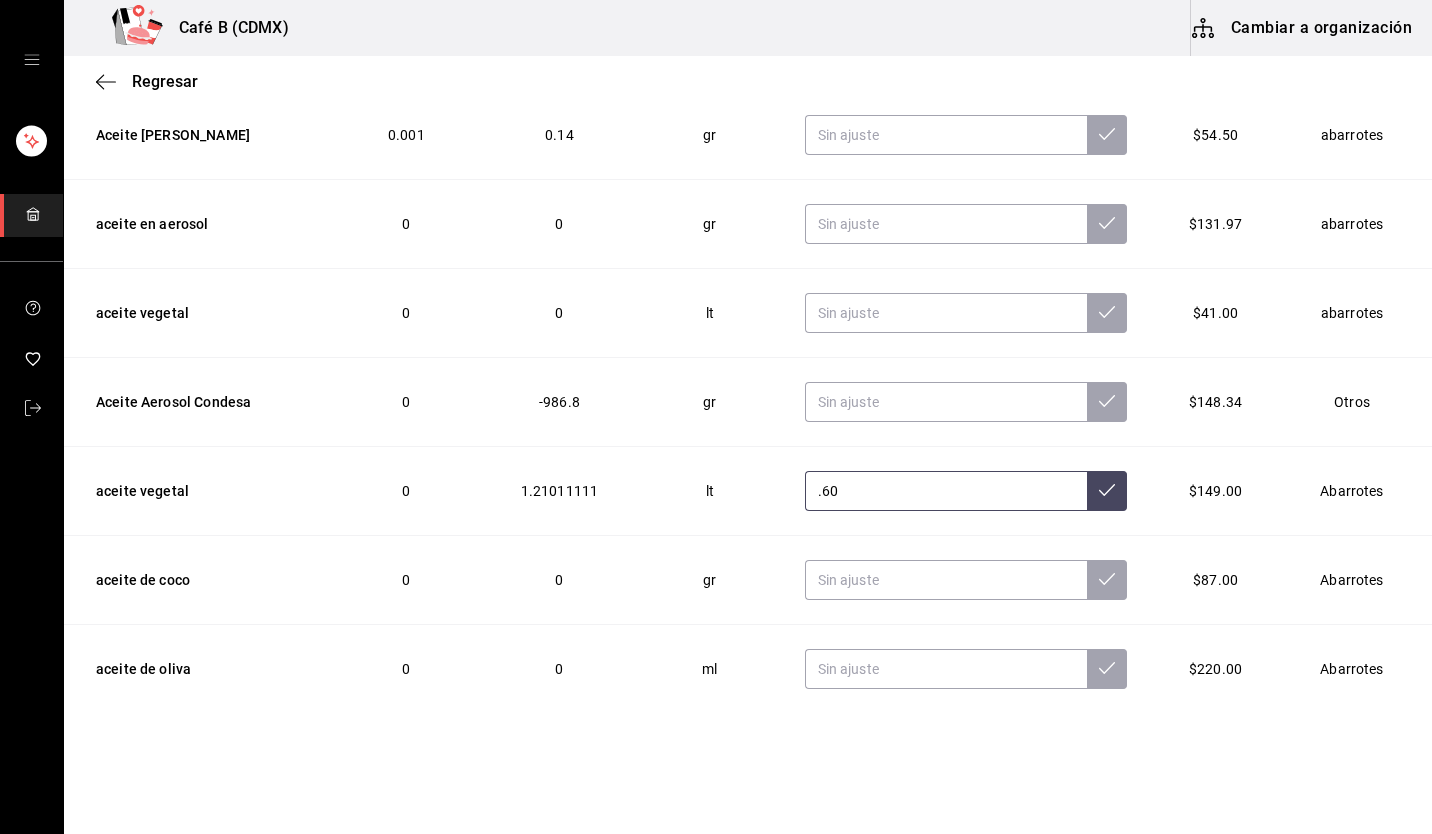 type on "0.60" 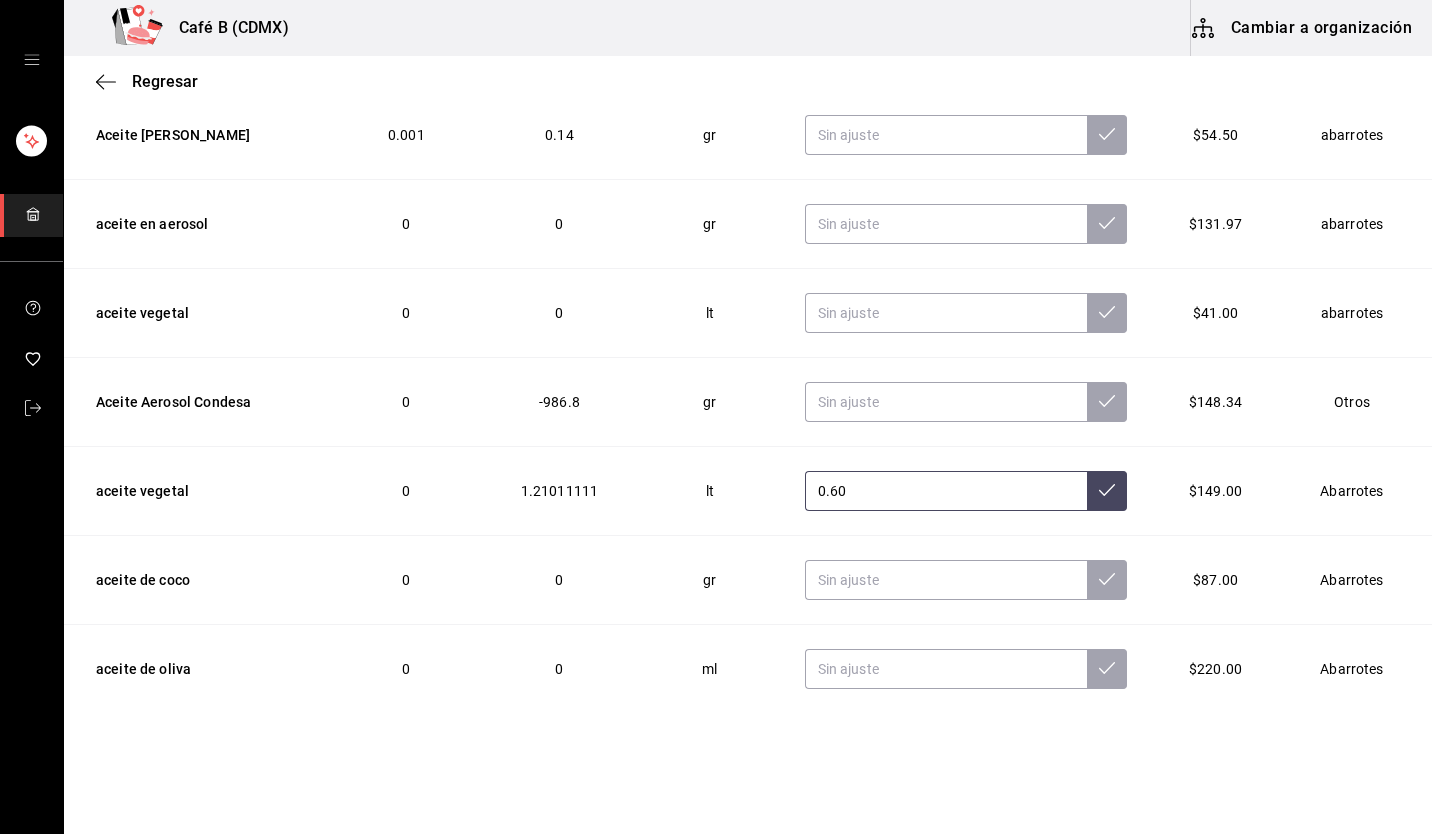 click at bounding box center (1107, 491) 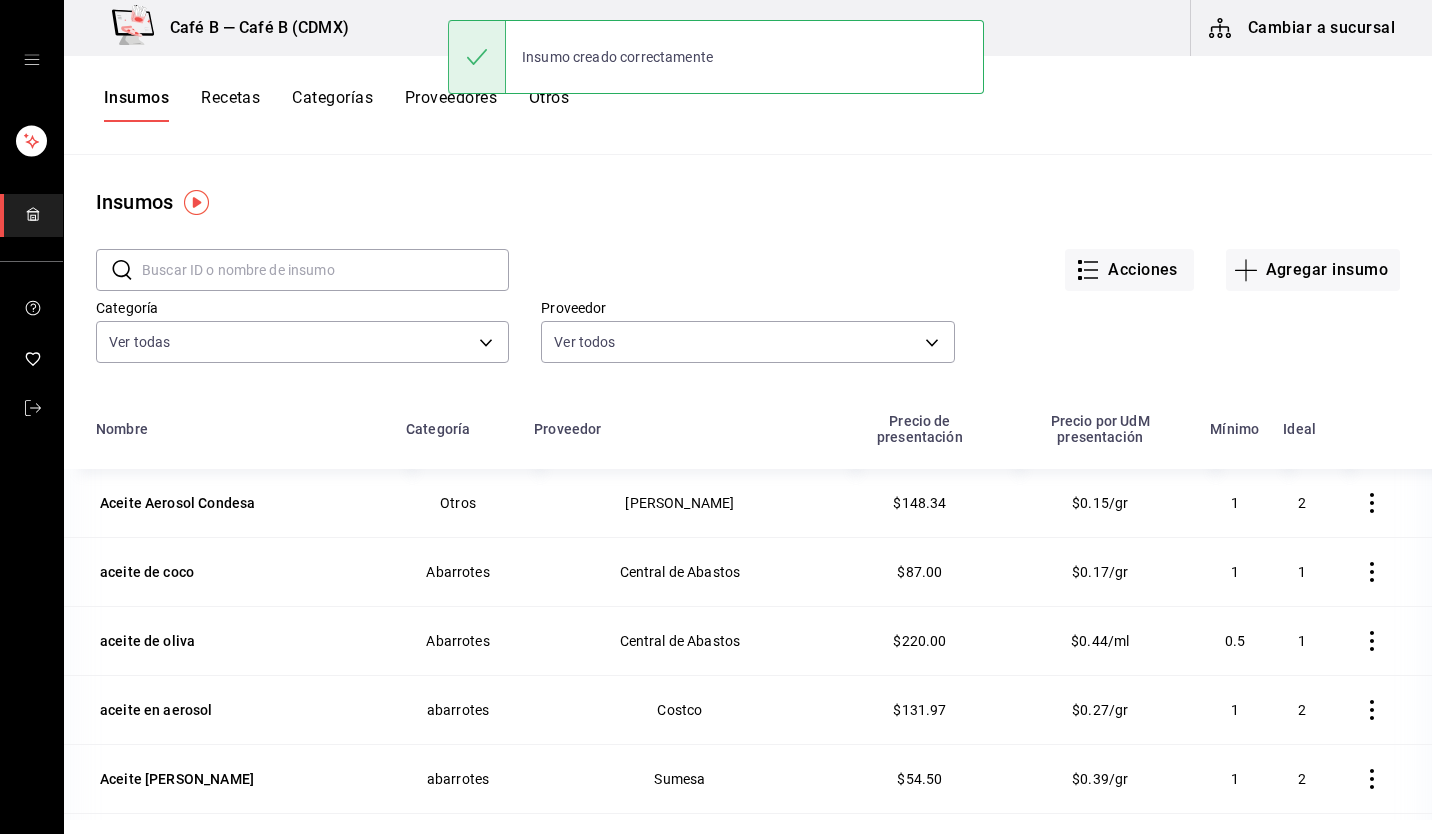 scroll, scrollTop: 0, scrollLeft: 0, axis: both 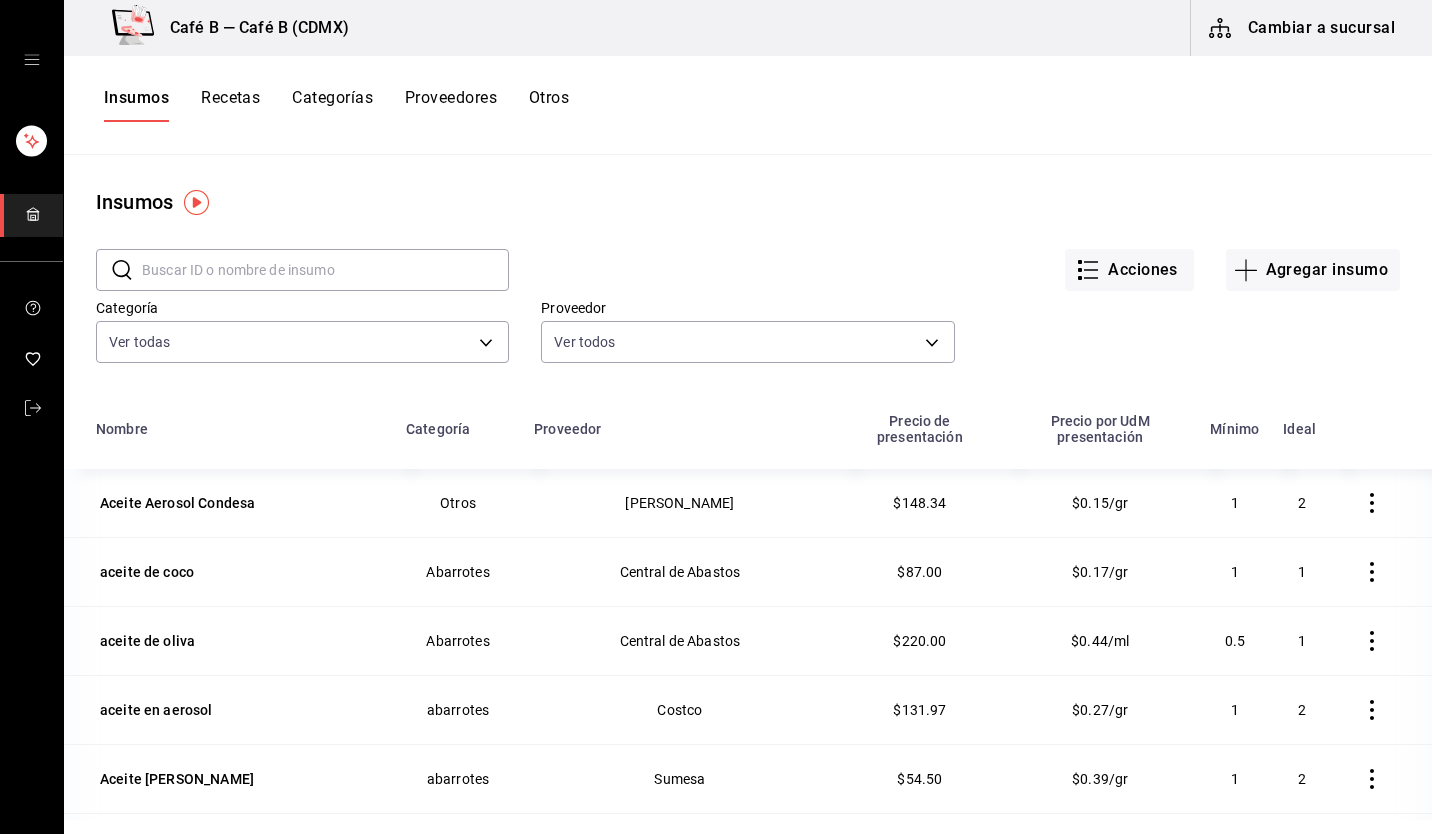 click on "Cambiar a sucursal" at bounding box center (1303, 28) 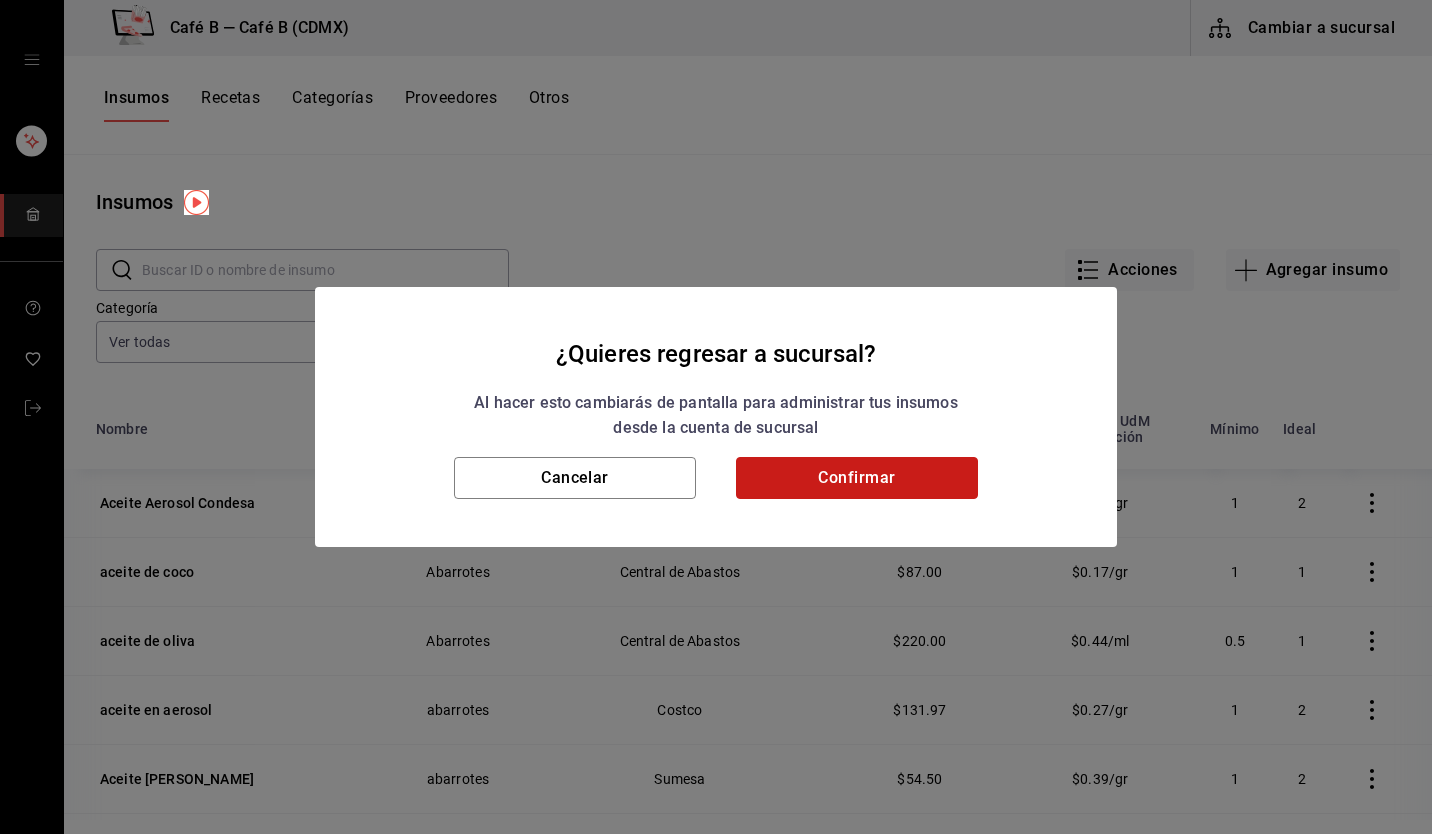click on "Confirmar" at bounding box center (857, 478) 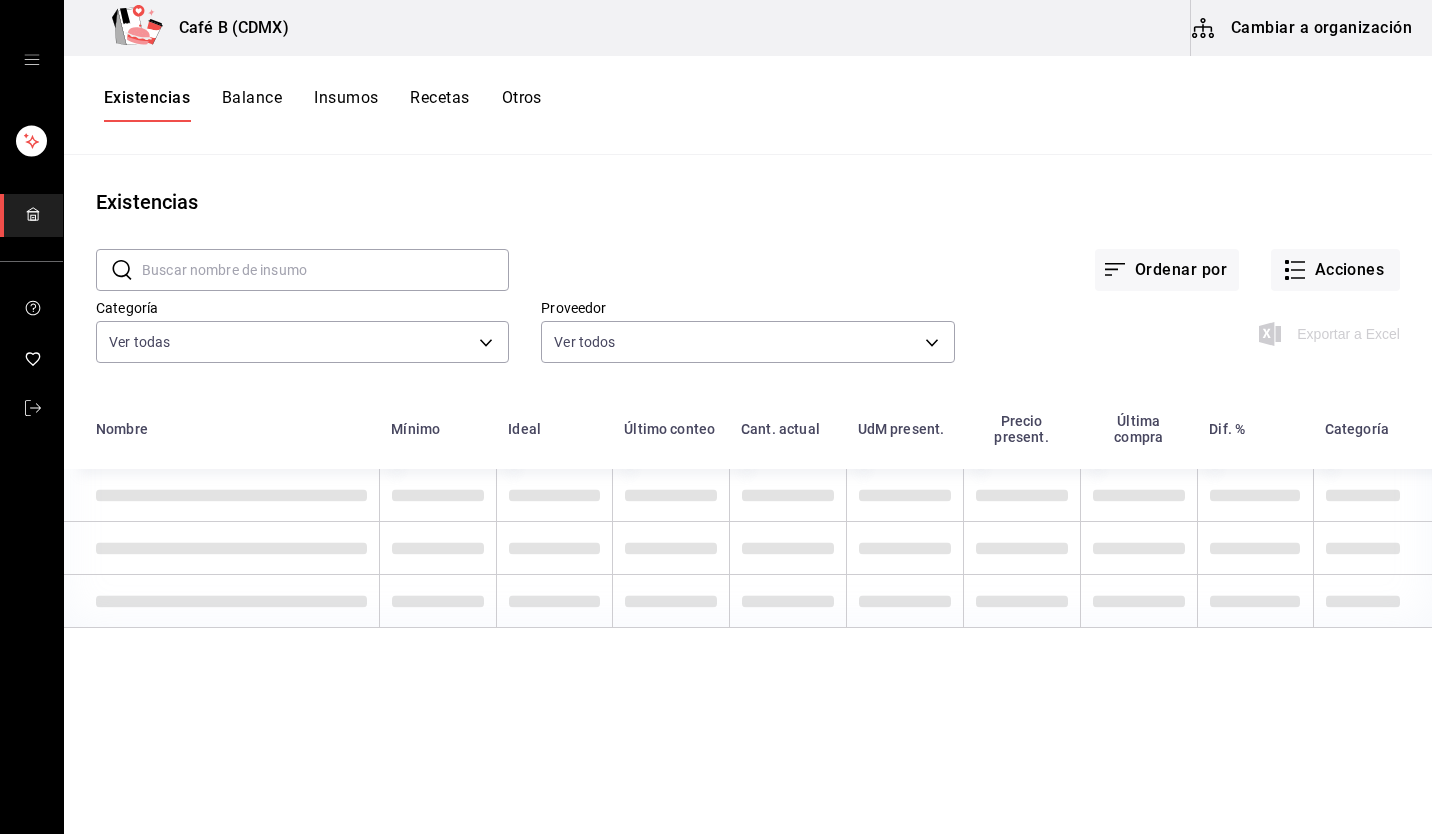 click at bounding box center (325, 270) 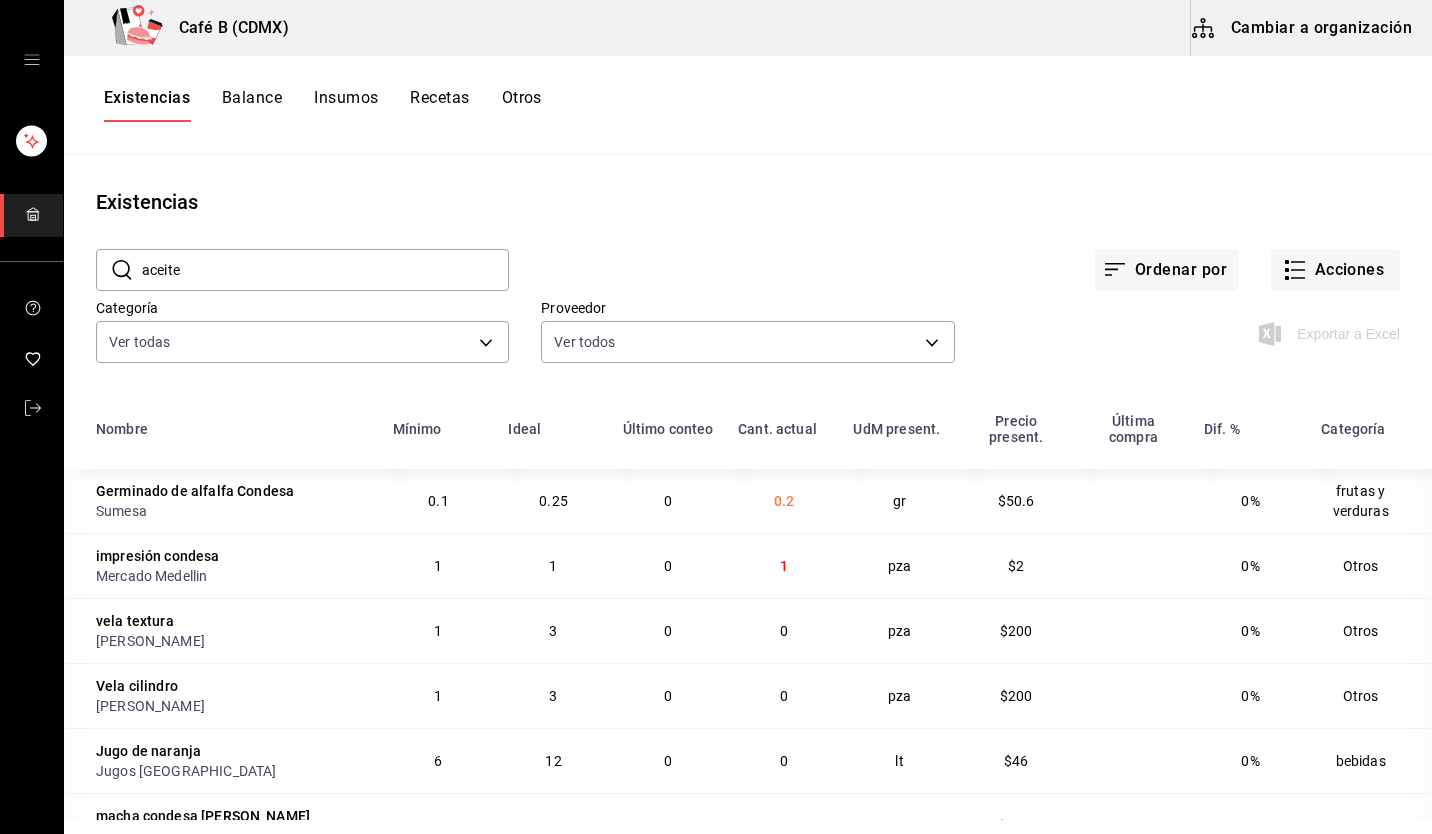 type on "aceite" 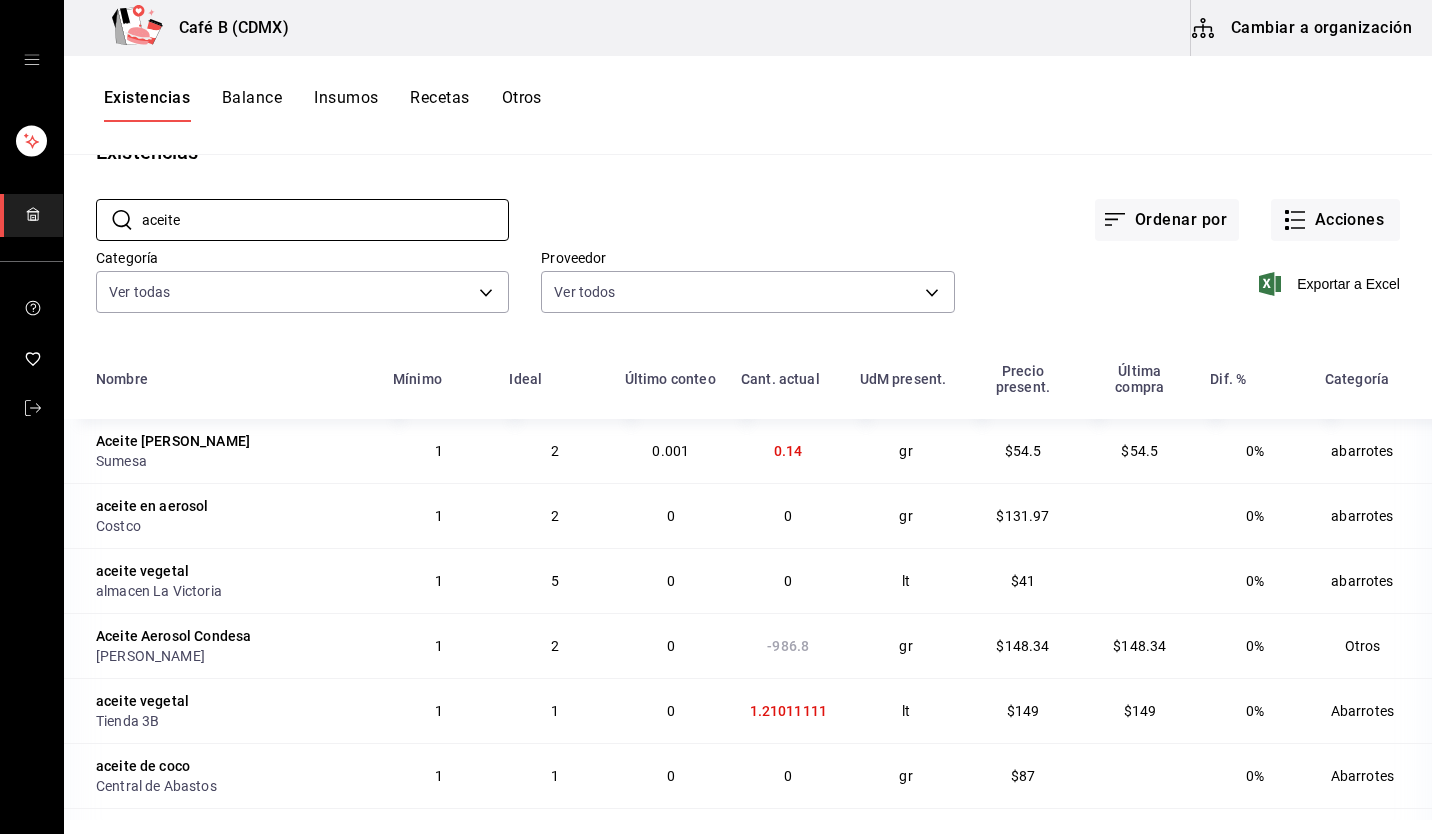 scroll, scrollTop: 113, scrollLeft: 0, axis: vertical 